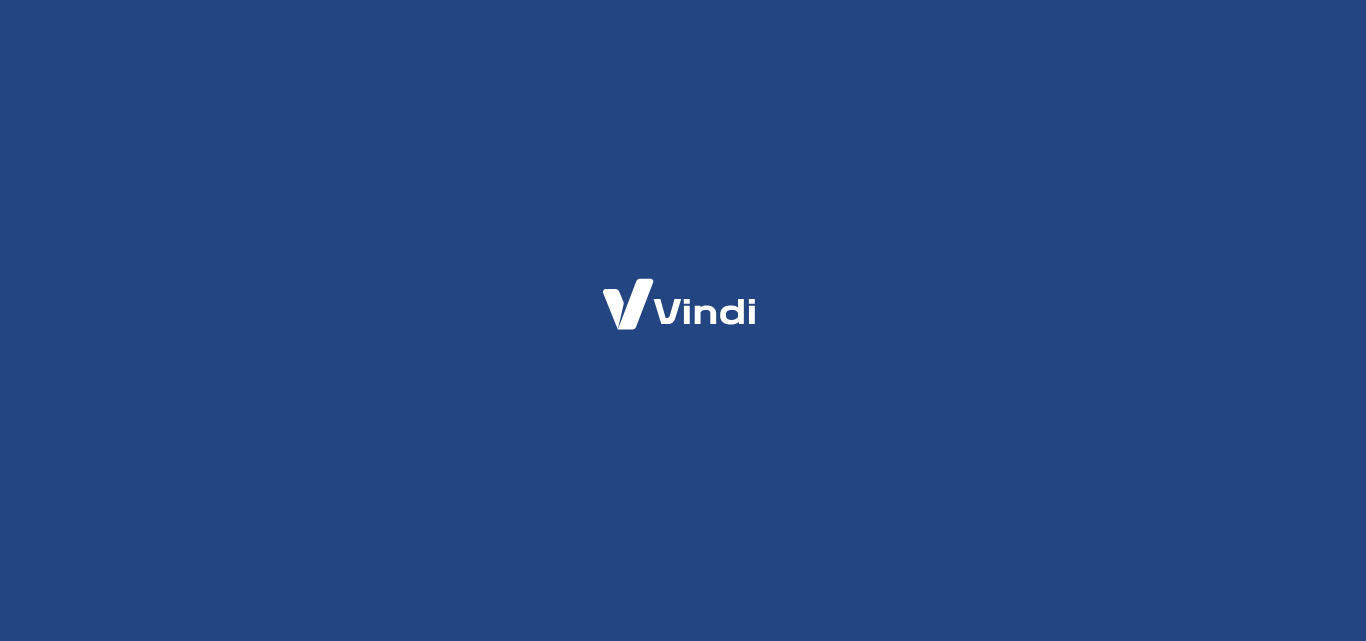 scroll, scrollTop: 0, scrollLeft: 0, axis: both 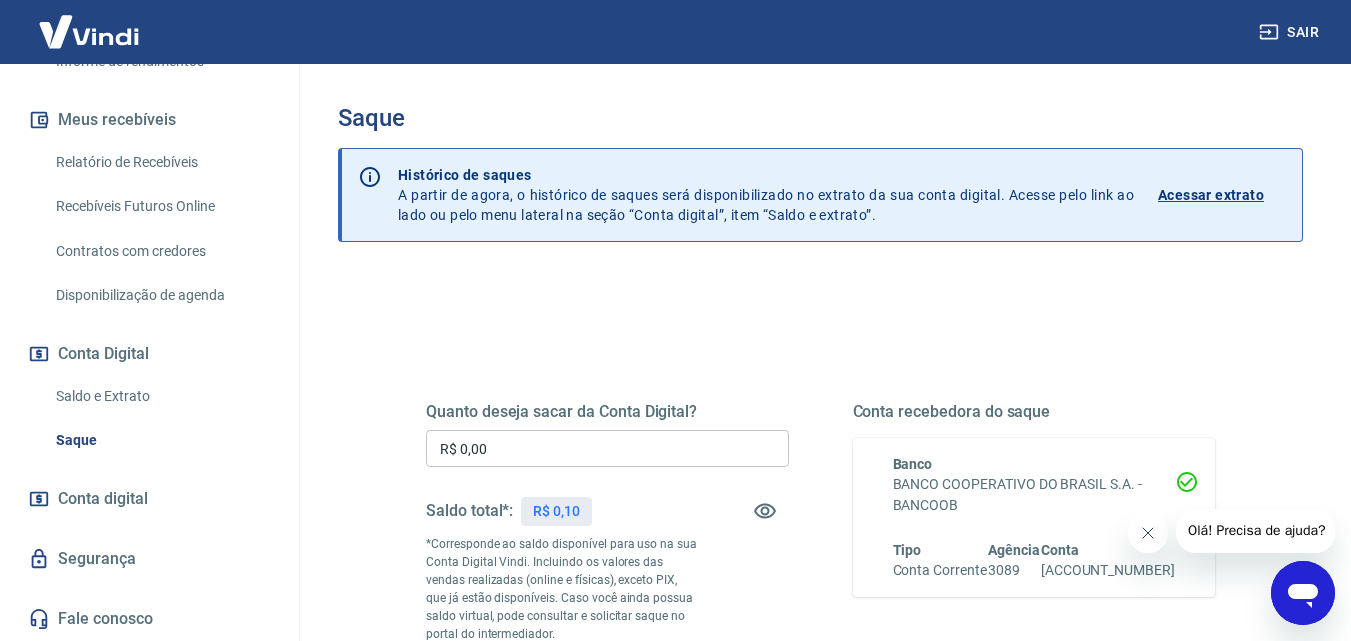 click 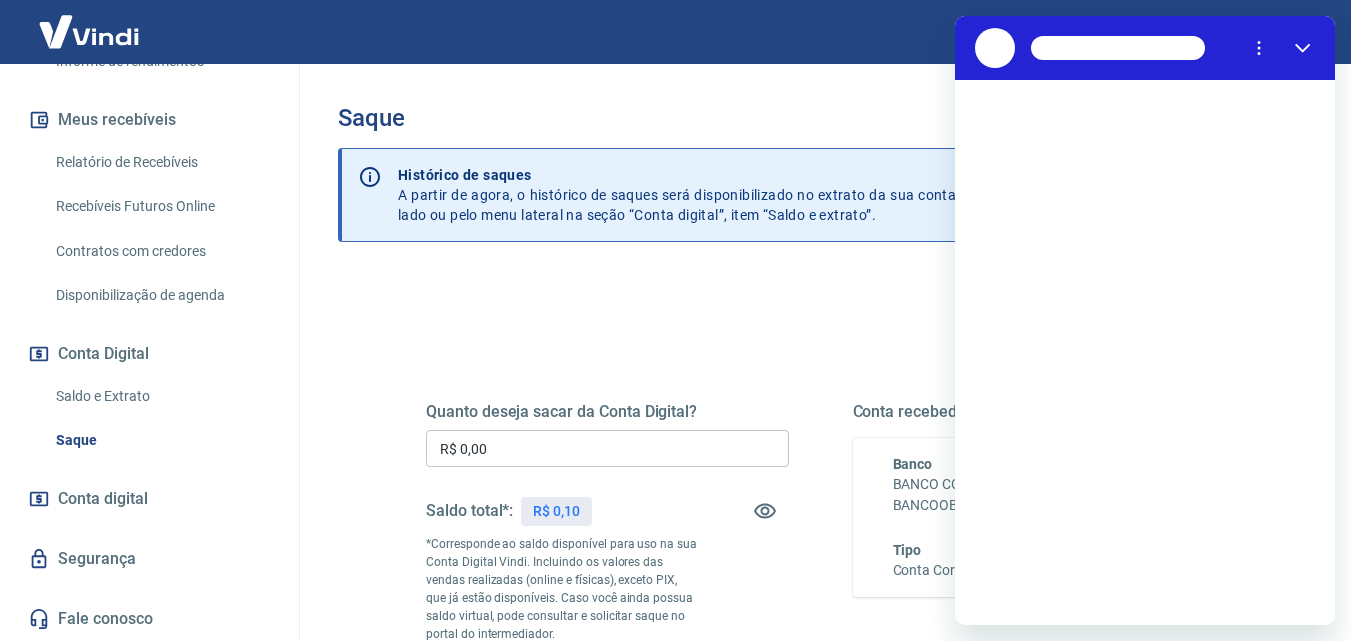 scroll, scrollTop: 0, scrollLeft: 0, axis: both 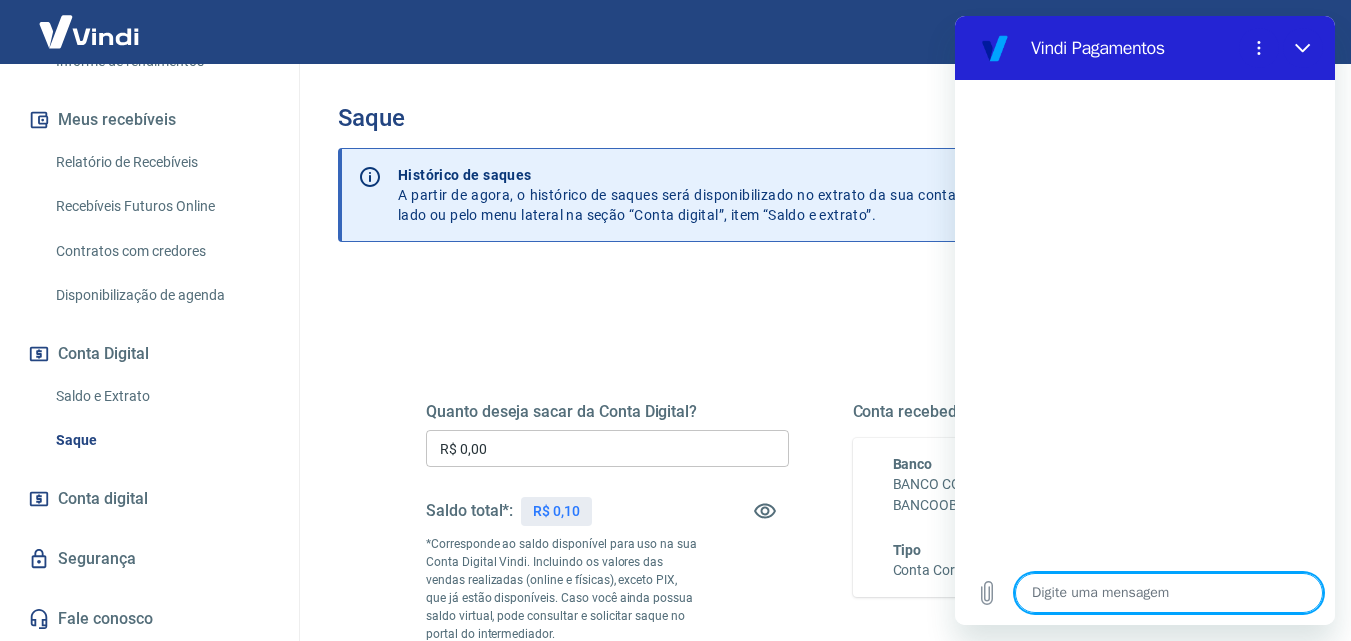 type on "s" 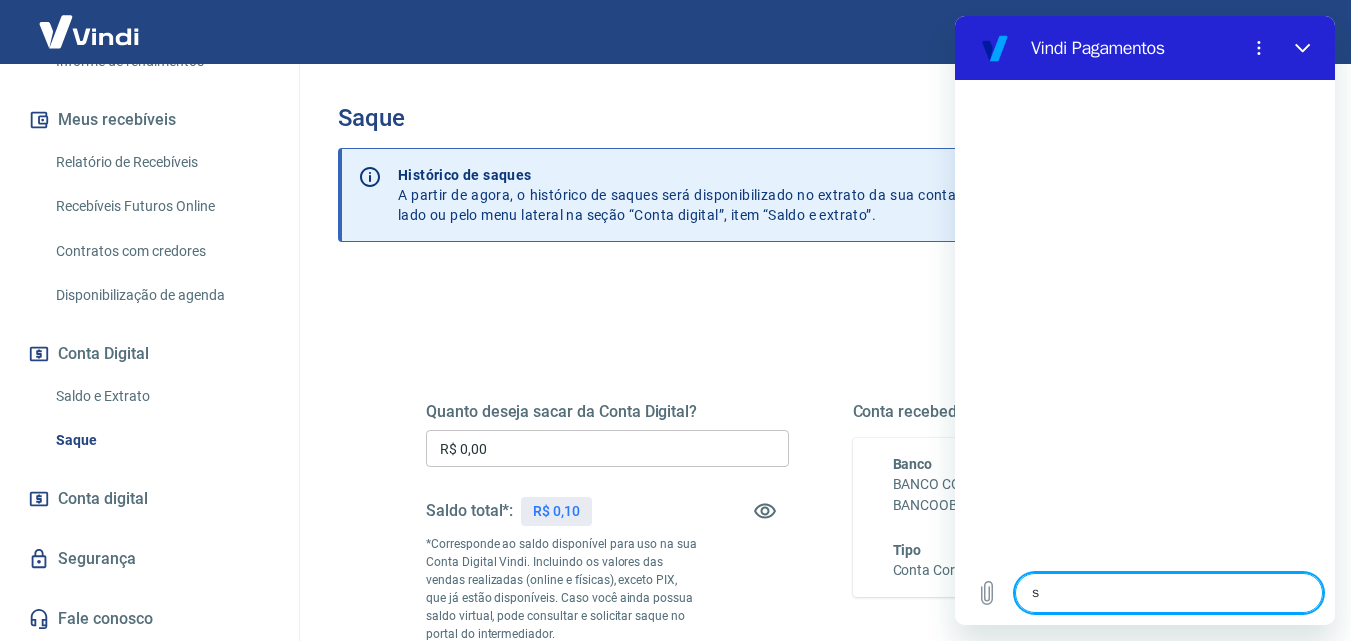 type on "x" 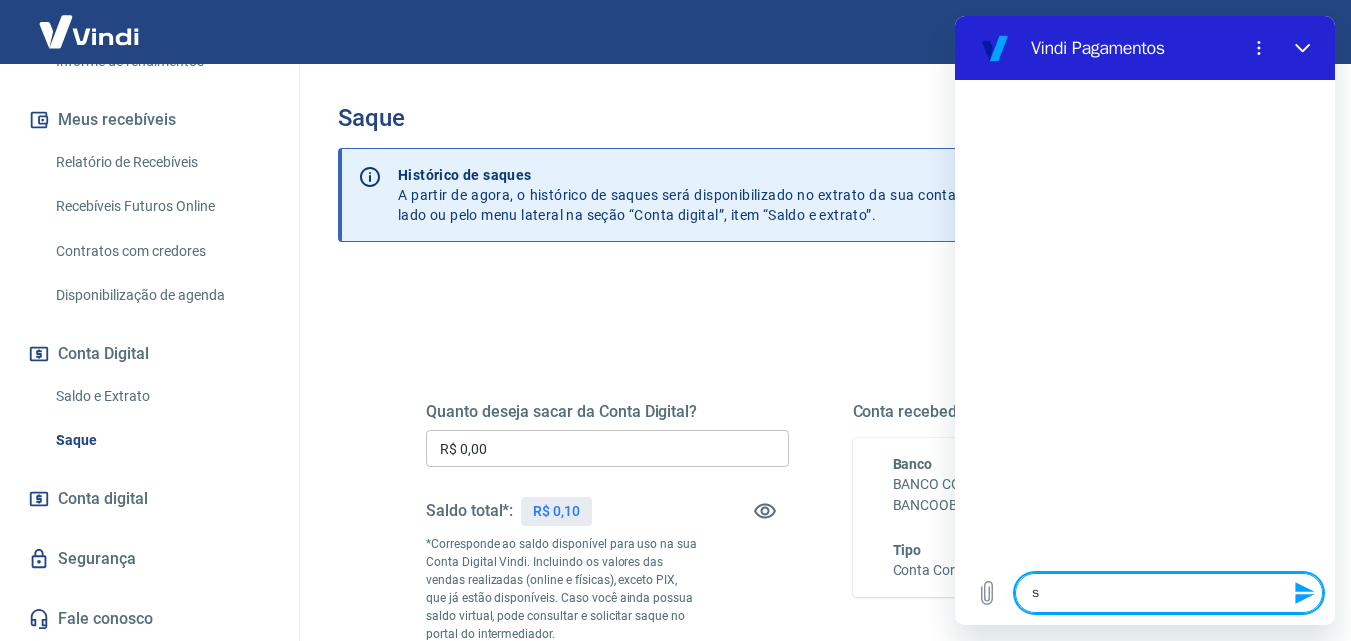 type on "sa" 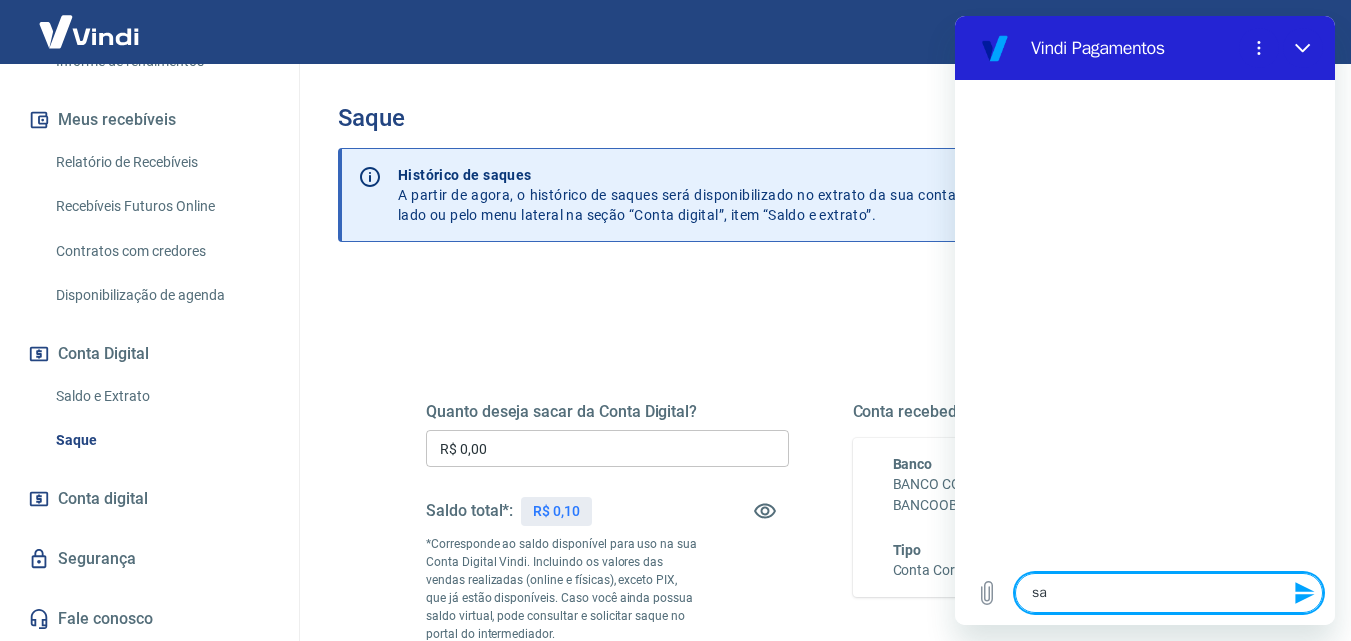 type on "x" 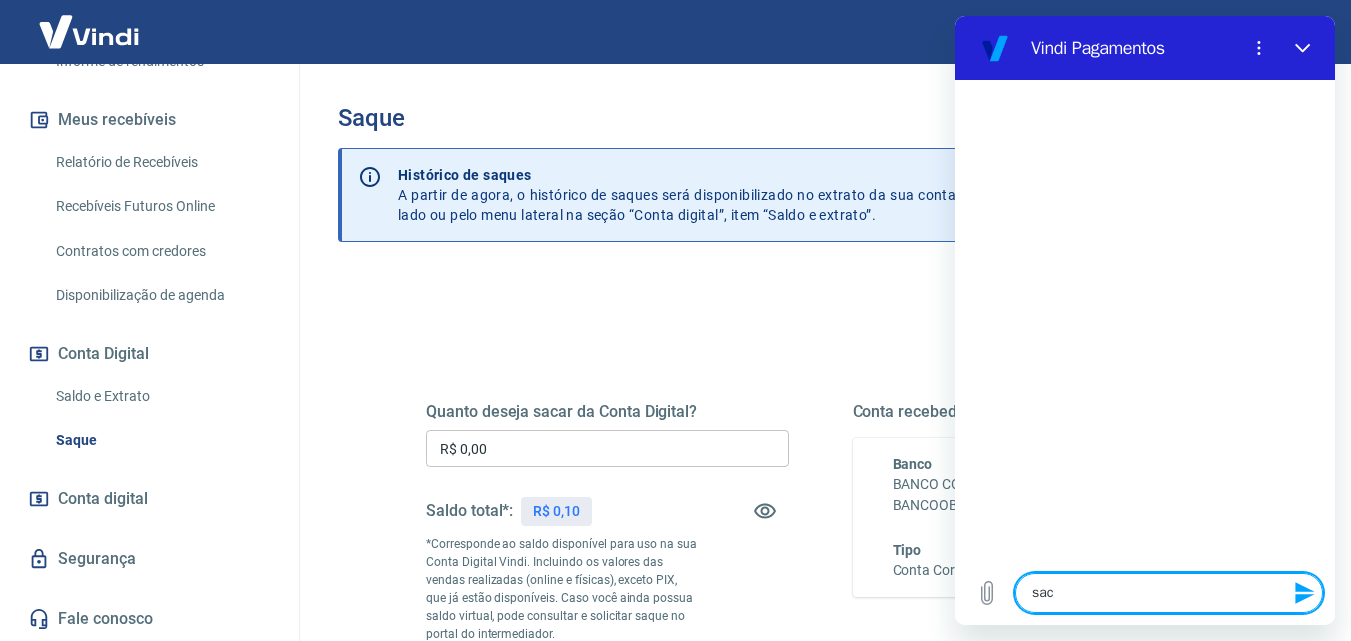 type on "saca" 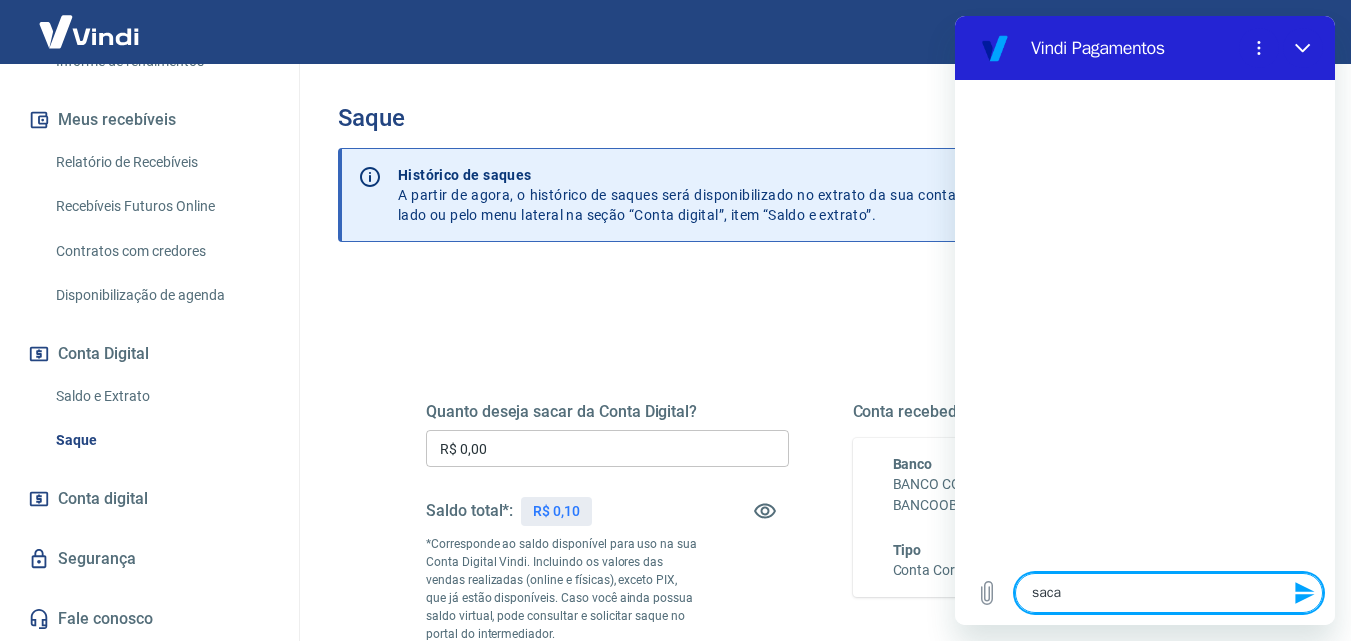 type on "sacar" 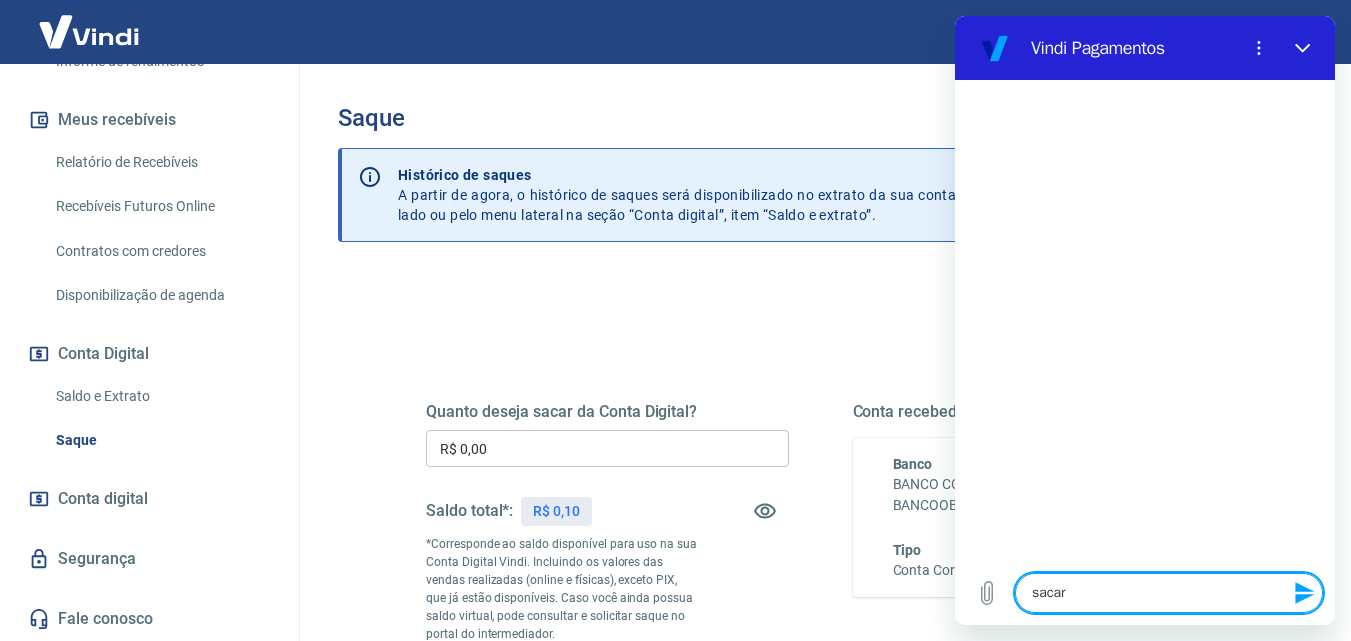 type on "sacar" 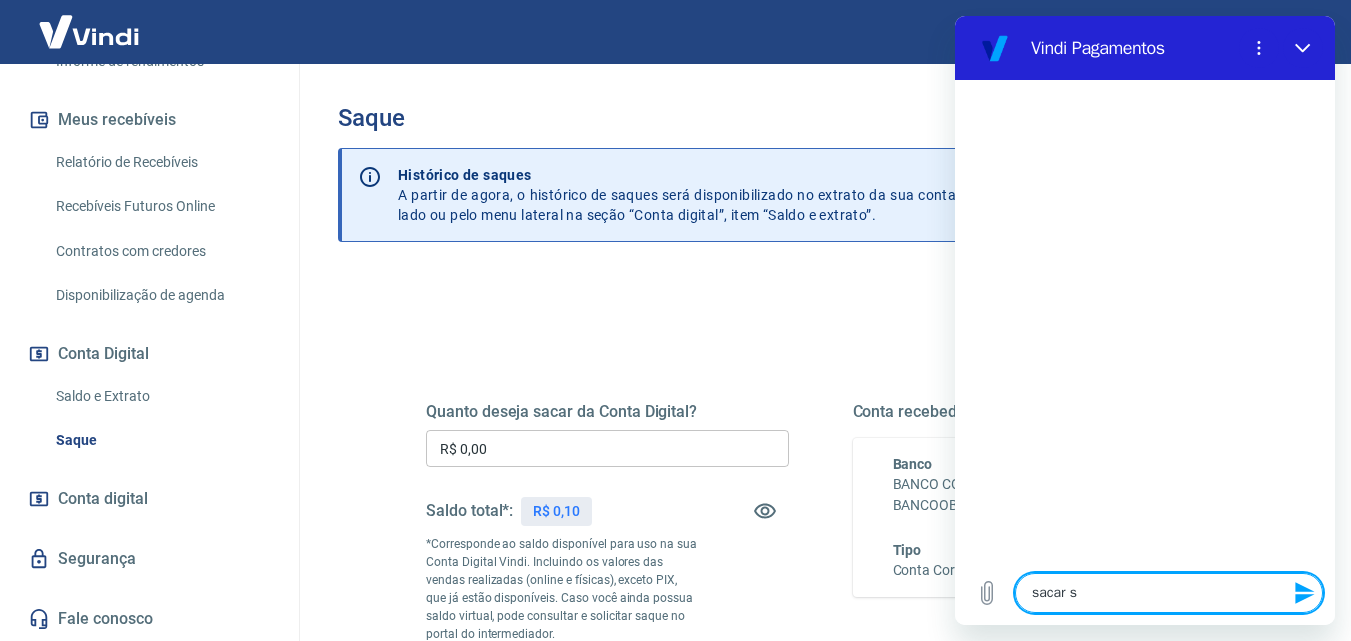 type on "sacar sa" 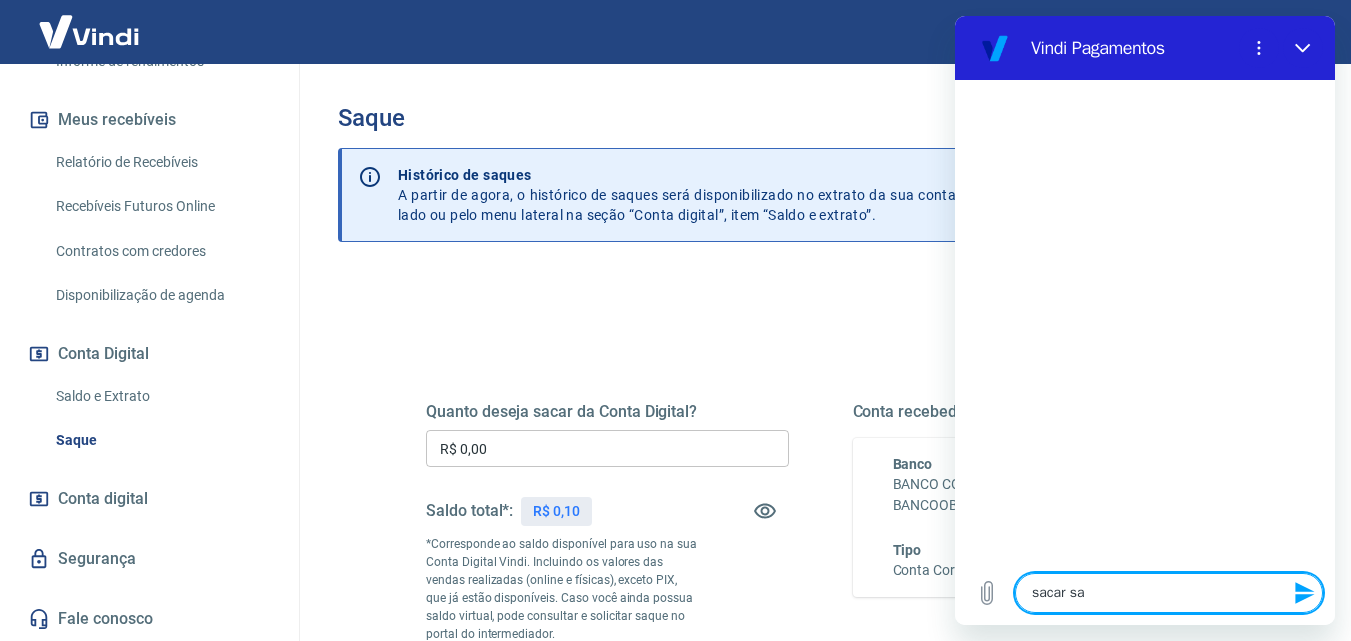type on "sacar sal" 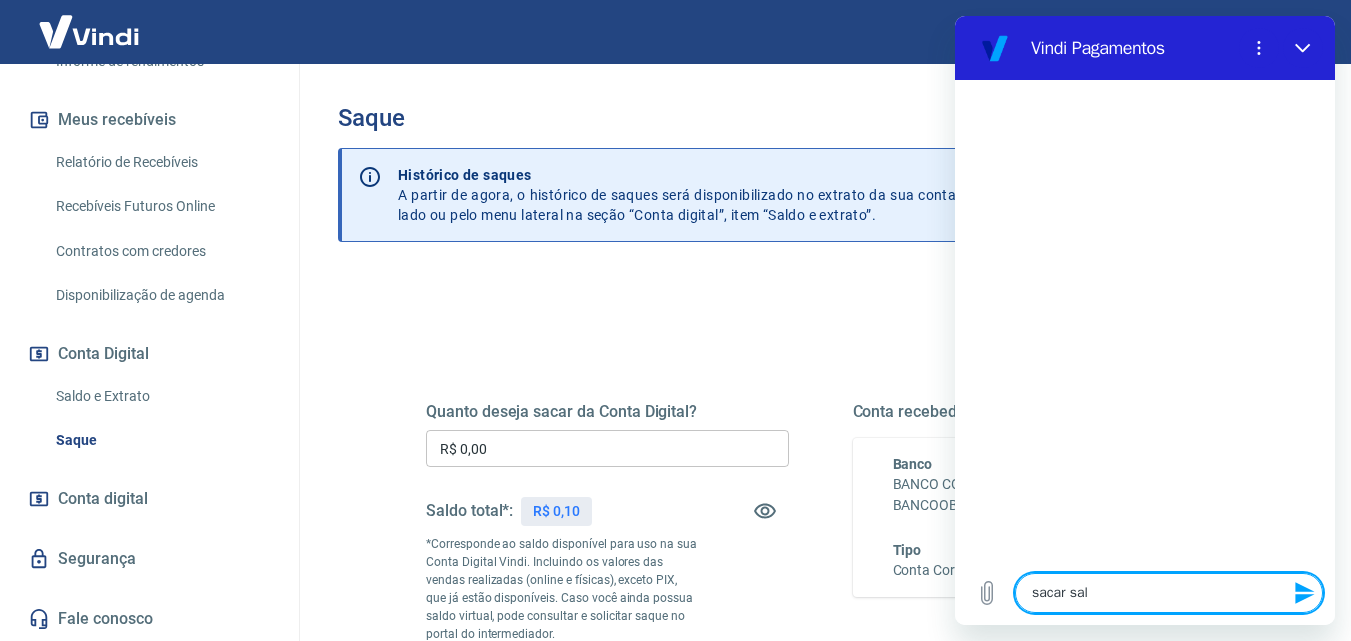 type on "sacar sald" 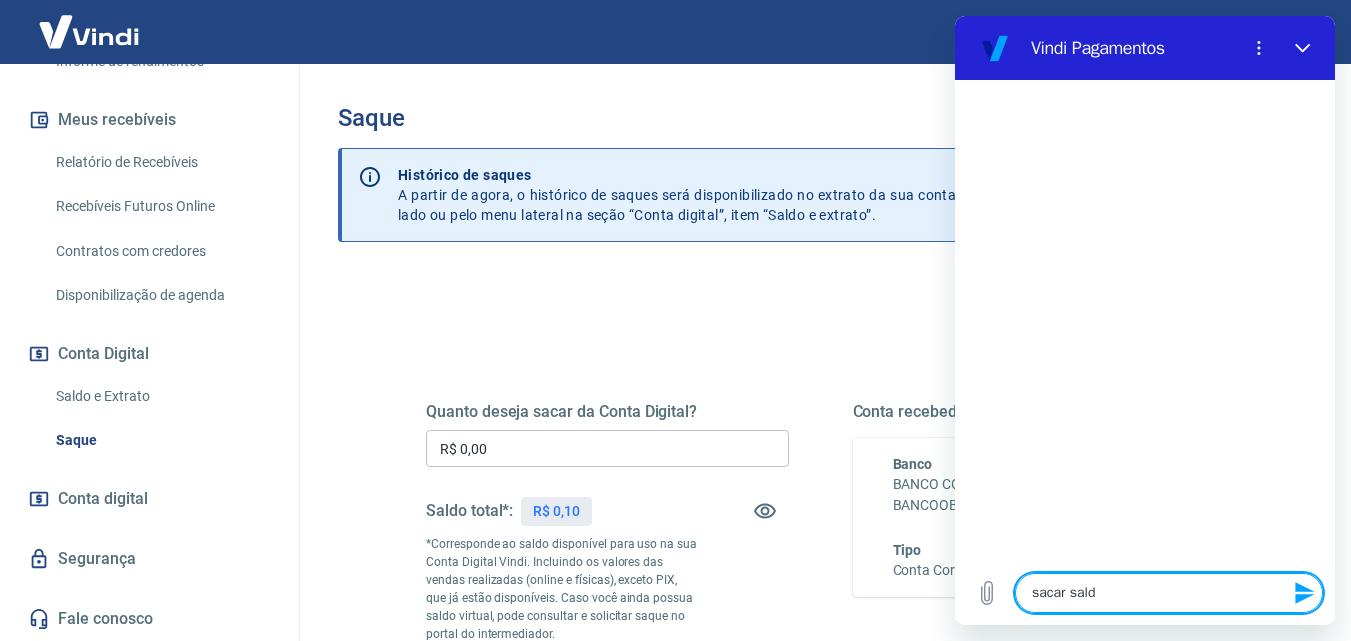 type on "sacar saldo" 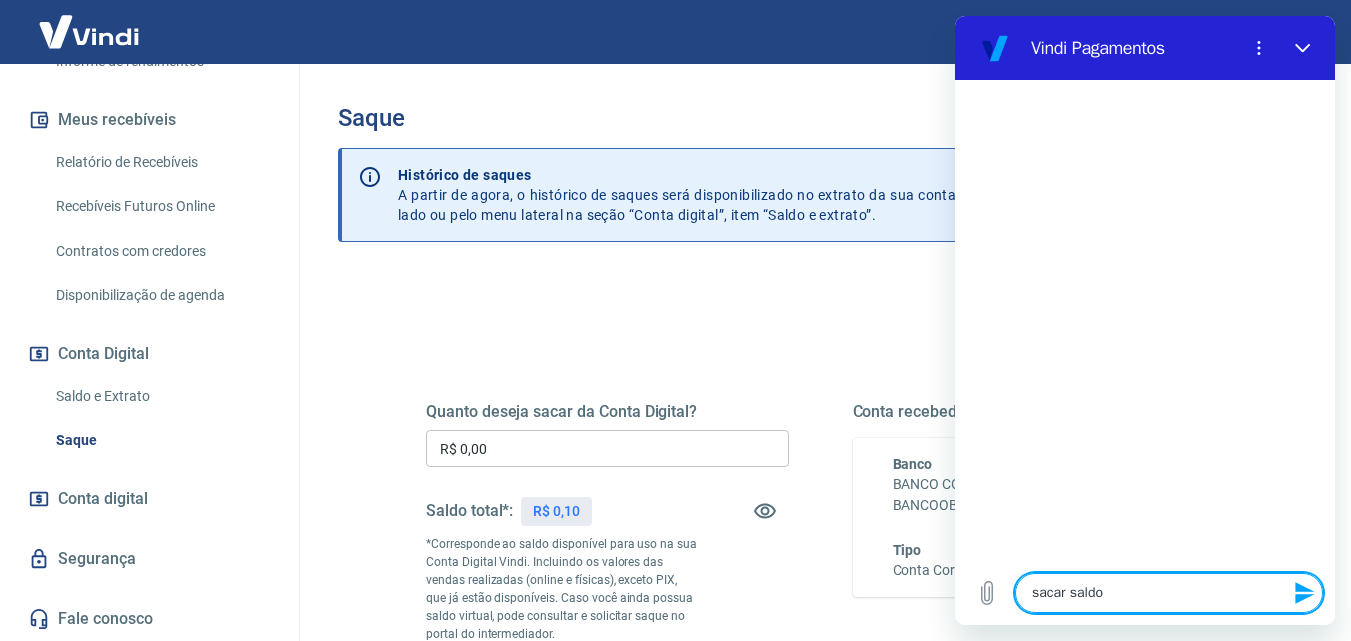 type on "sacar saldo" 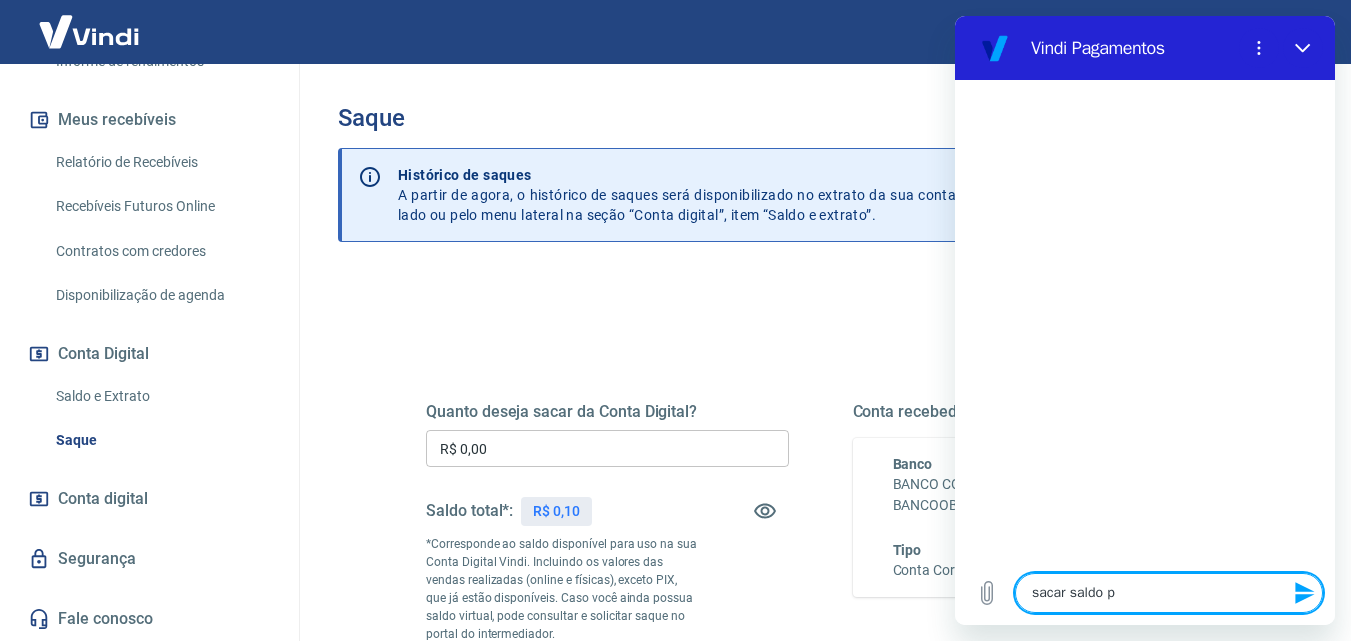 type on "sacar saldo pi" 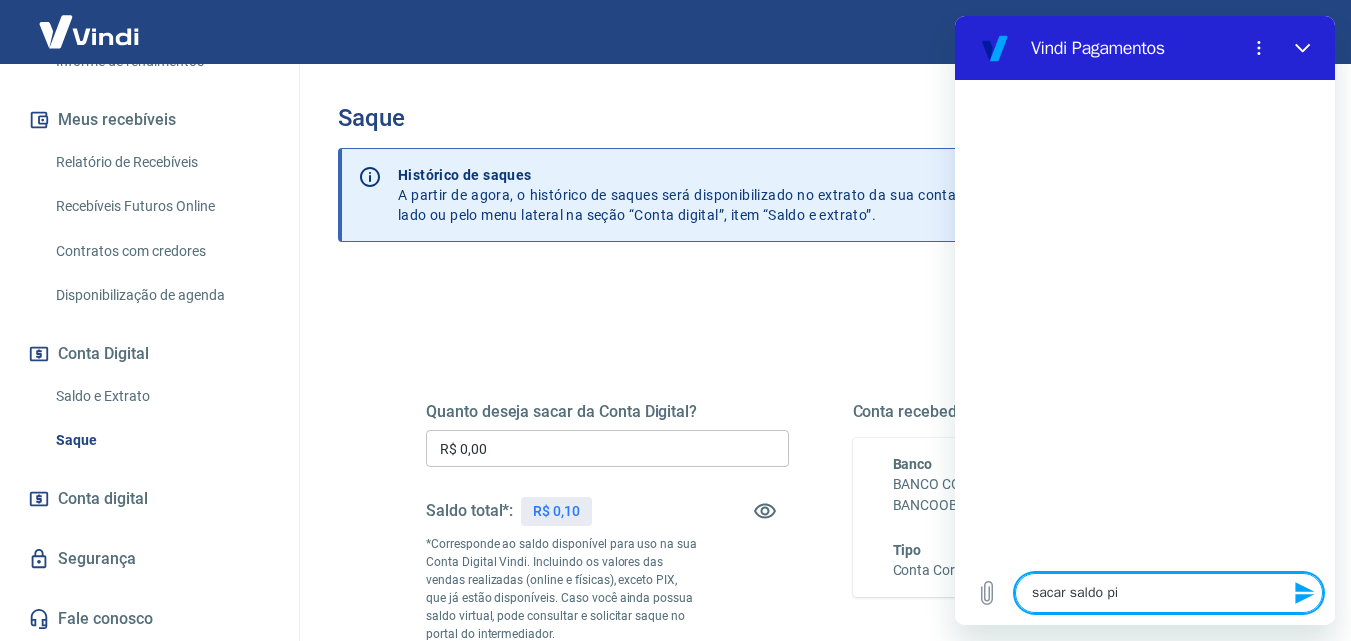 type on "sacar saldo pix" 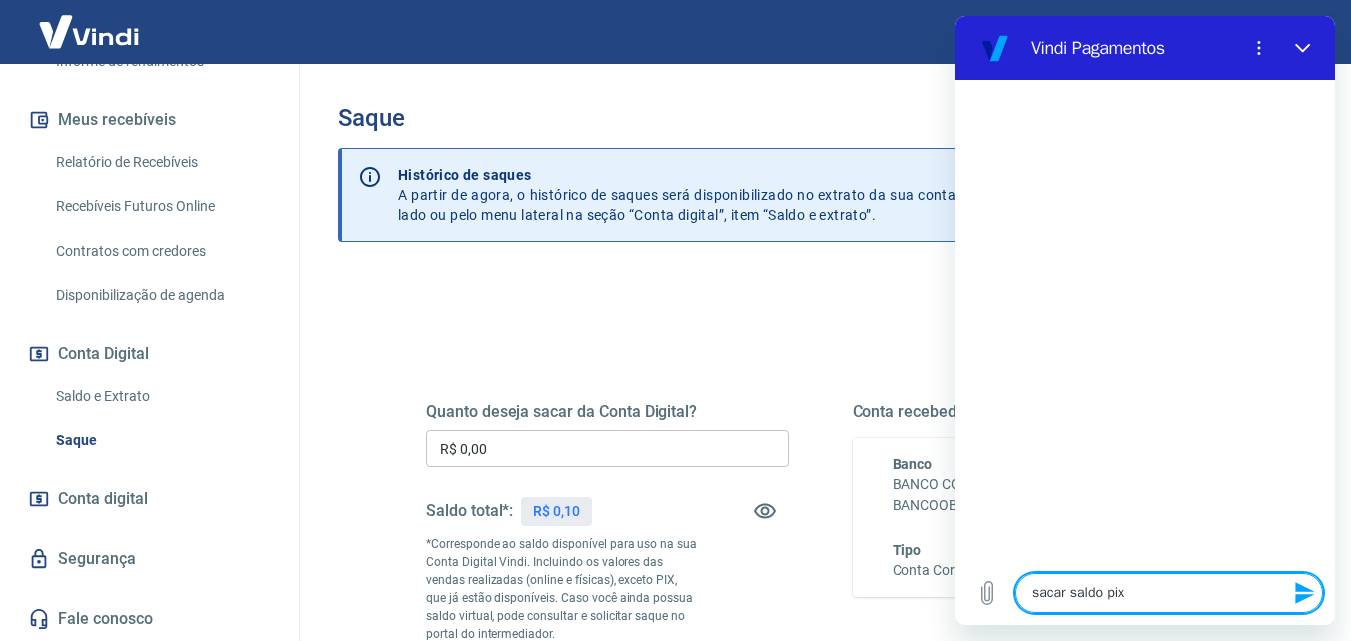 type on "sacar saldo pix" 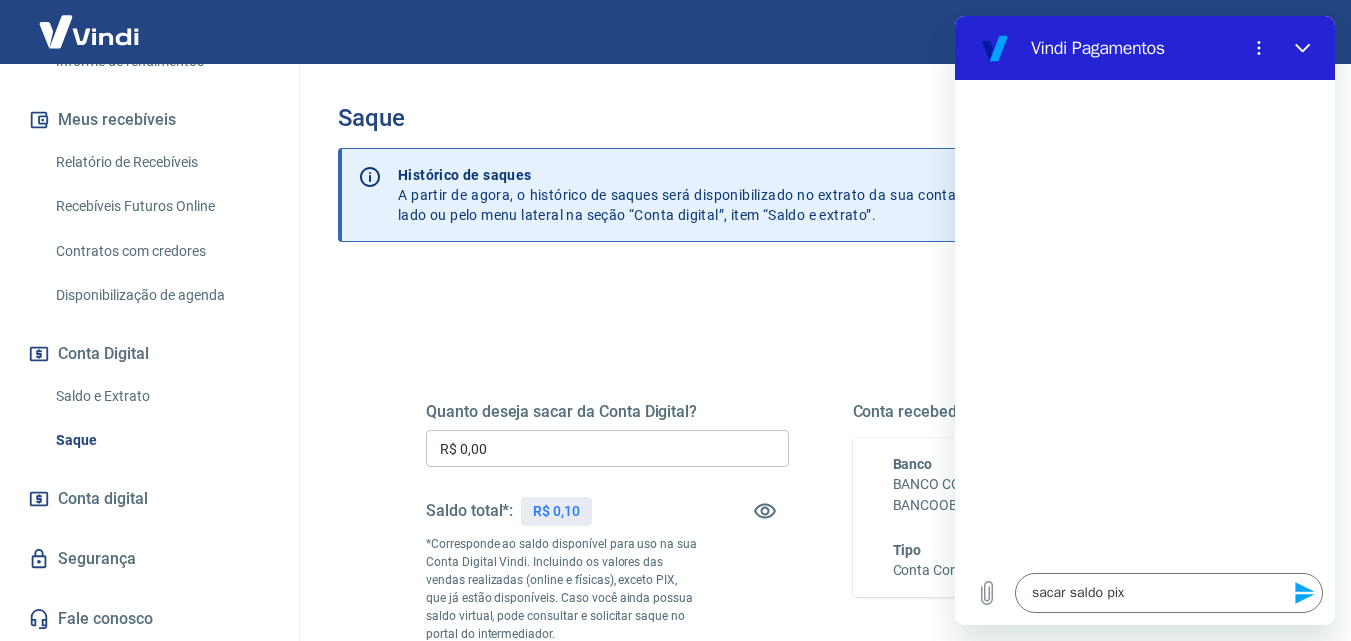 click 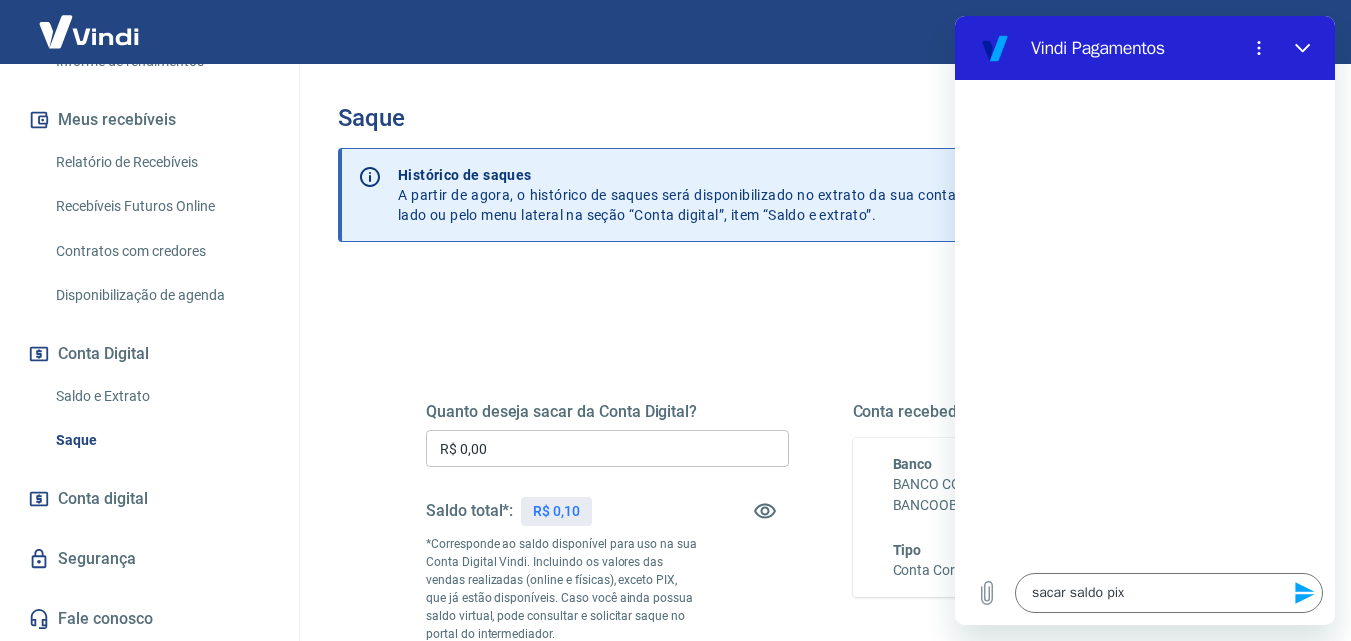 type 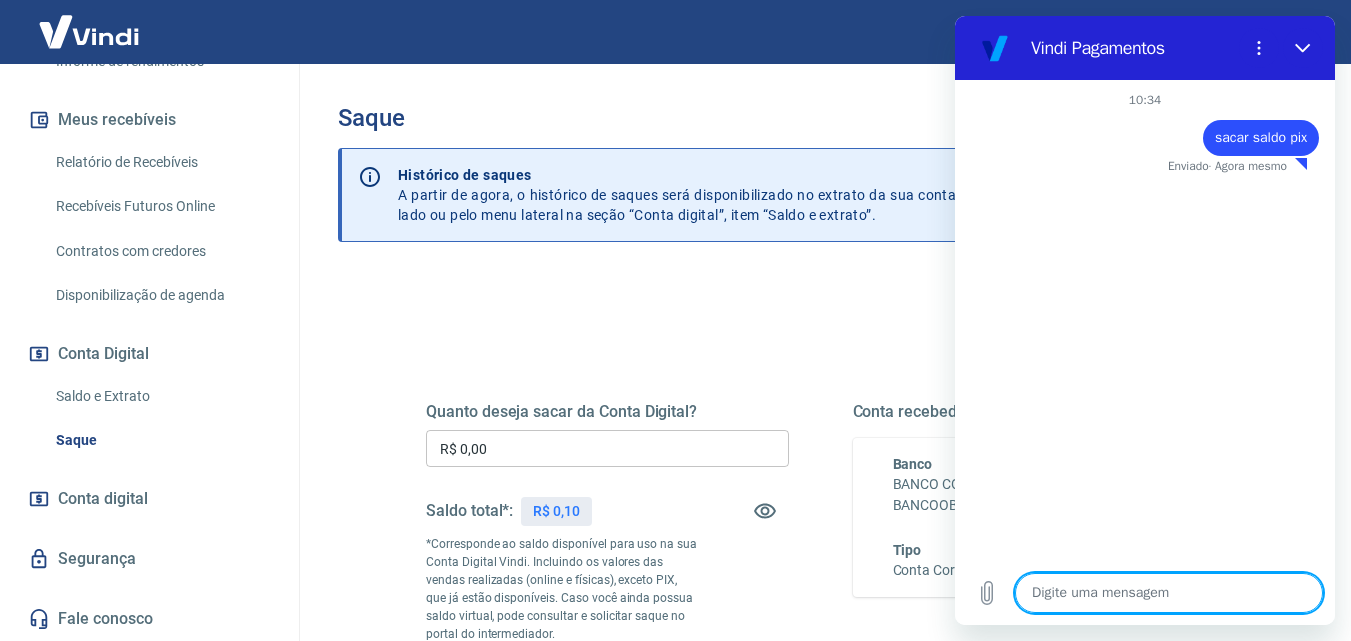 type on "x" 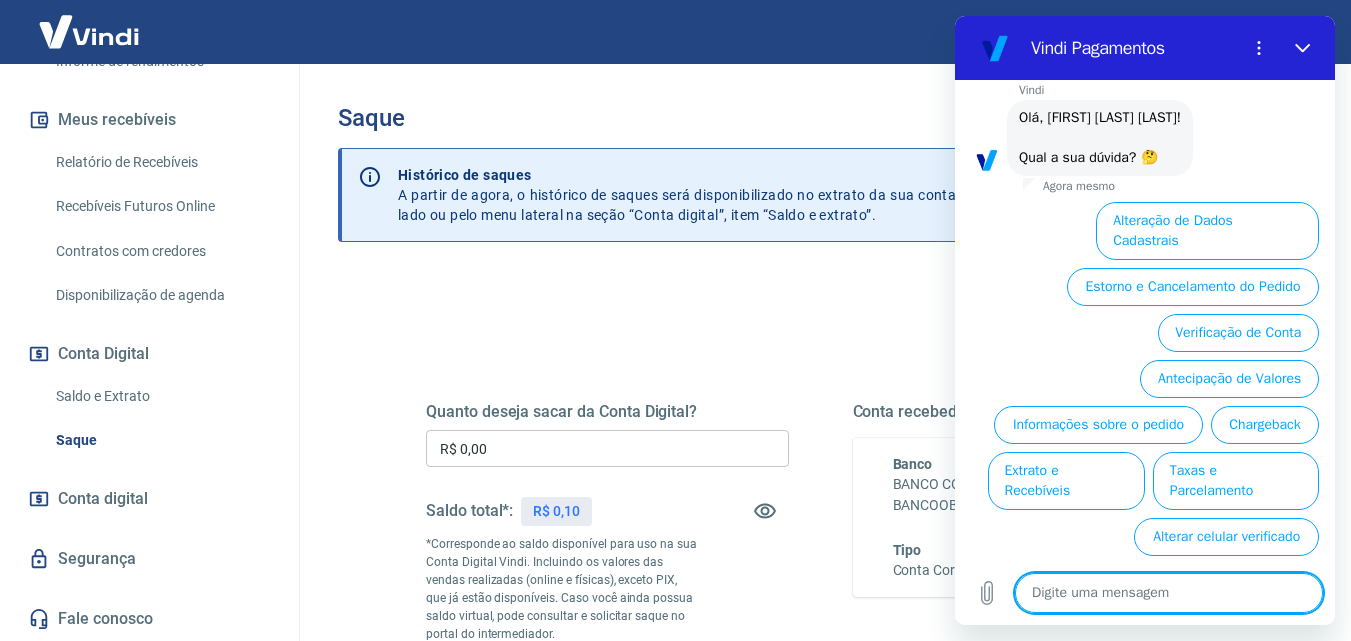 scroll, scrollTop: 92, scrollLeft: 0, axis: vertical 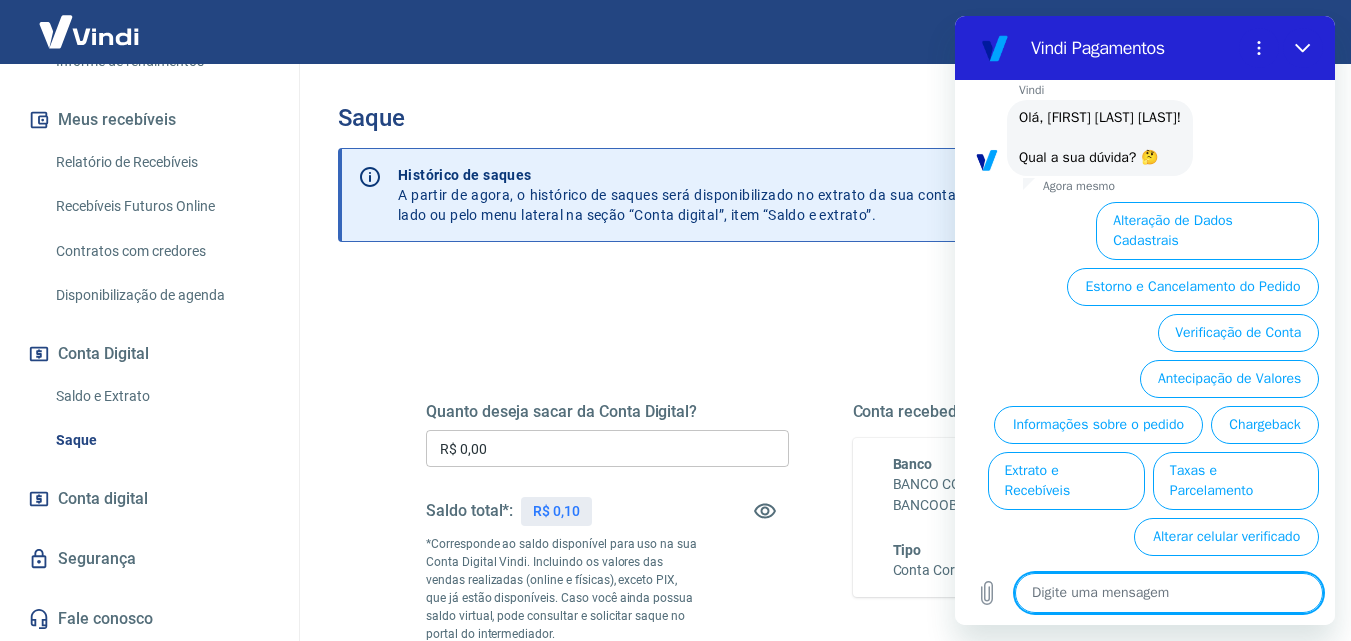 type on "s" 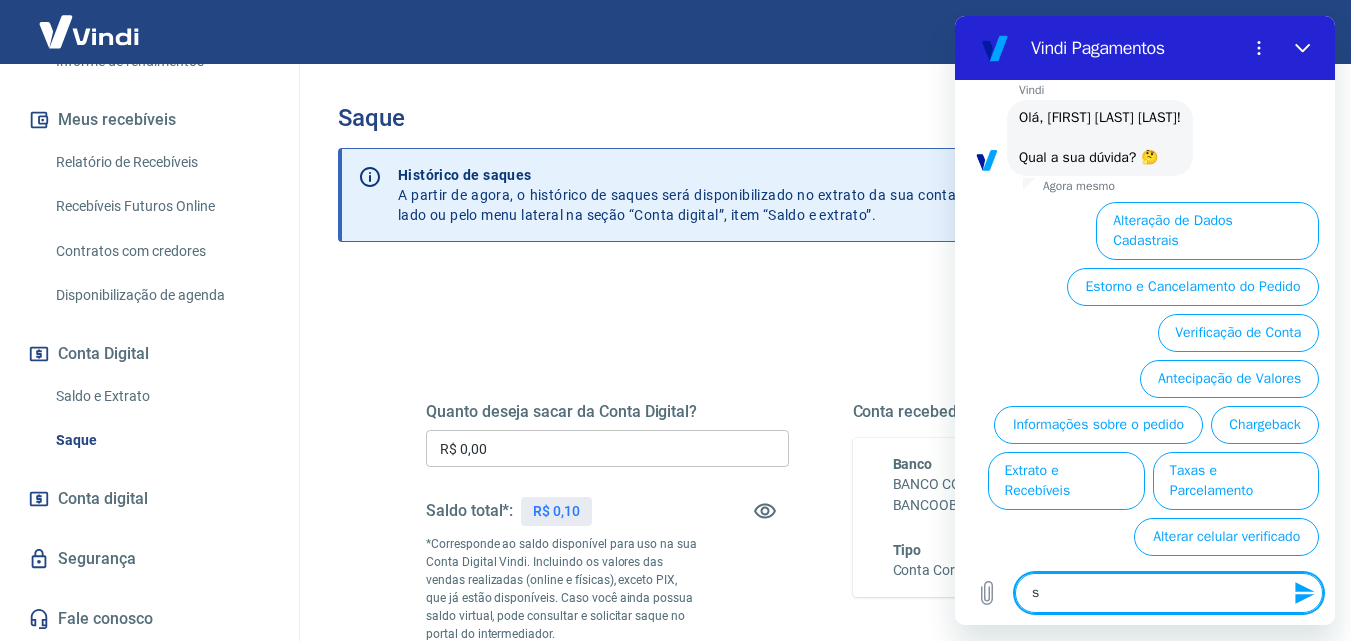 type on "sa" 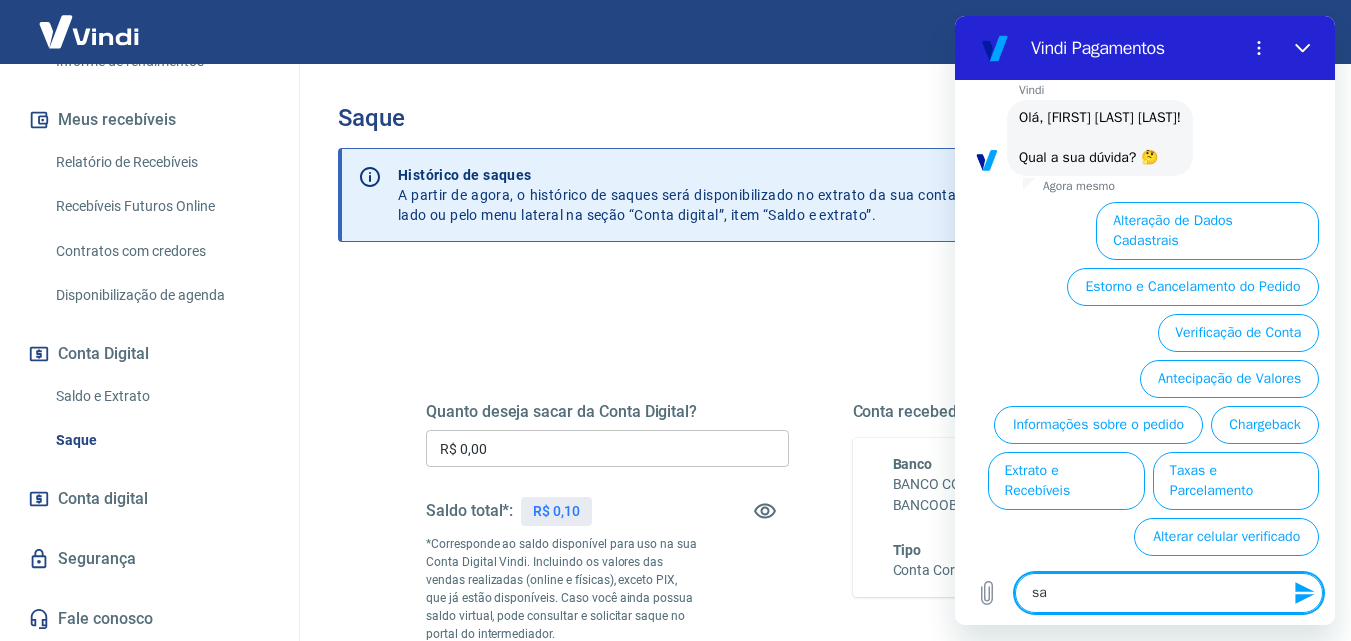 type on "sac" 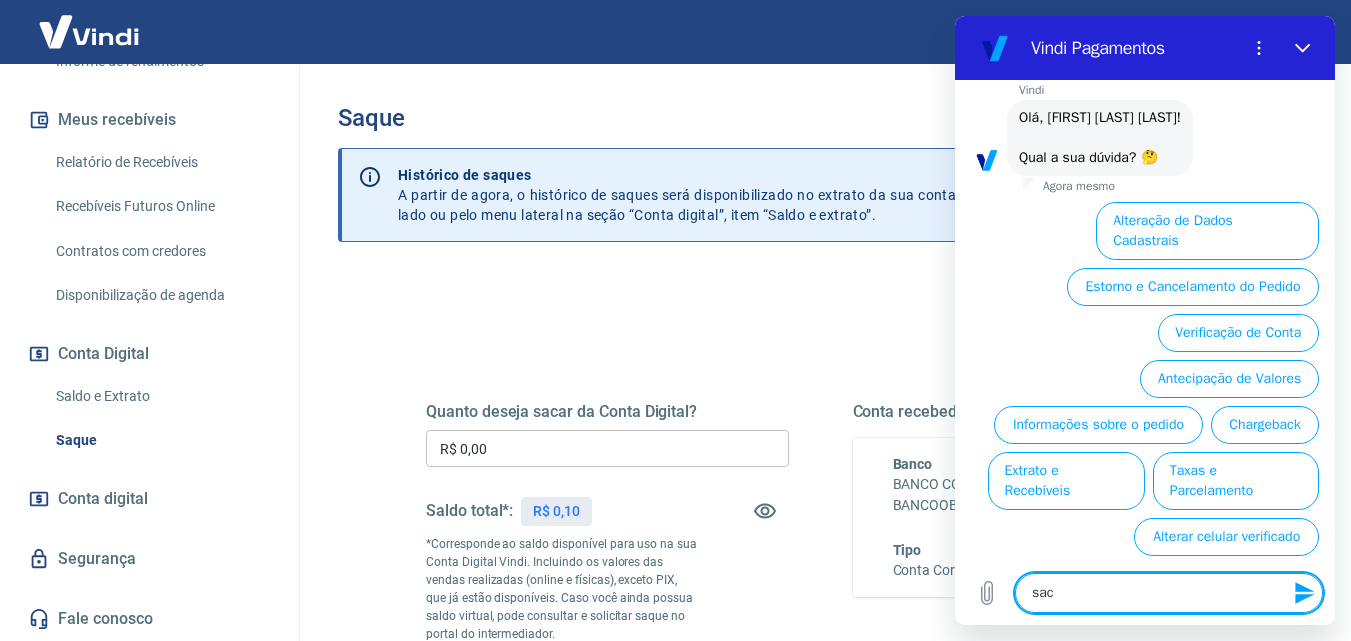 type on "saca" 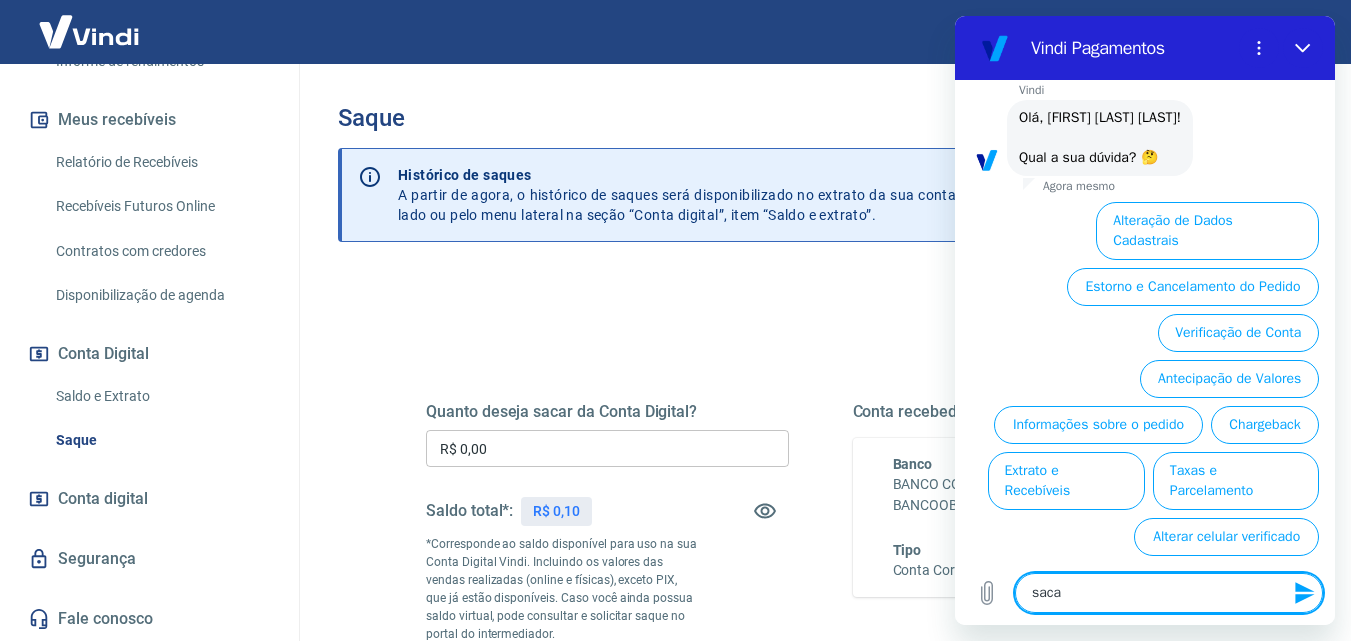 type on "sacar" 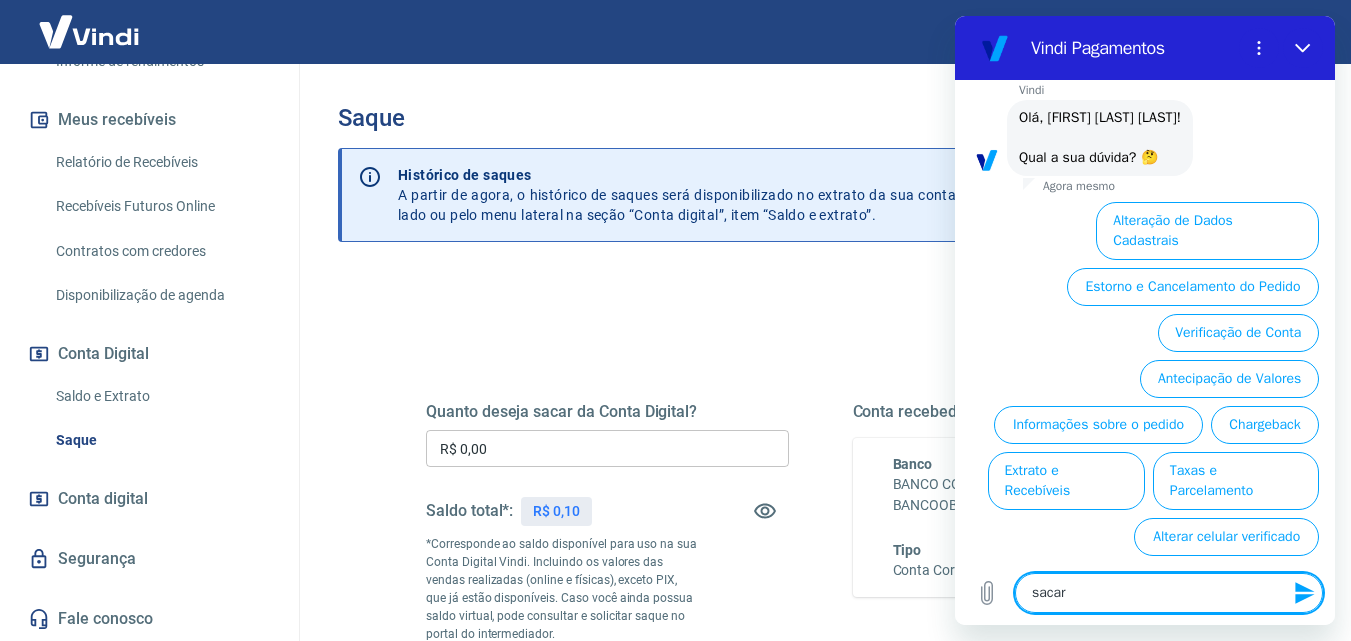 type on "sacar" 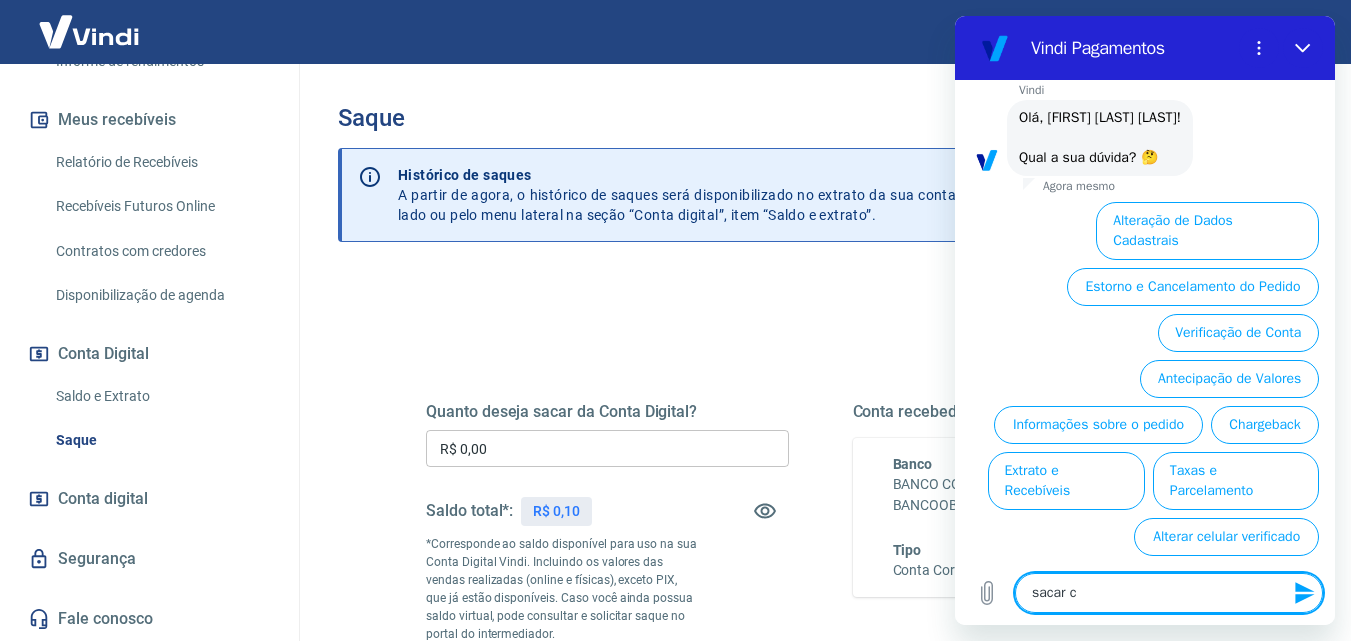 type on "sacar co" 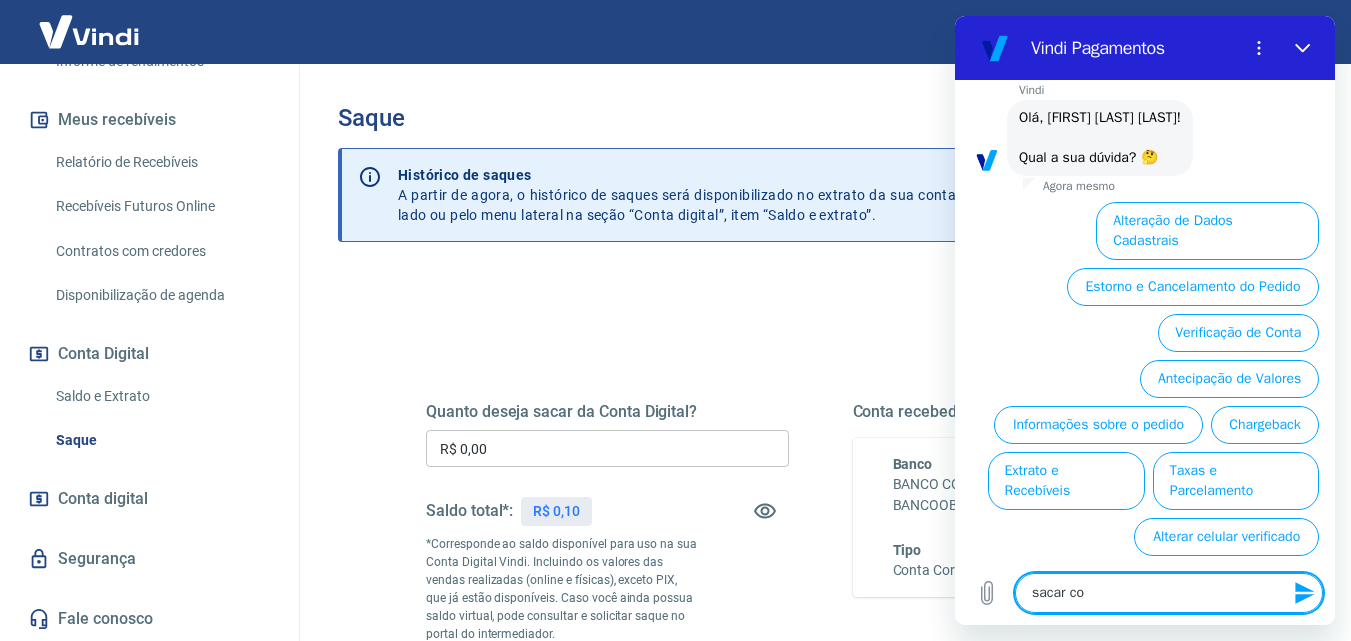 type on "sacar c" 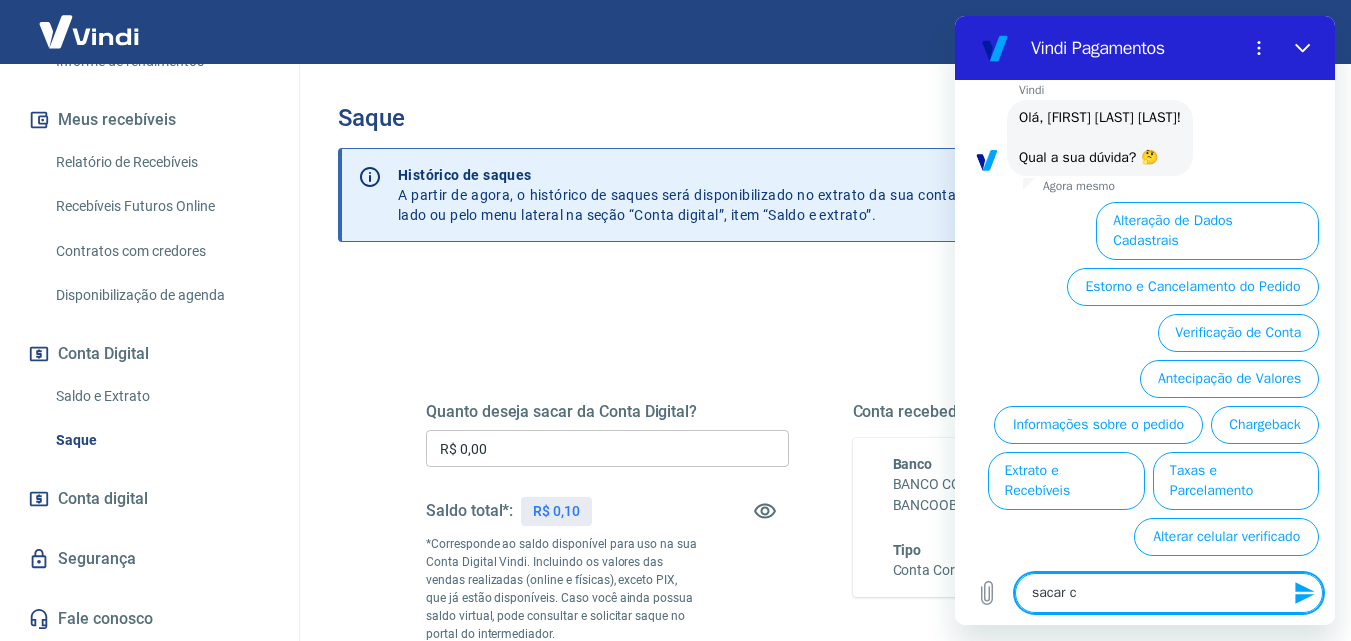 type on "sacar" 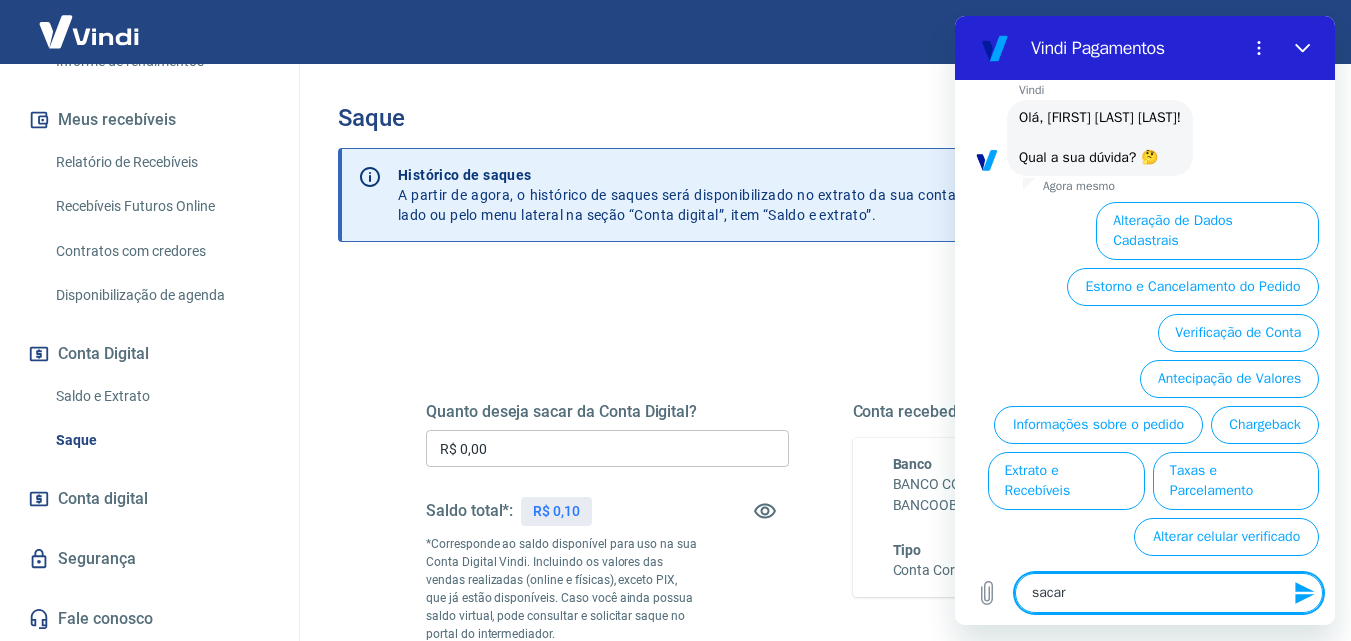 type on "sacar" 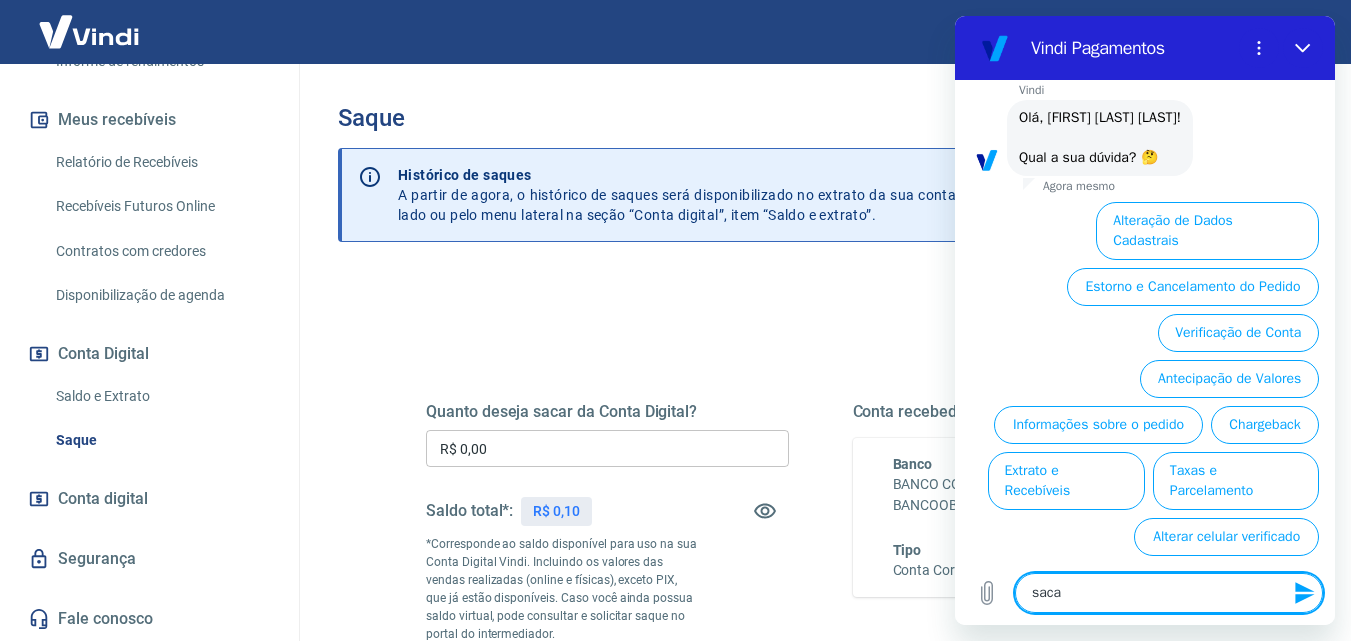 type on "sac" 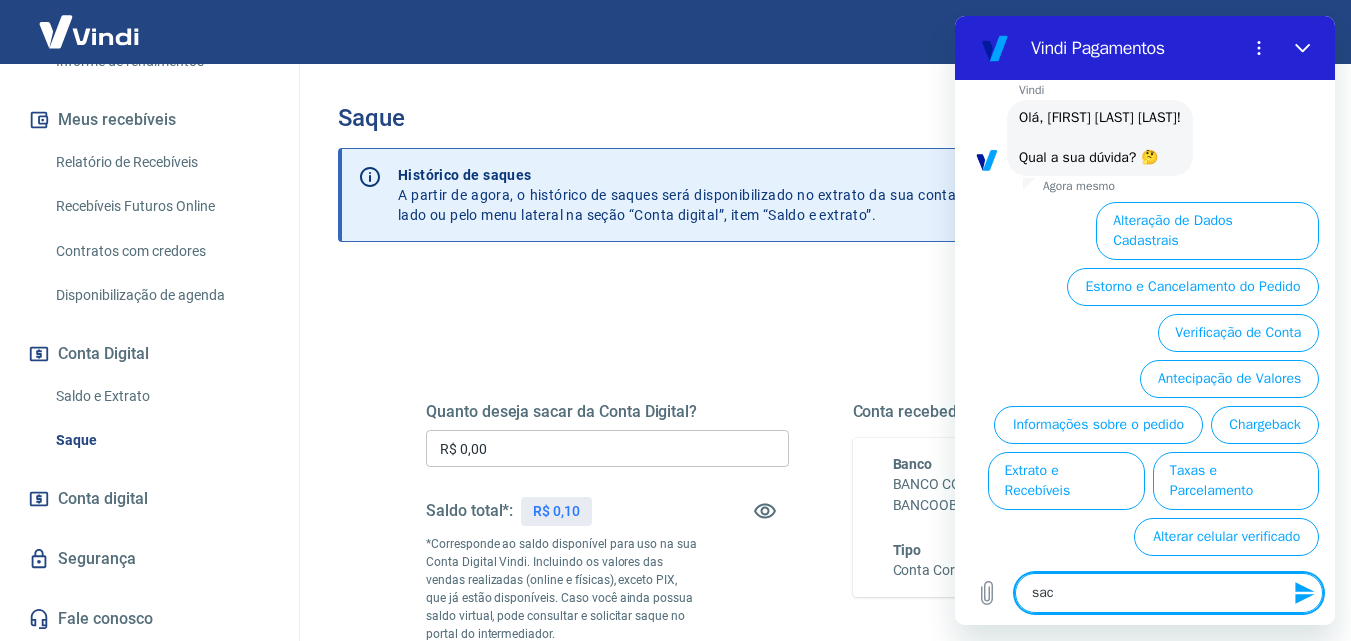 type on "x" 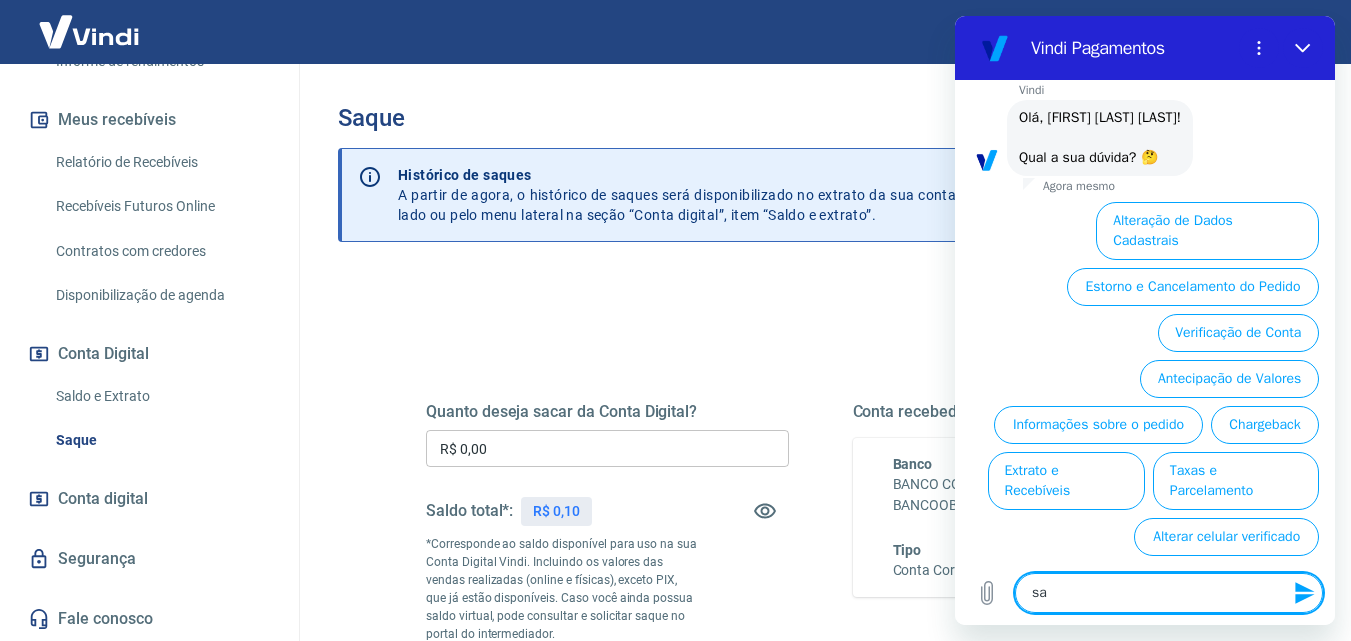 type on "s" 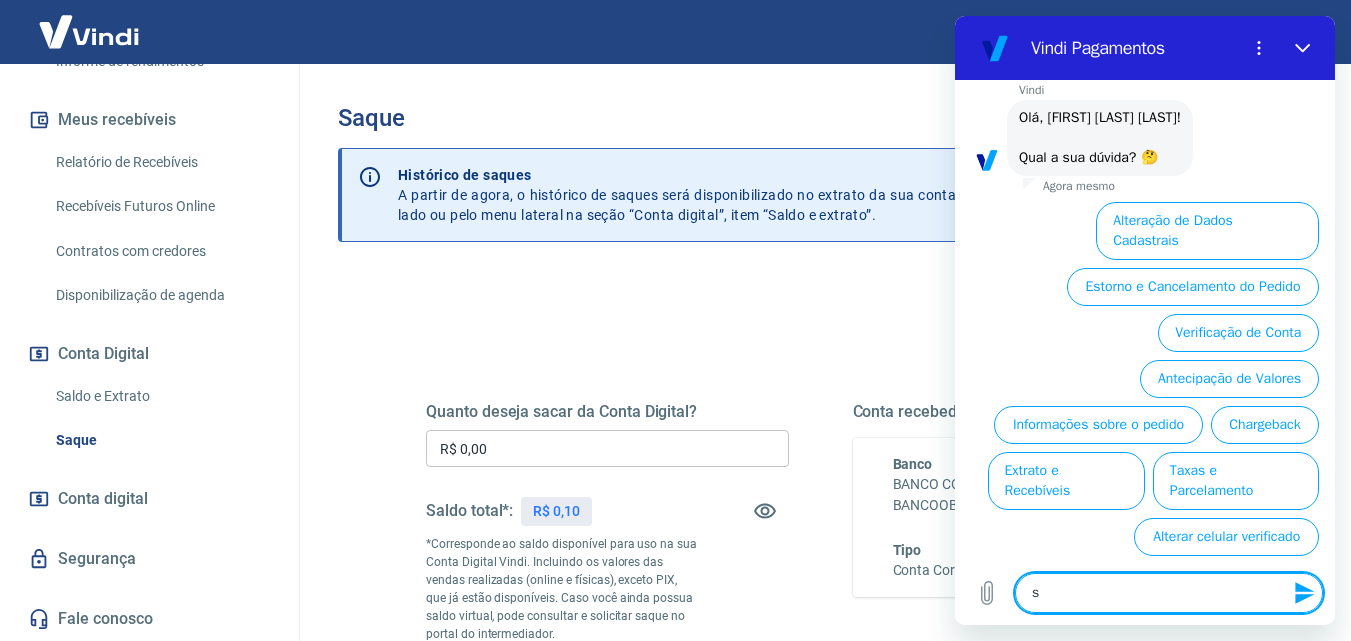 type on "x" 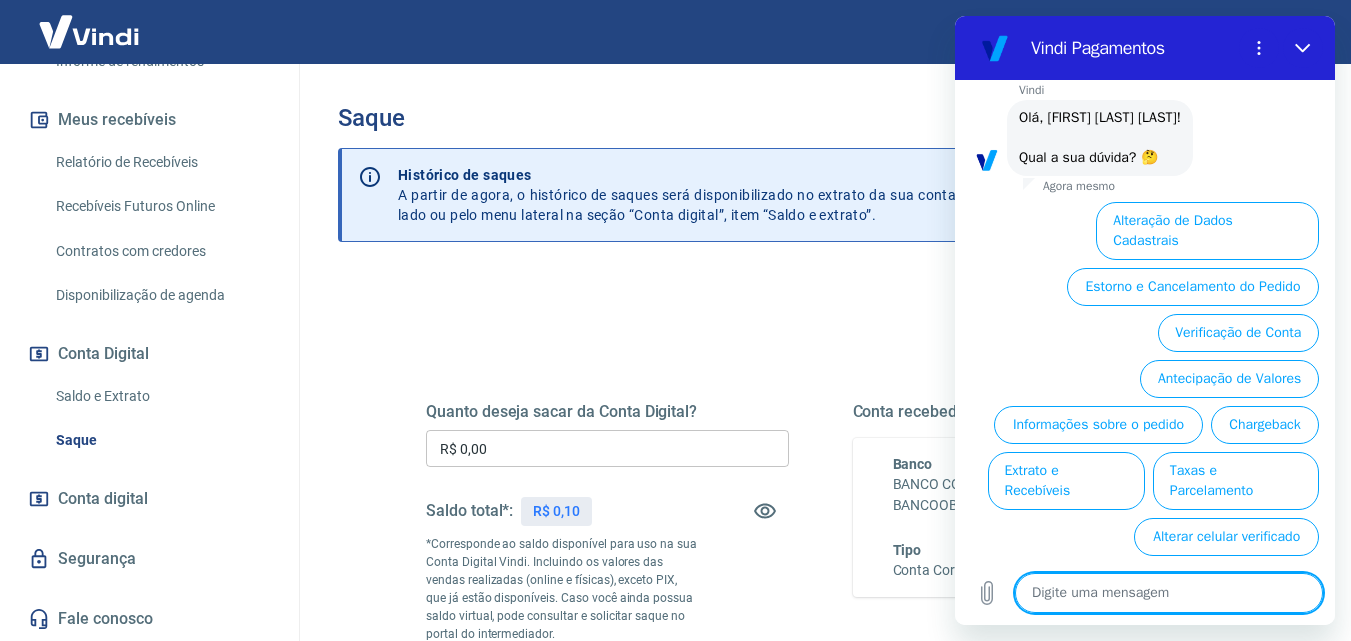 type on "c" 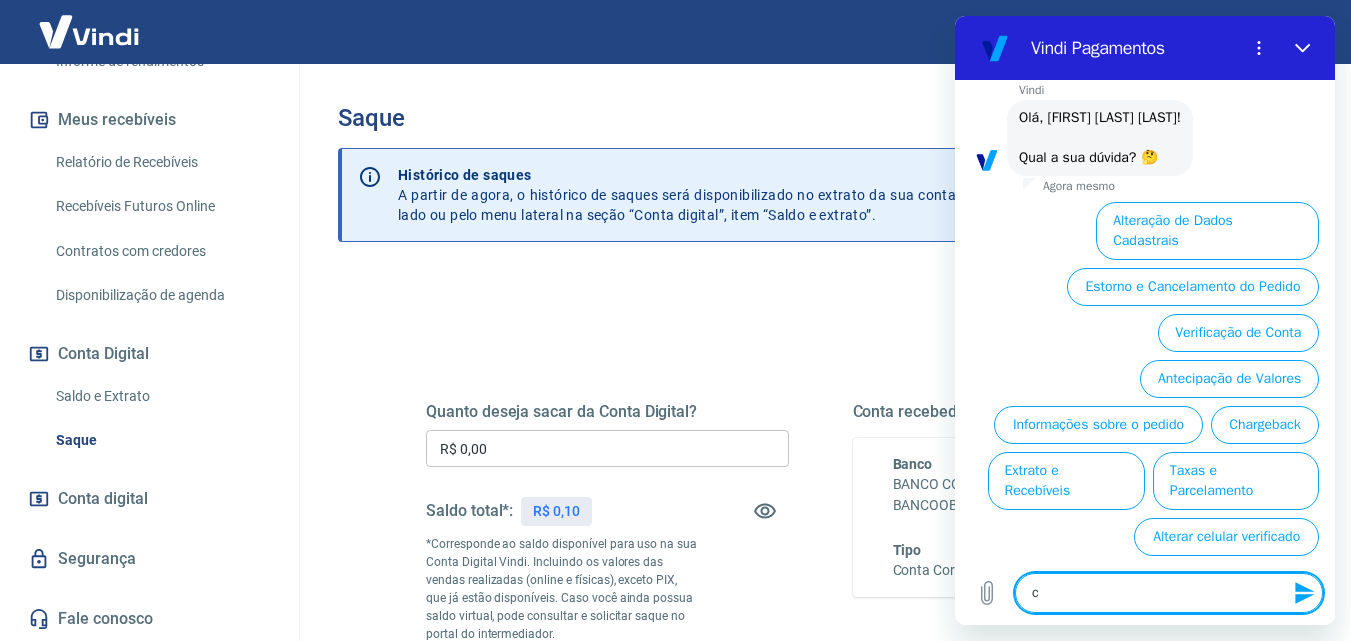 type on "co" 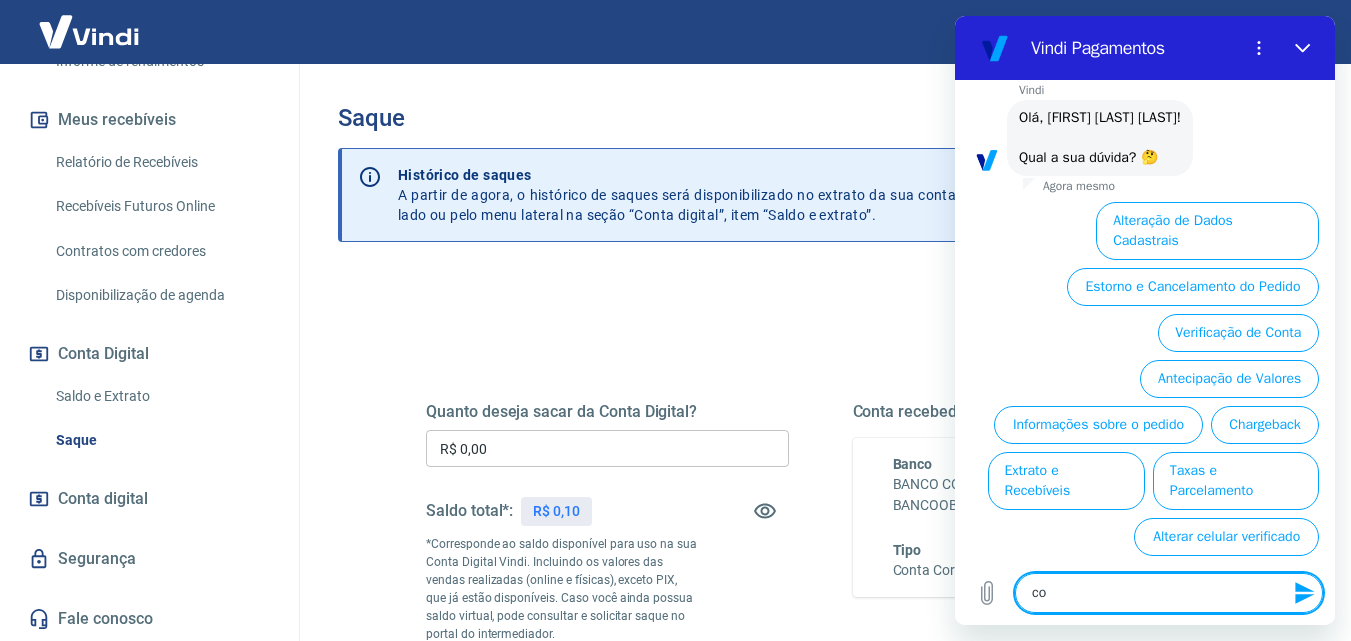type on "con" 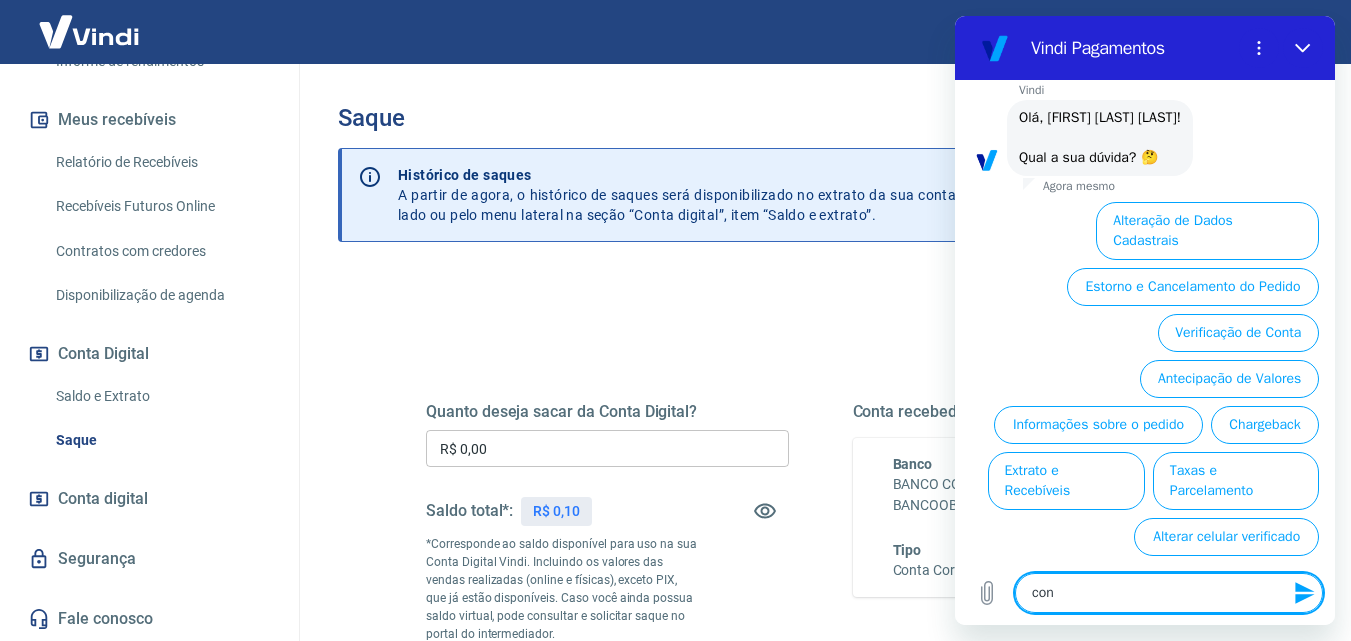 type on "cont" 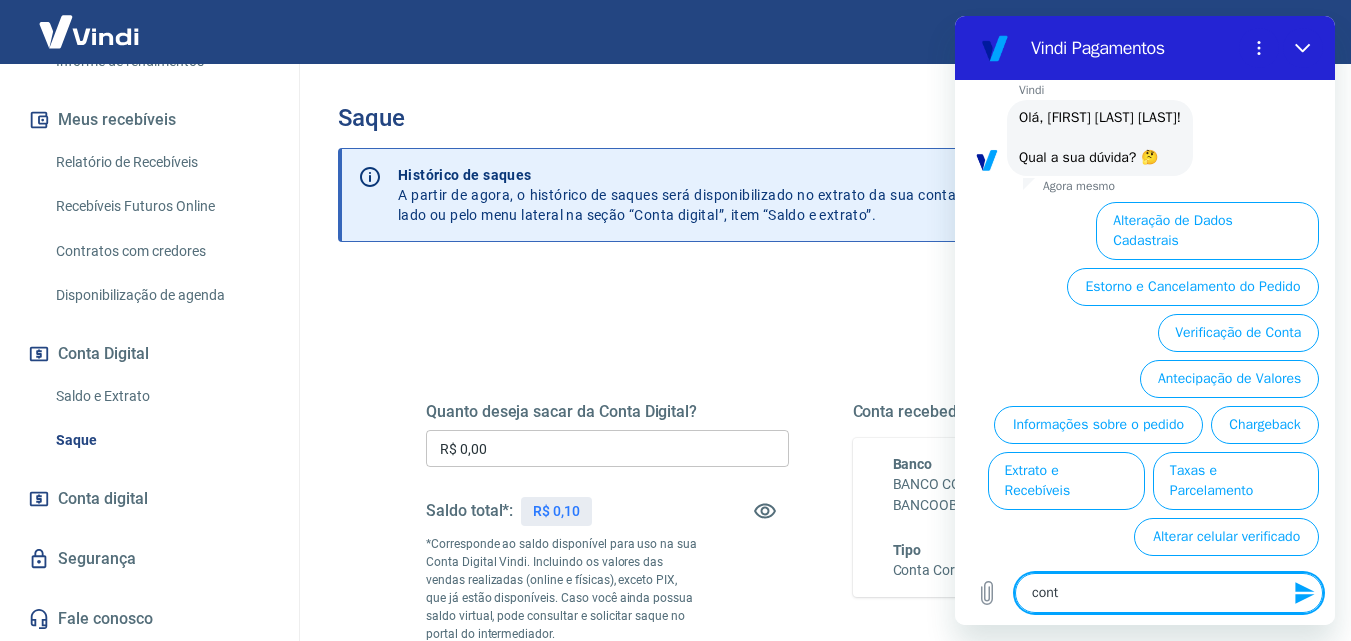 type on "conta" 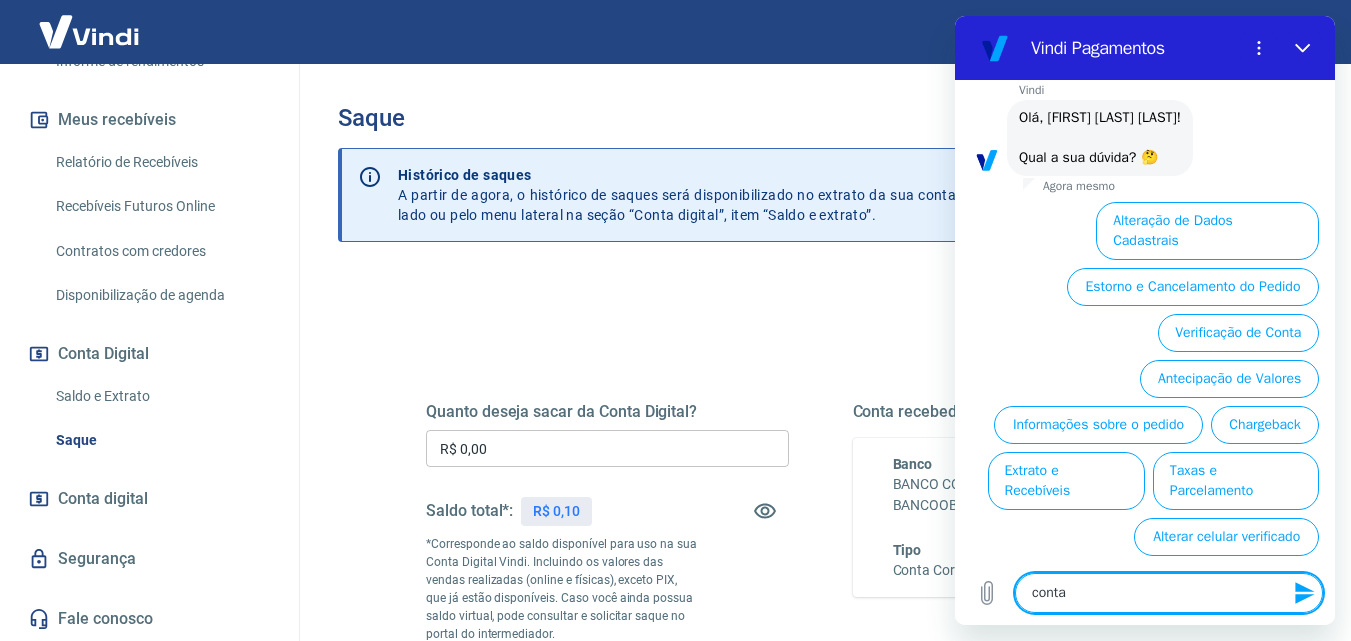 type on "conta" 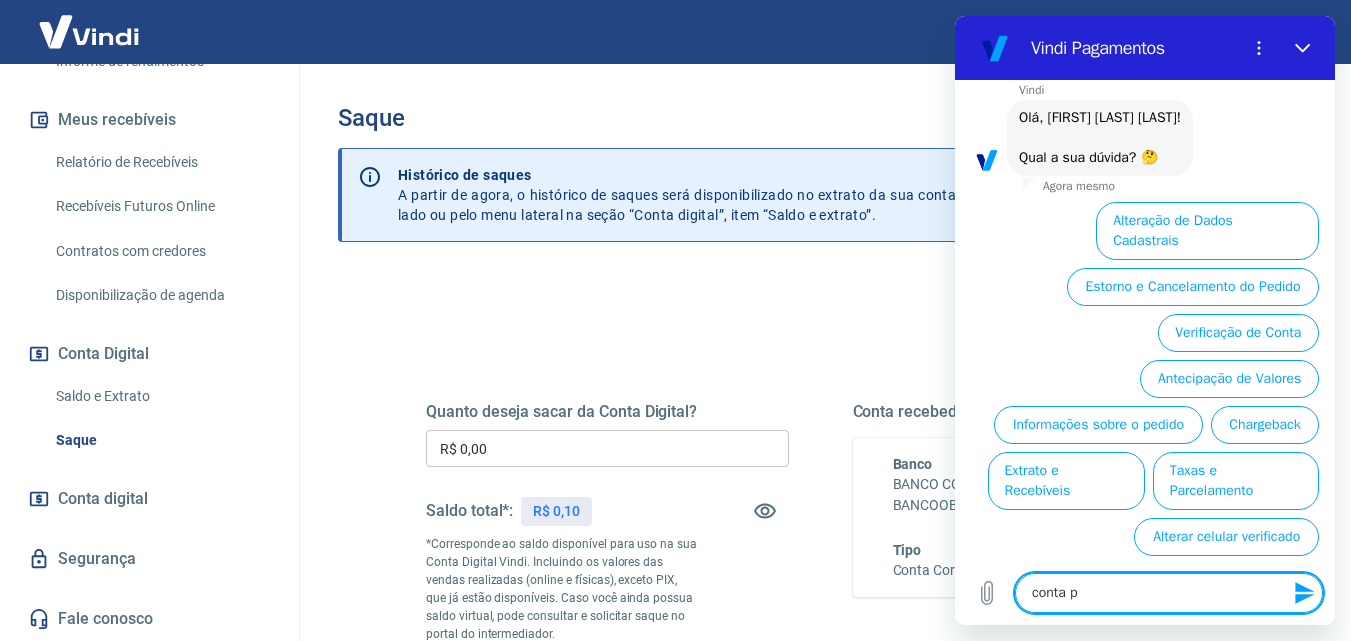 type on "conta pi" 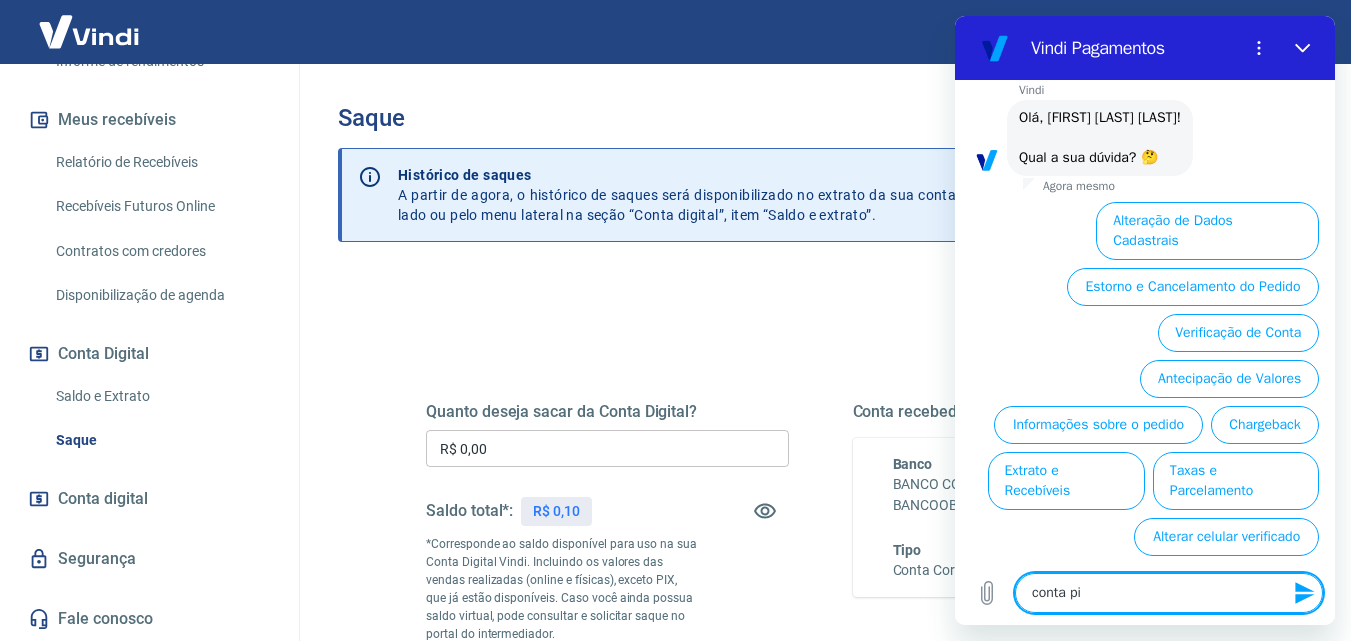 type on "conta pix" 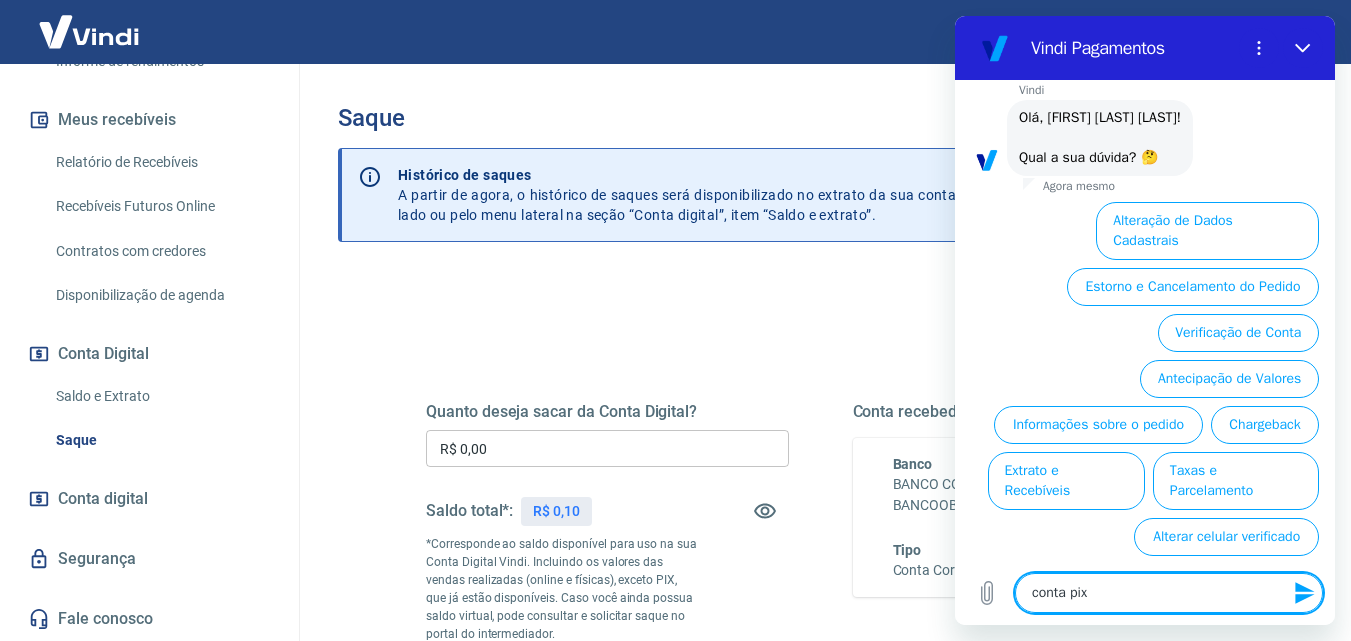type on "conta pix" 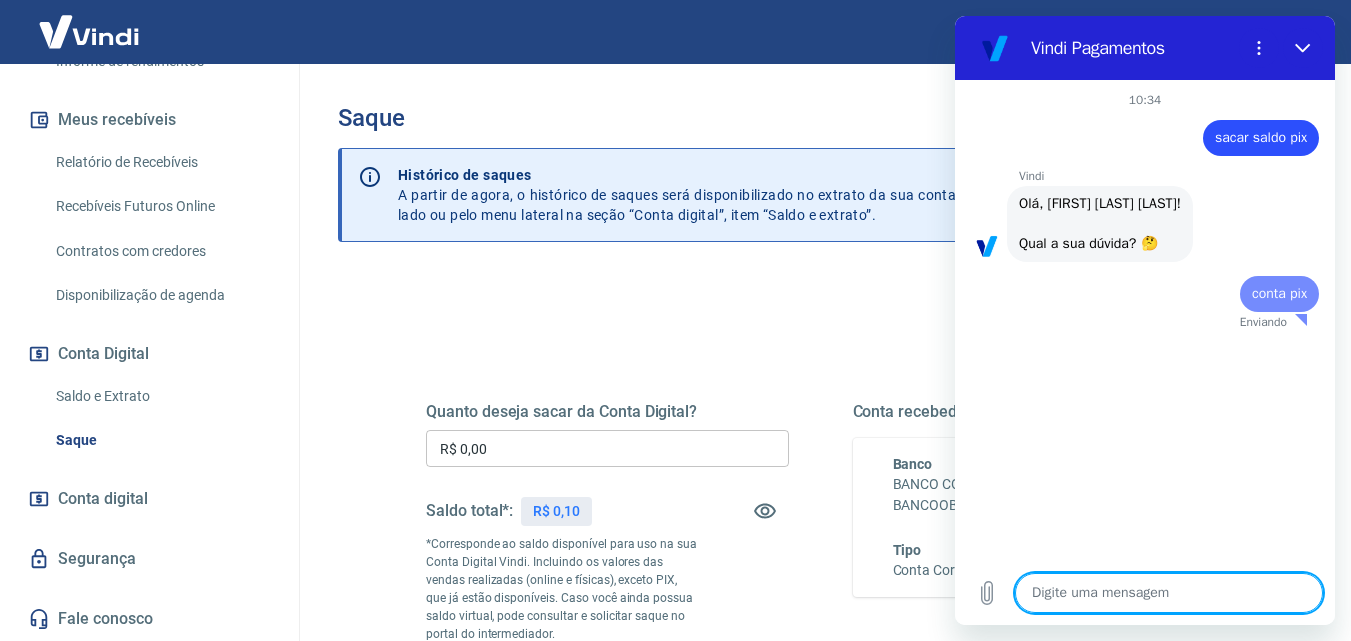 scroll, scrollTop: 0, scrollLeft: 0, axis: both 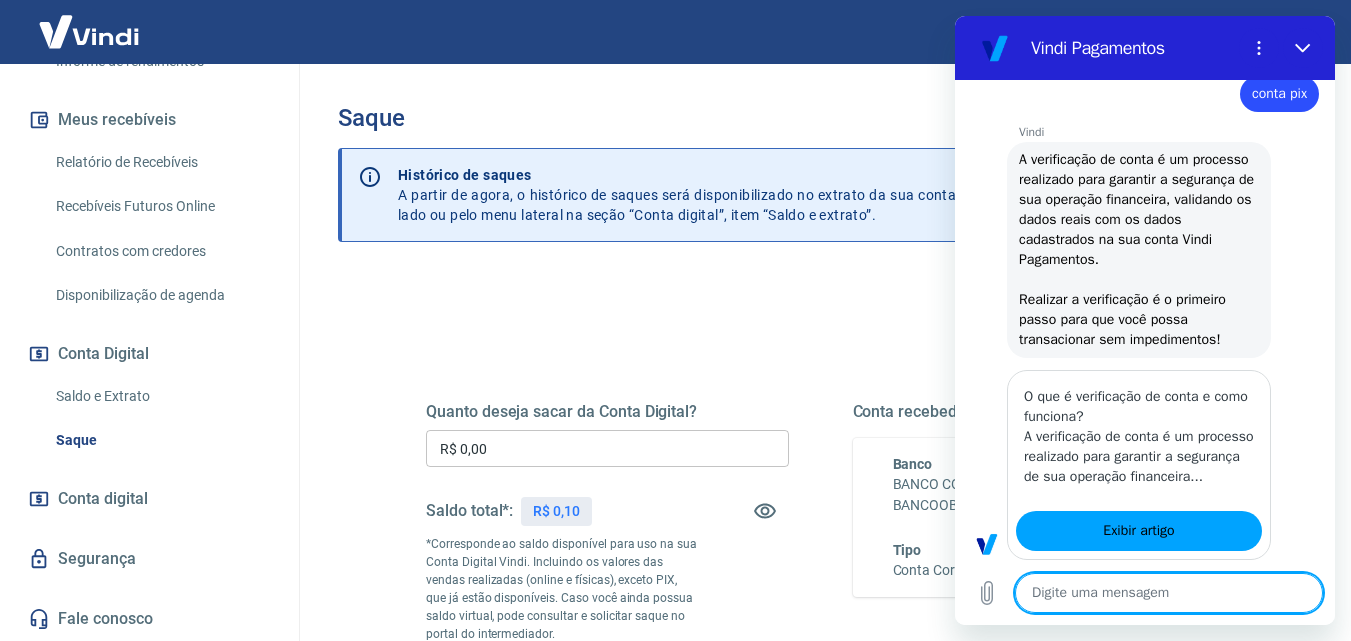 type on "x" 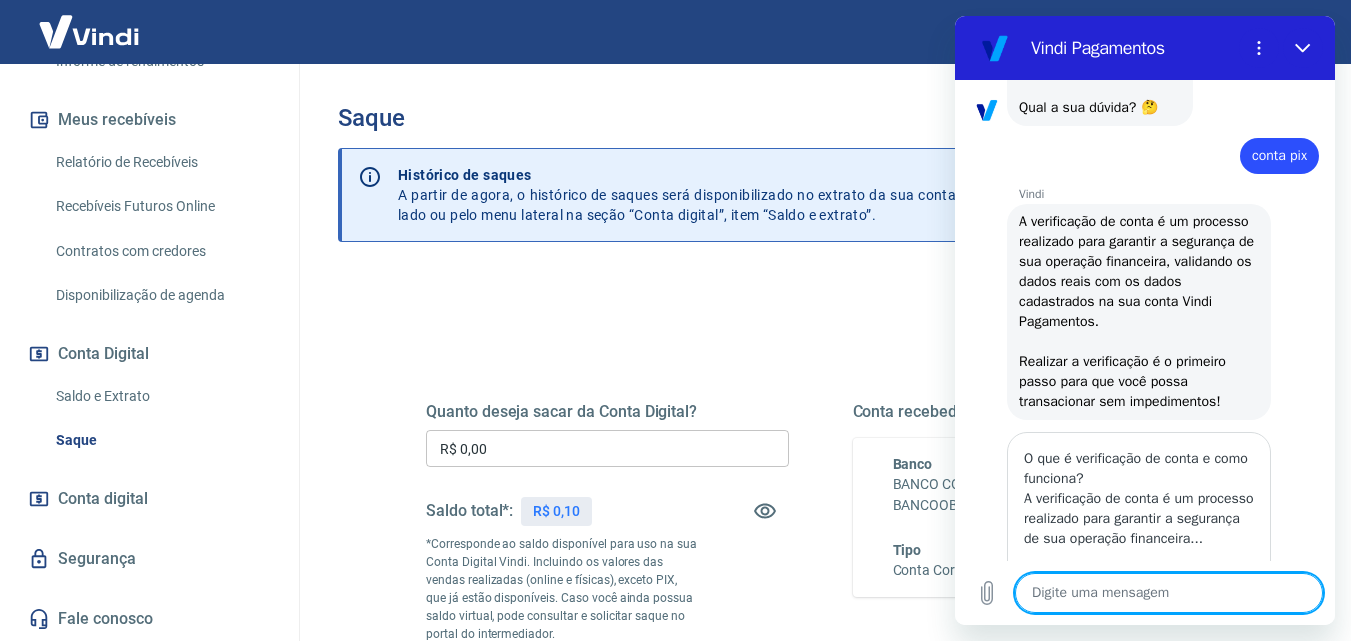 scroll, scrollTop: 236, scrollLeft: 0, axis: vertical 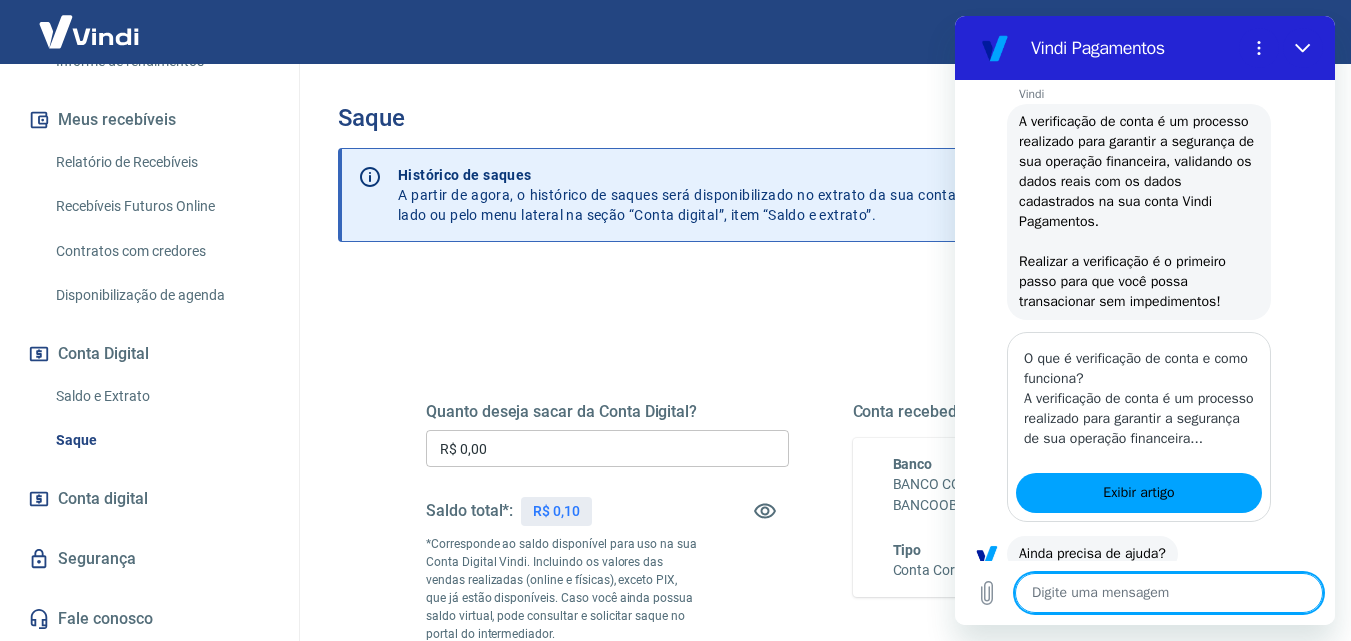 click at bounding box center [1169, 593] 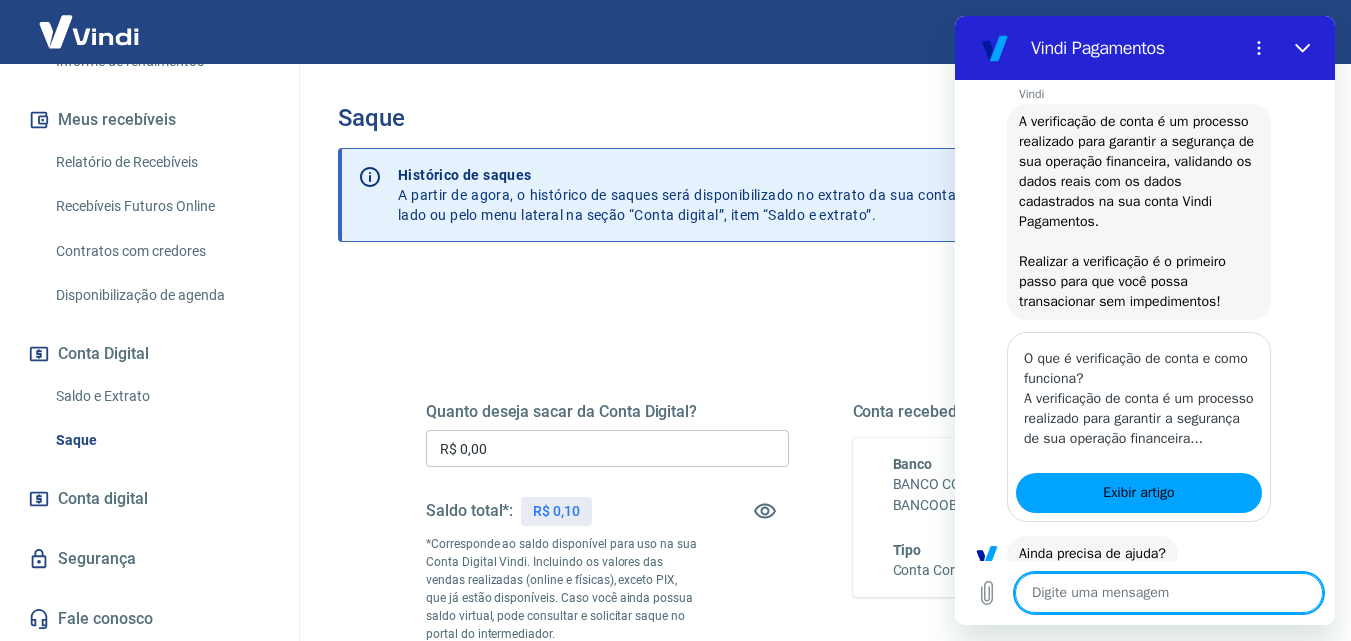 type on "s" 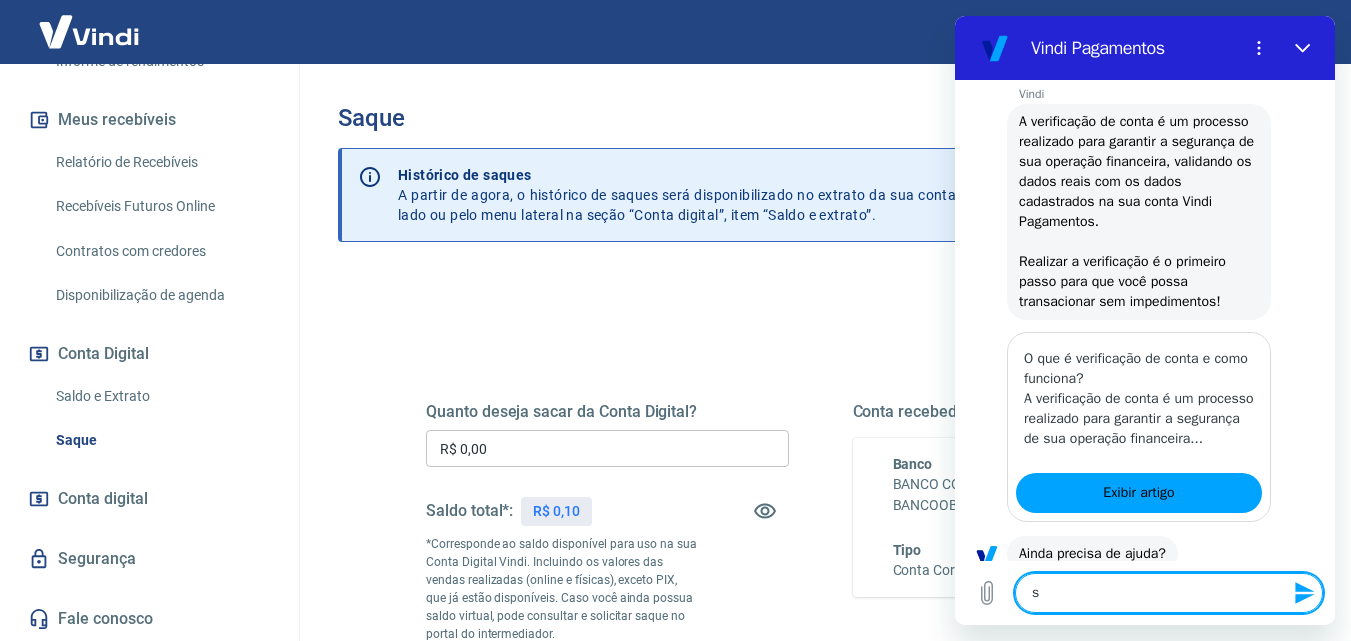 type on "sa" 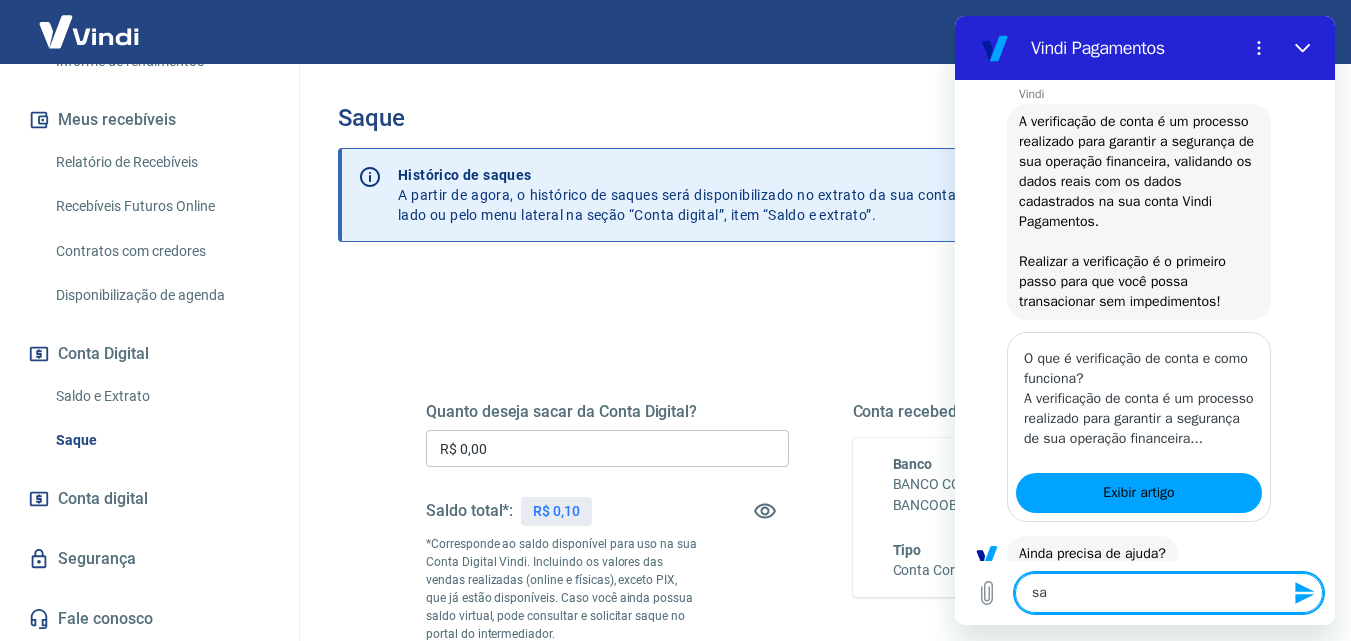 type on "x" 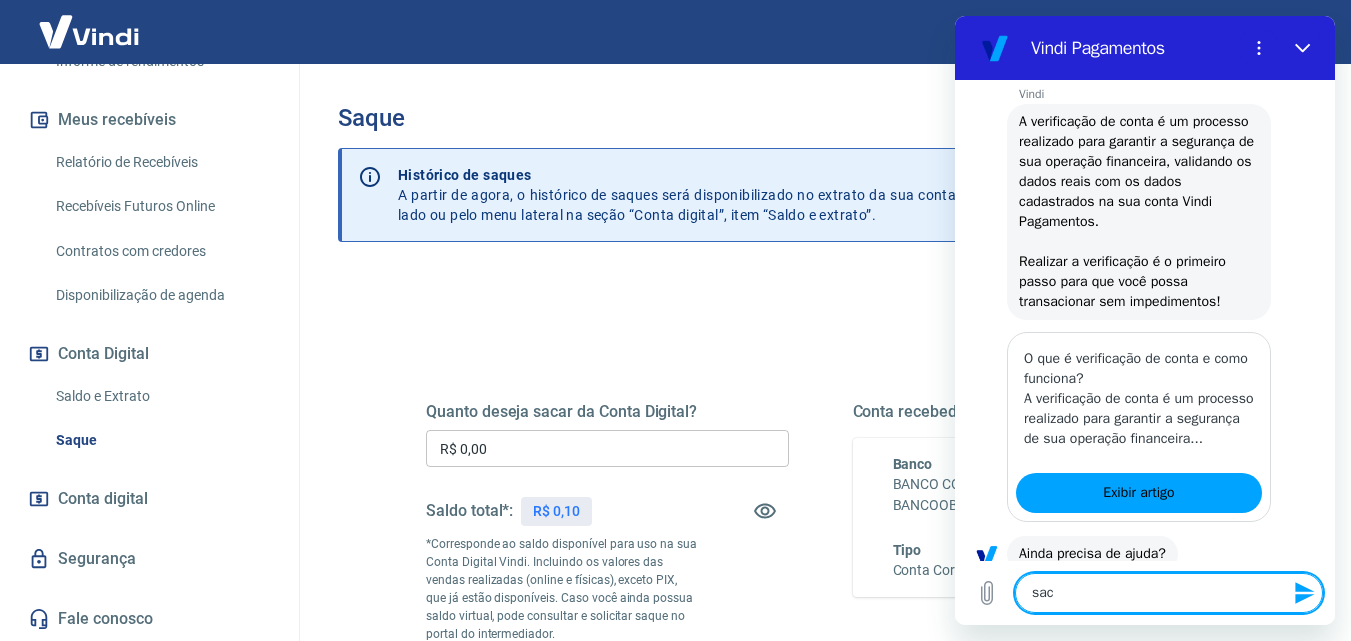 type on "saca" 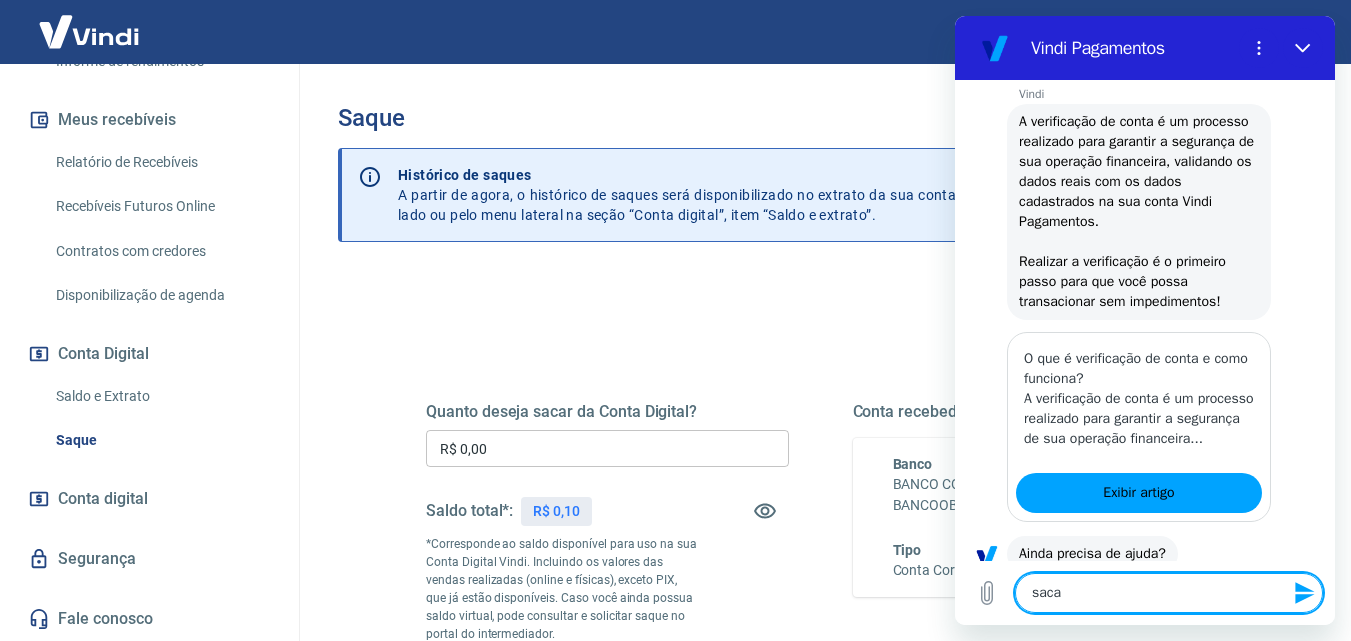 type on "sacar" 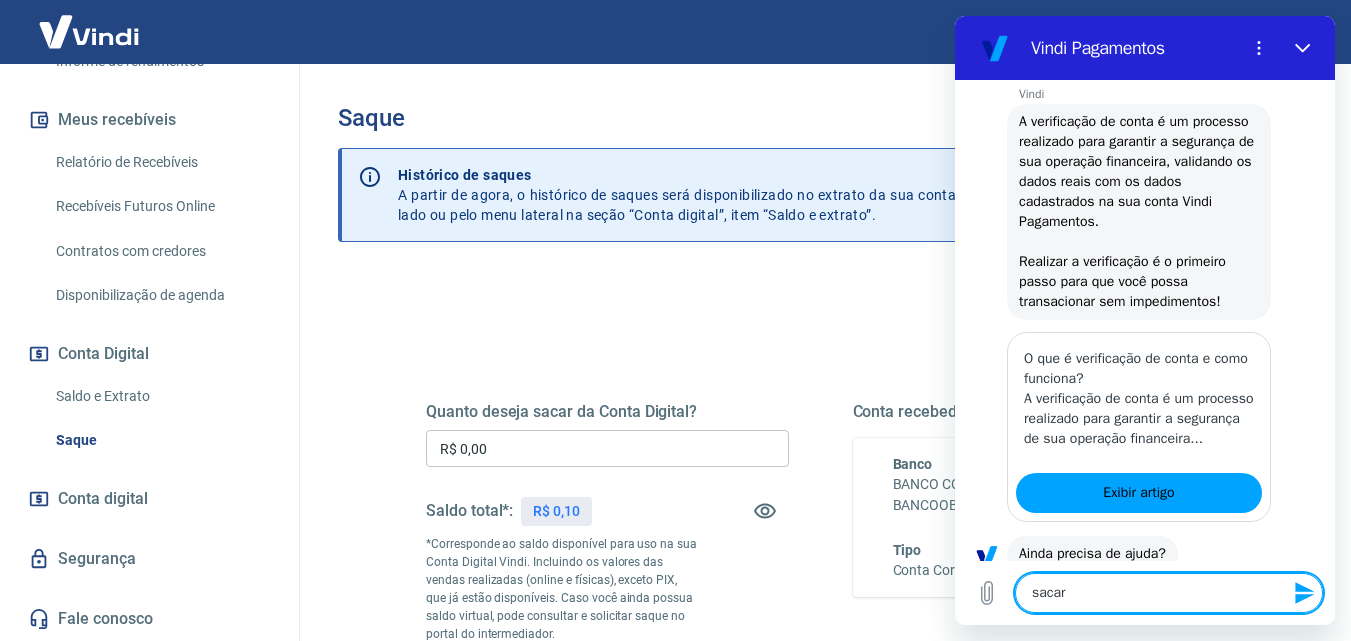 type on "sacar" 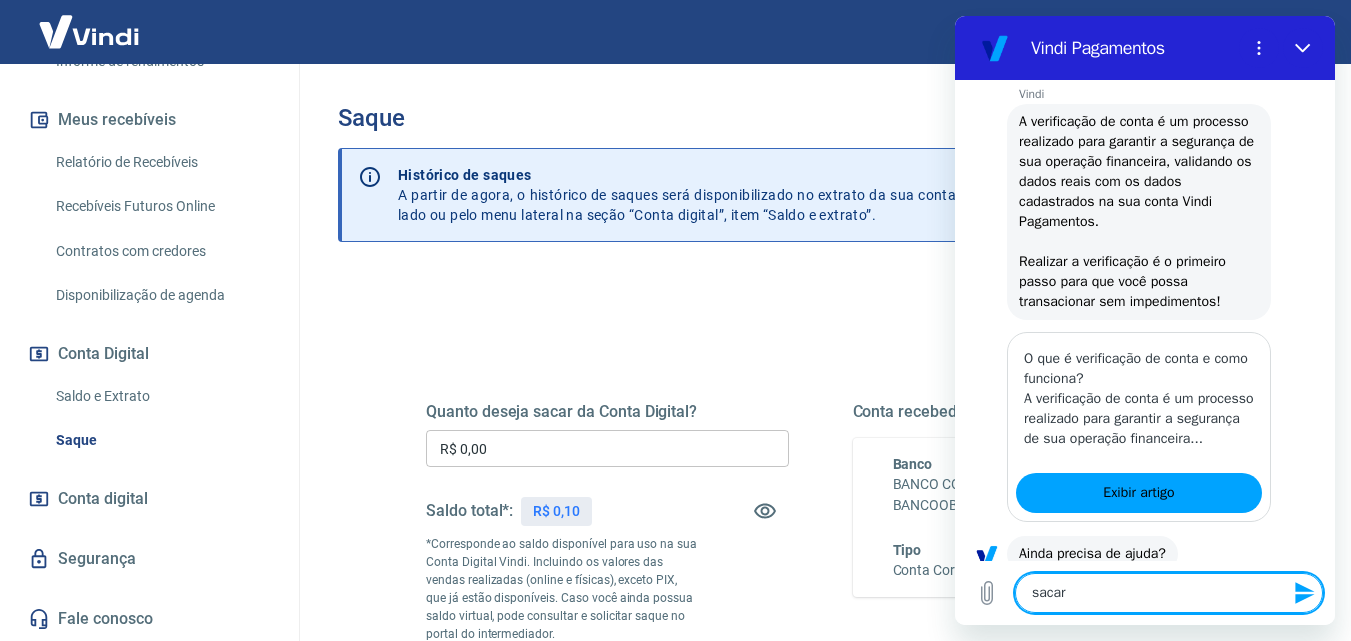 type on "sacar s" 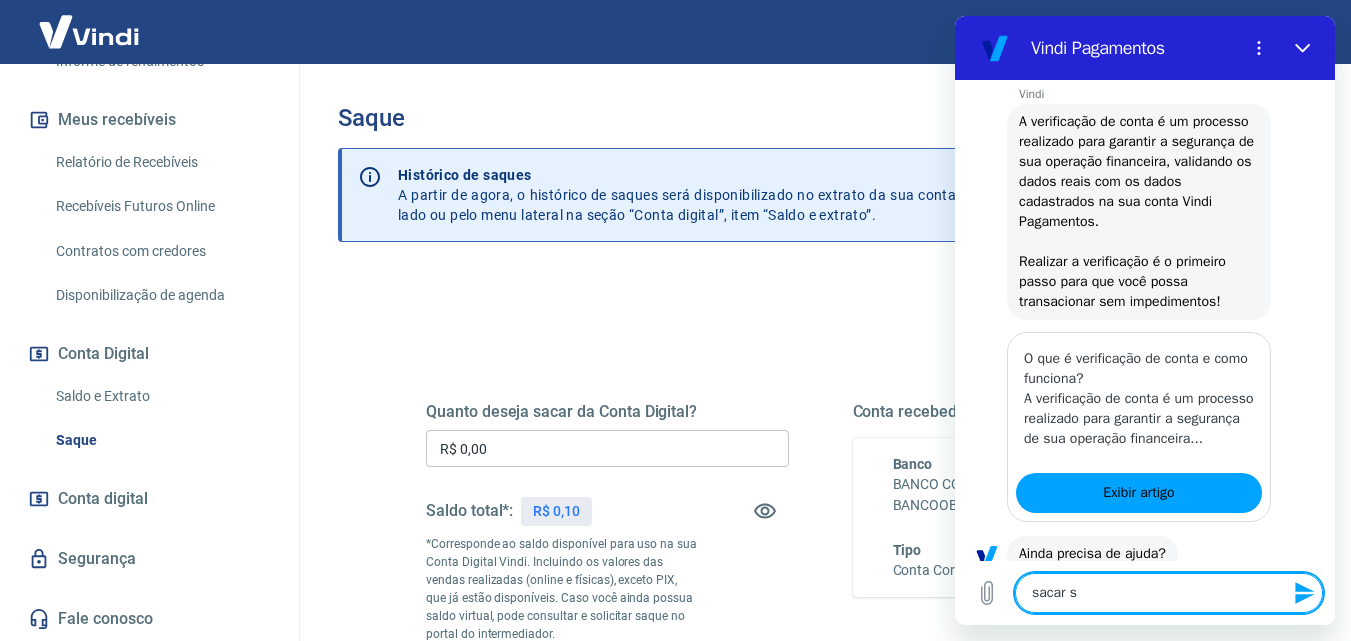 type on "sacar sa" 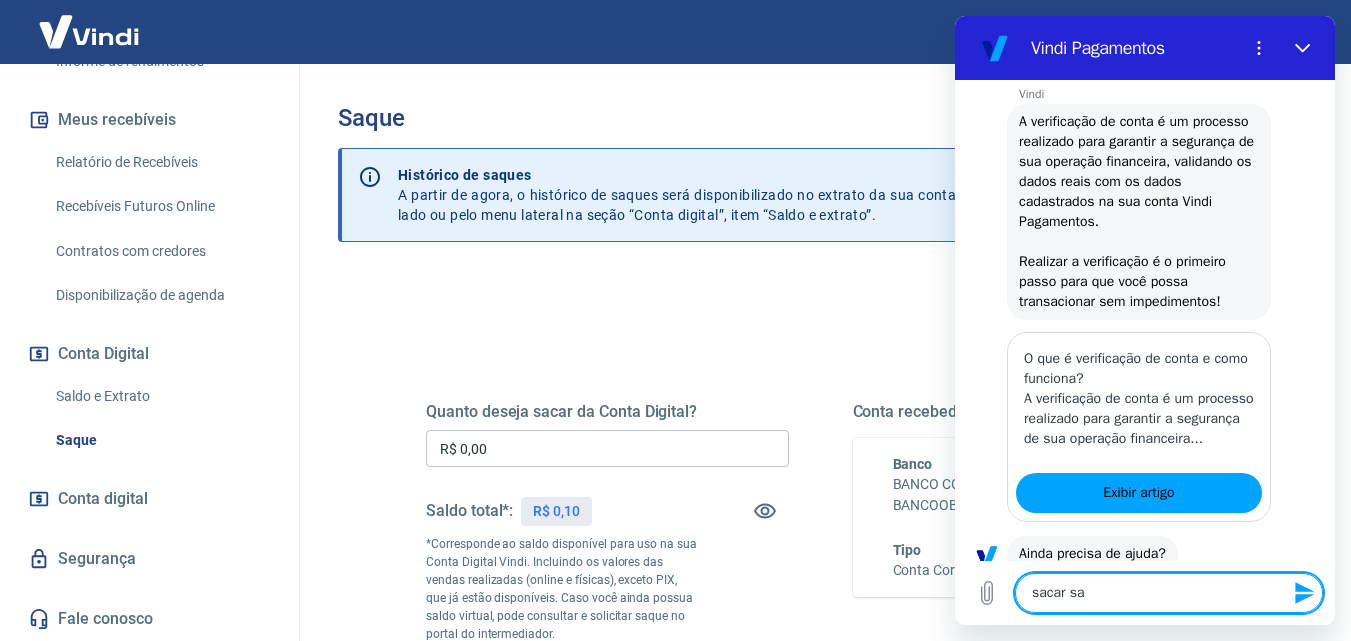 type on "sacar sal" 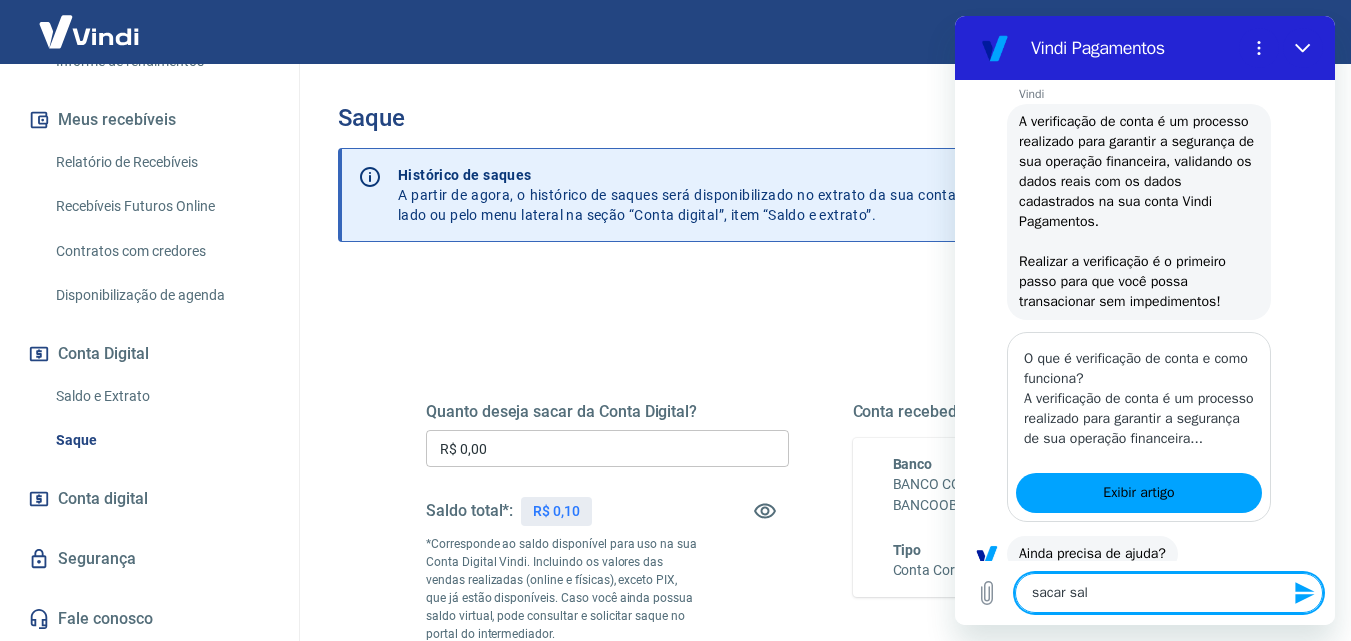 type on "x" 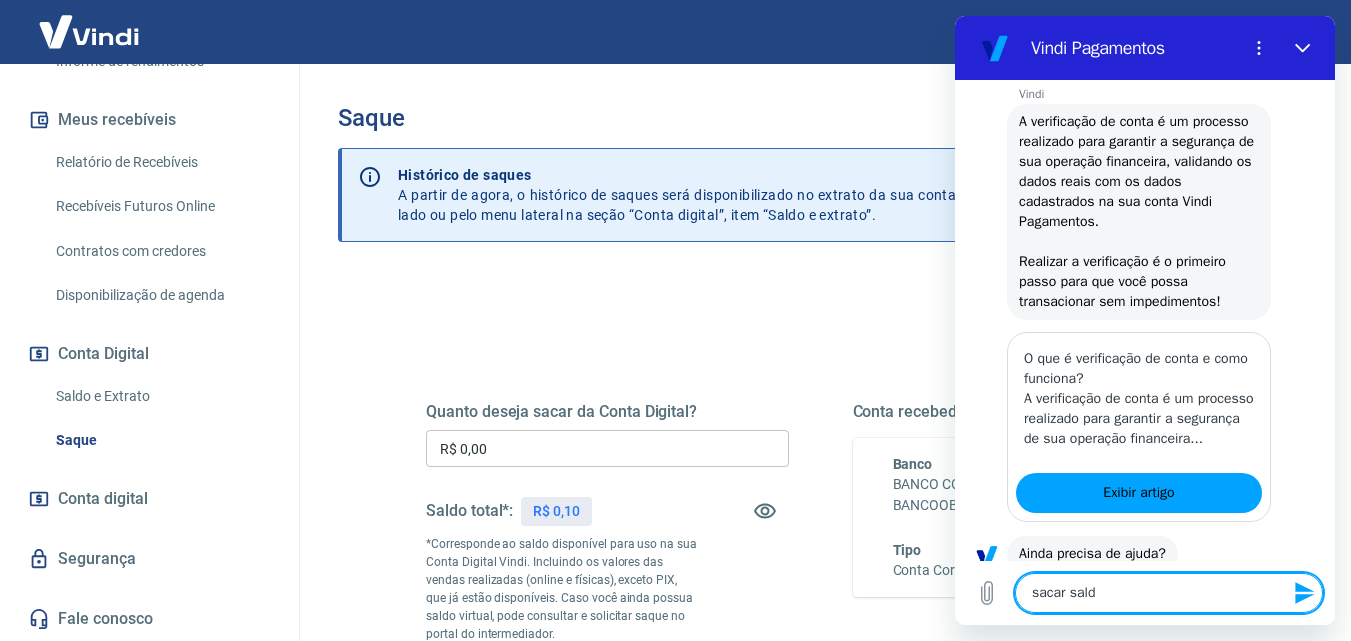 type on "sacar saldo" 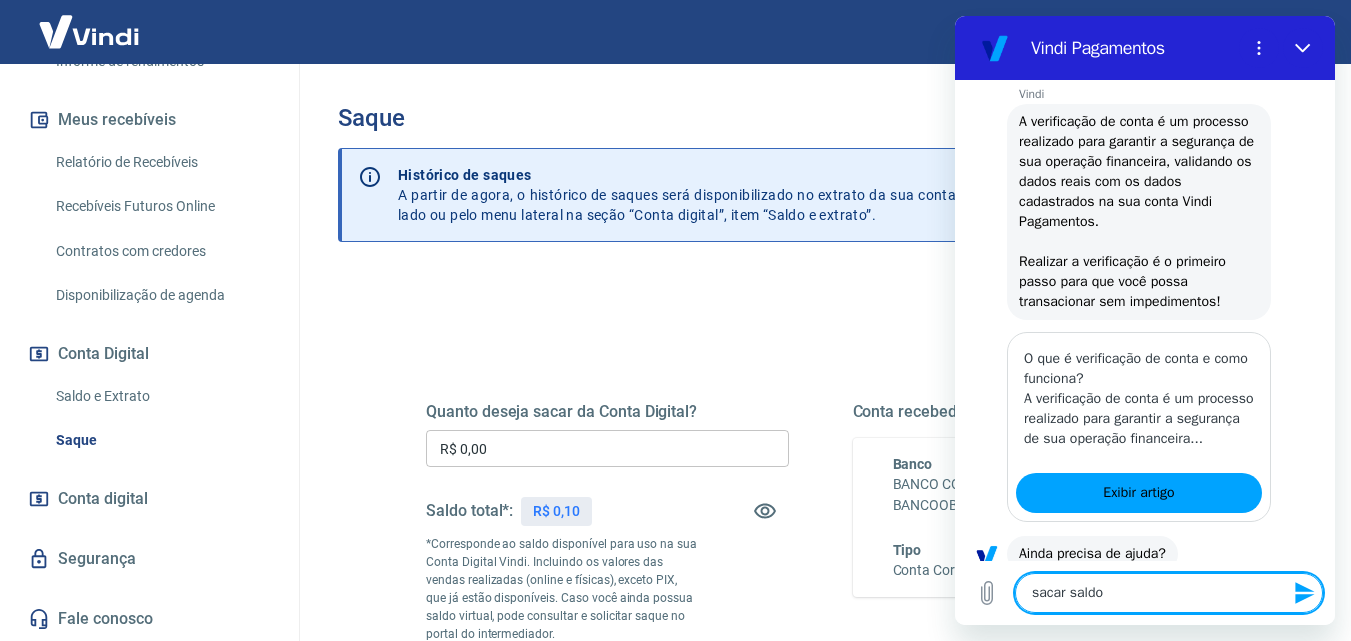 type on "x" 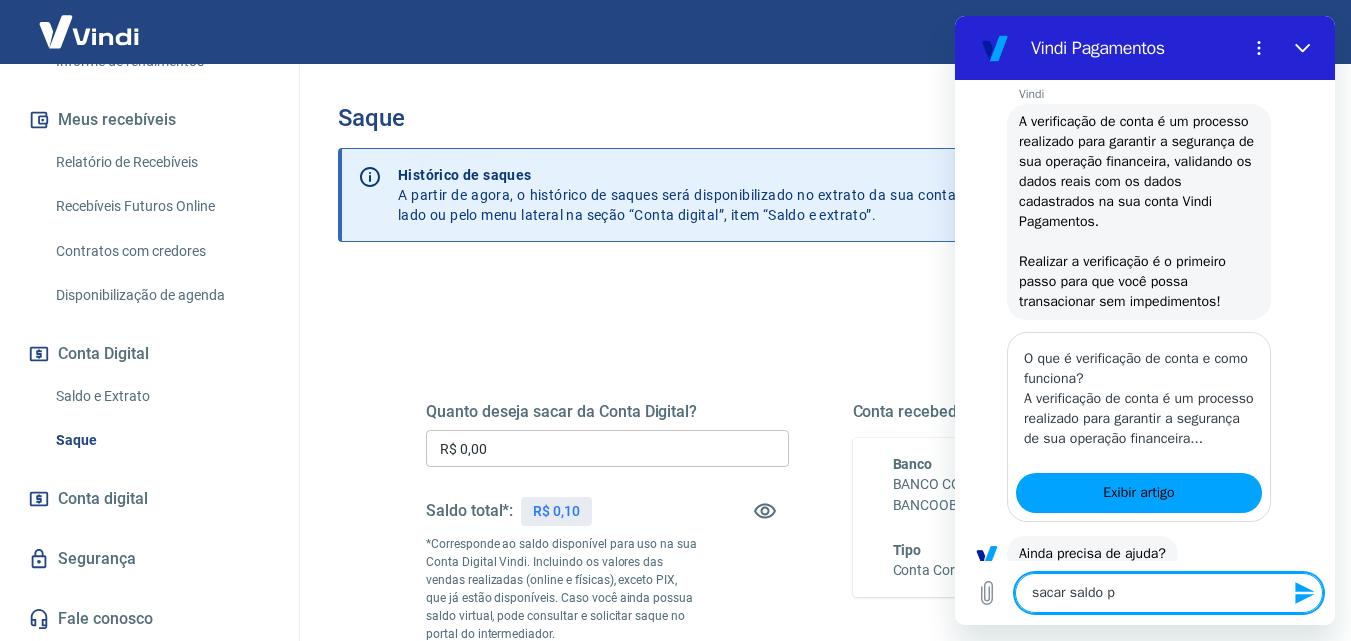 type on "sacar saldo pi" 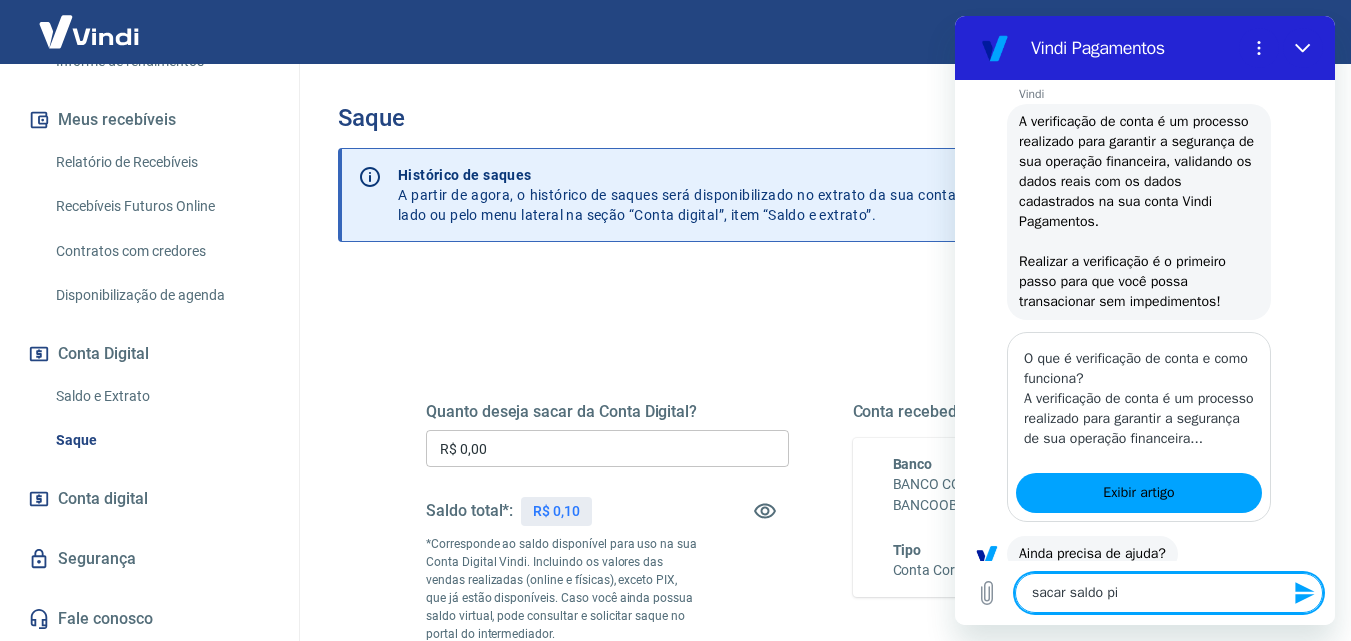 type on "sacar saldo pix" 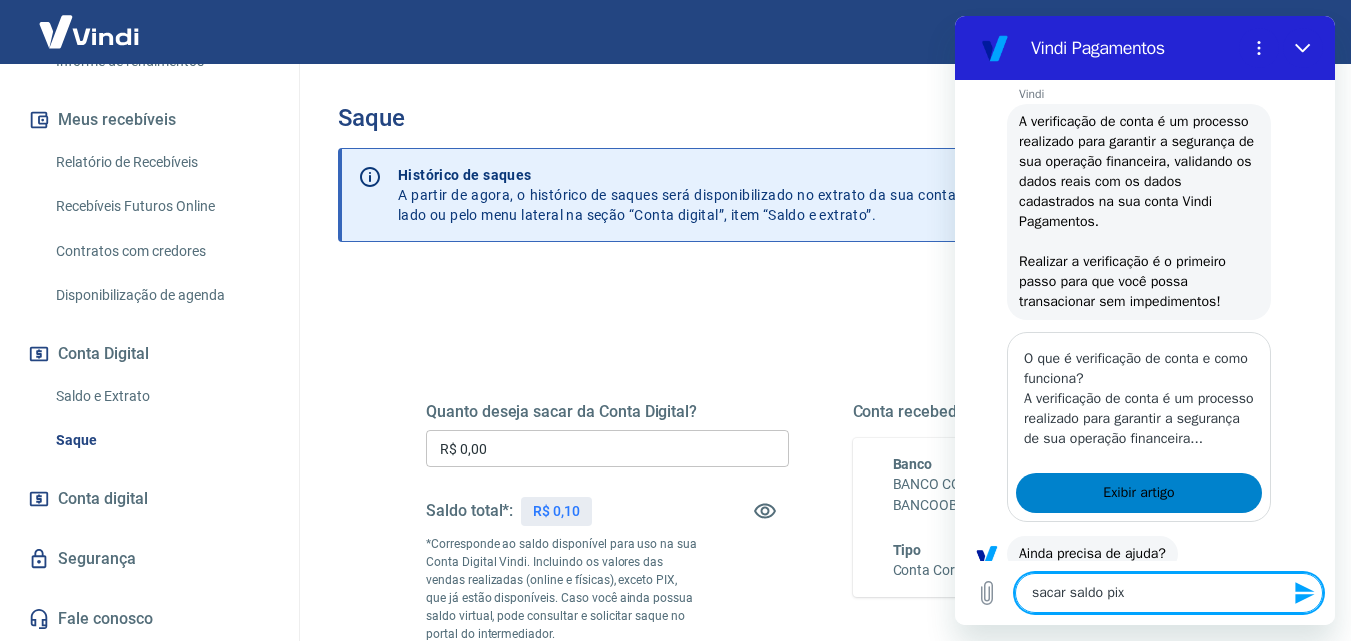 type on "sacar saldo pix" 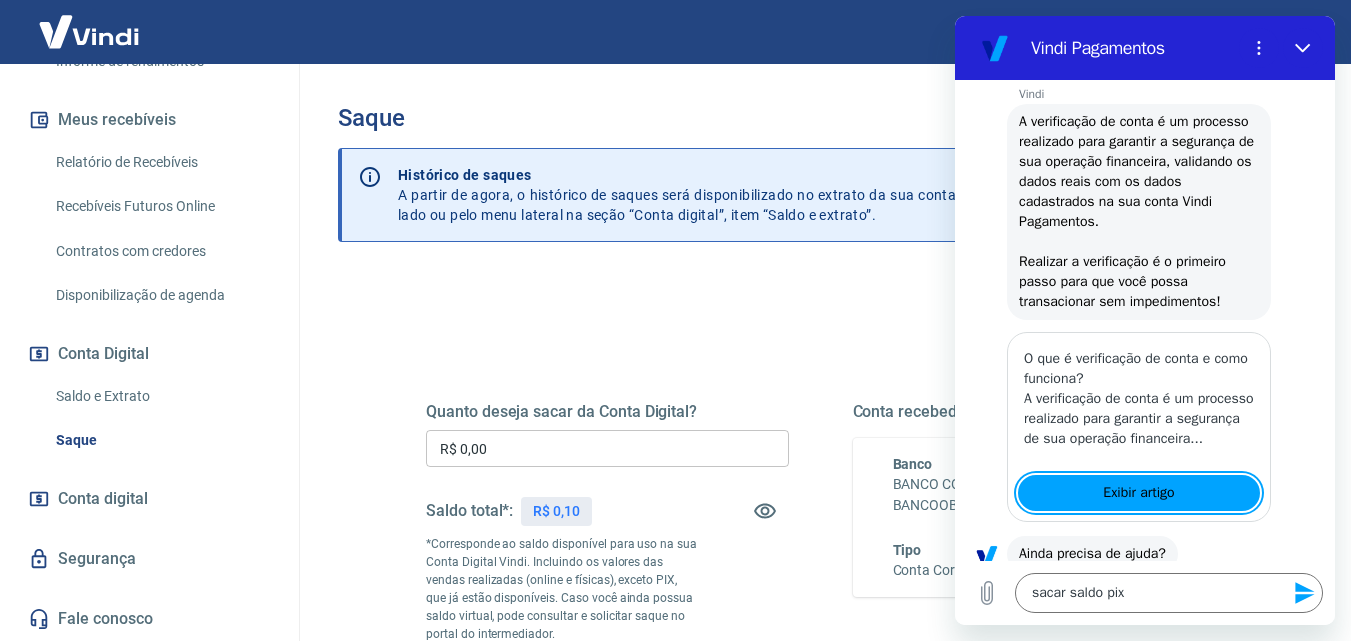 type on "x" 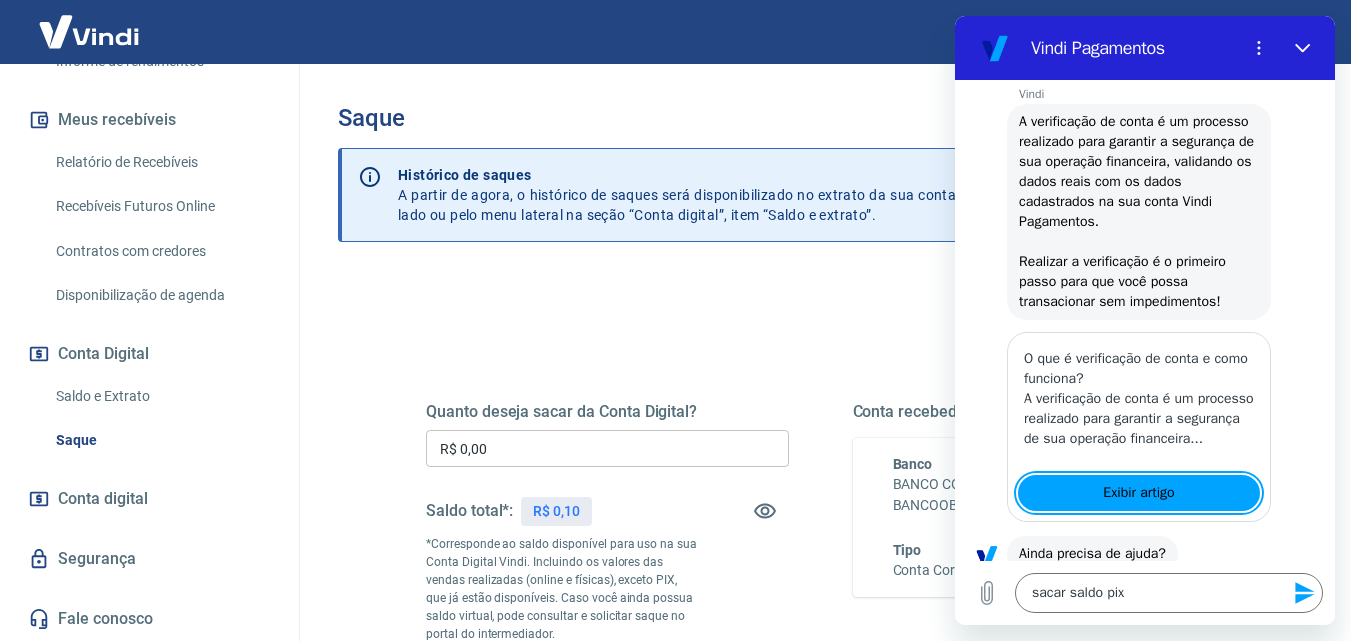 click 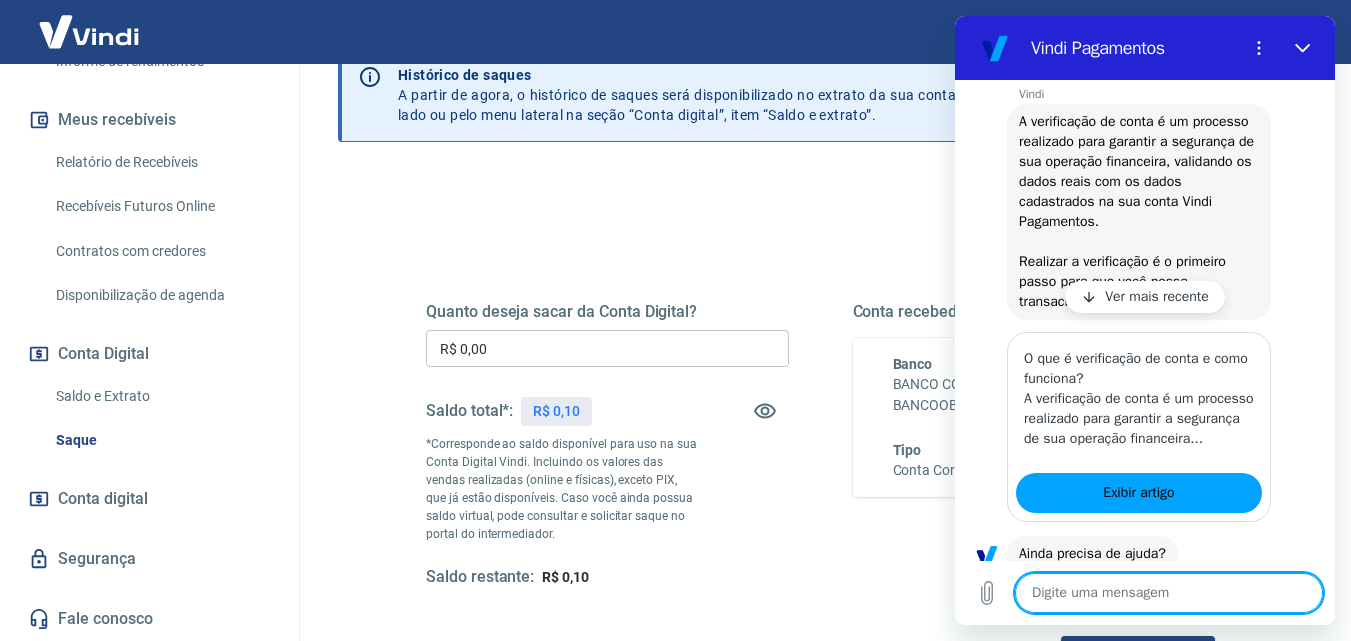 scroll, scrollTop: 200, scrollLeft: 0, axis: vertical 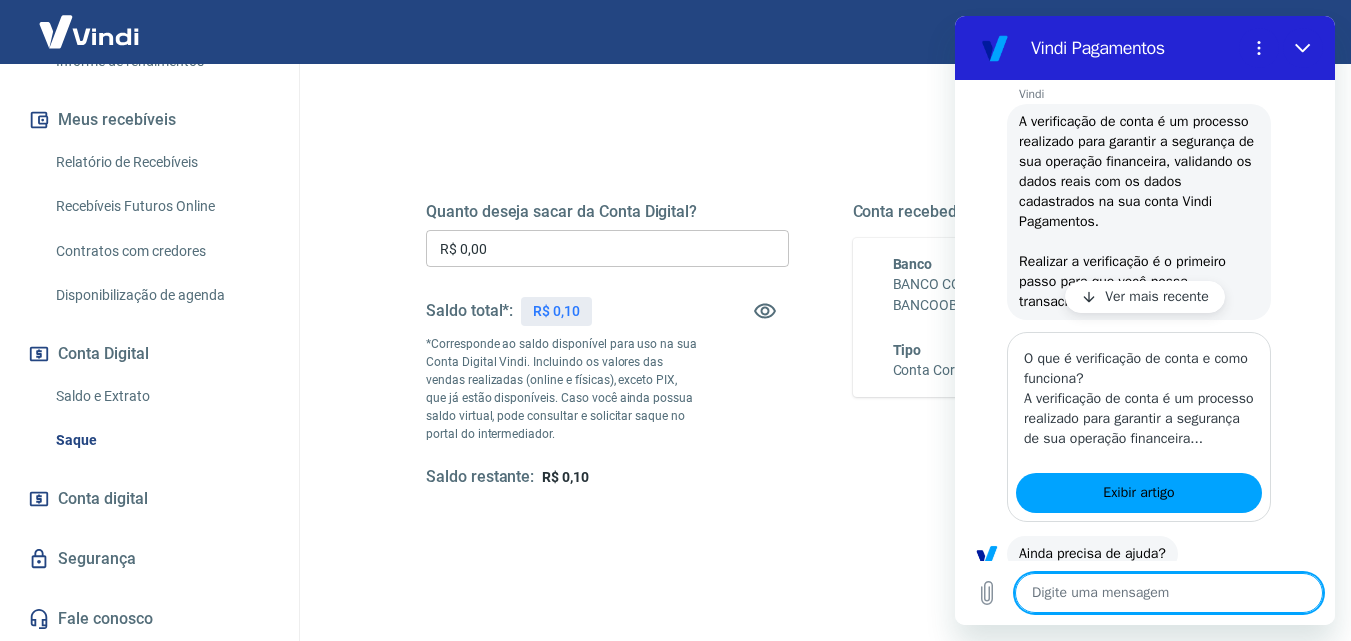 click at bounding box center (1169, 593) 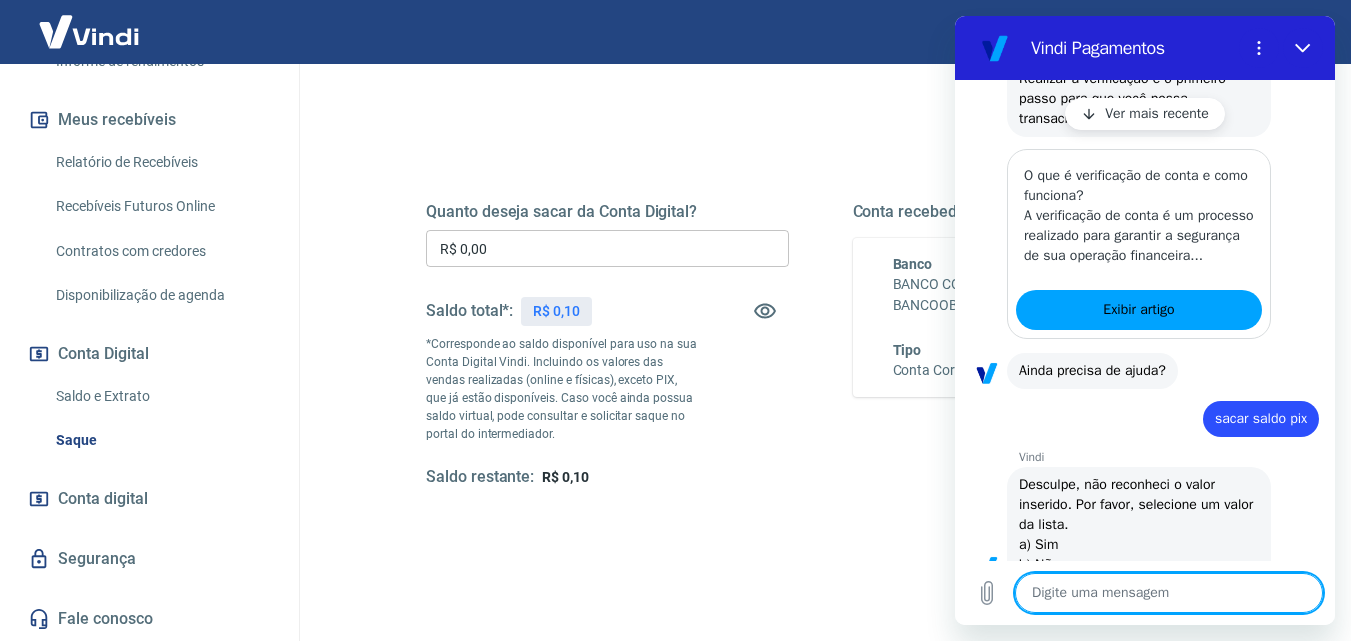 type on "x" 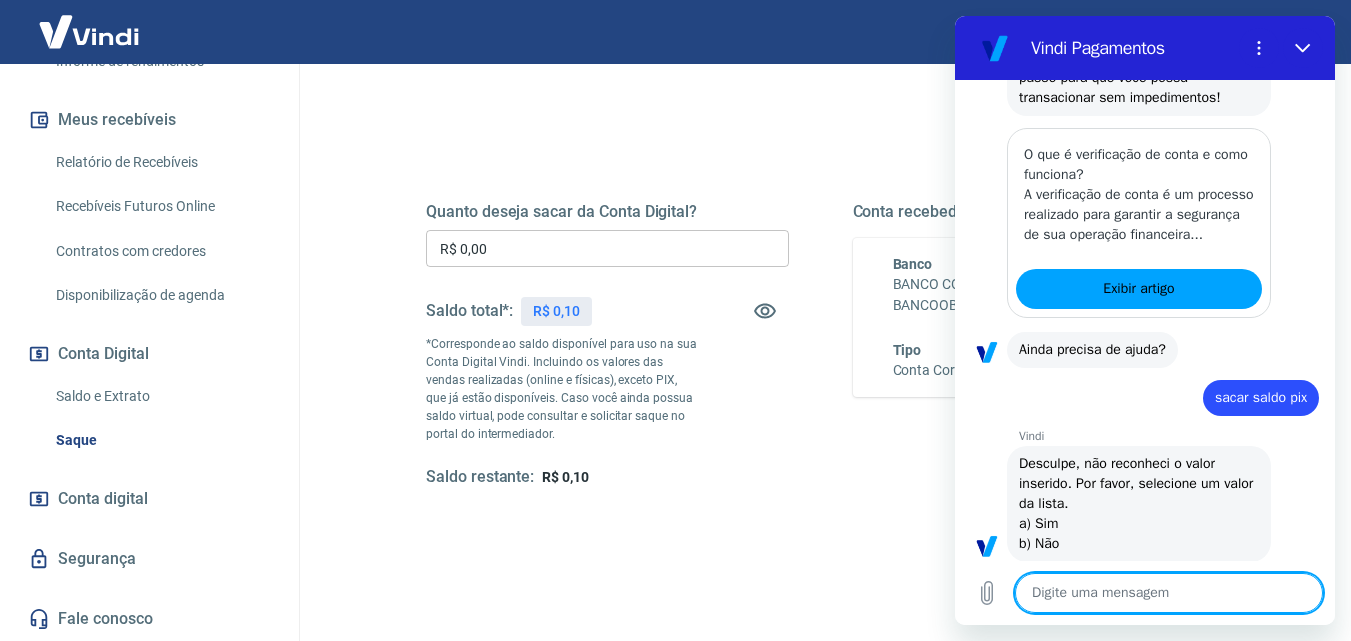 scroll, scrollTop: 484, scrollLeft: 0, axis: vertical 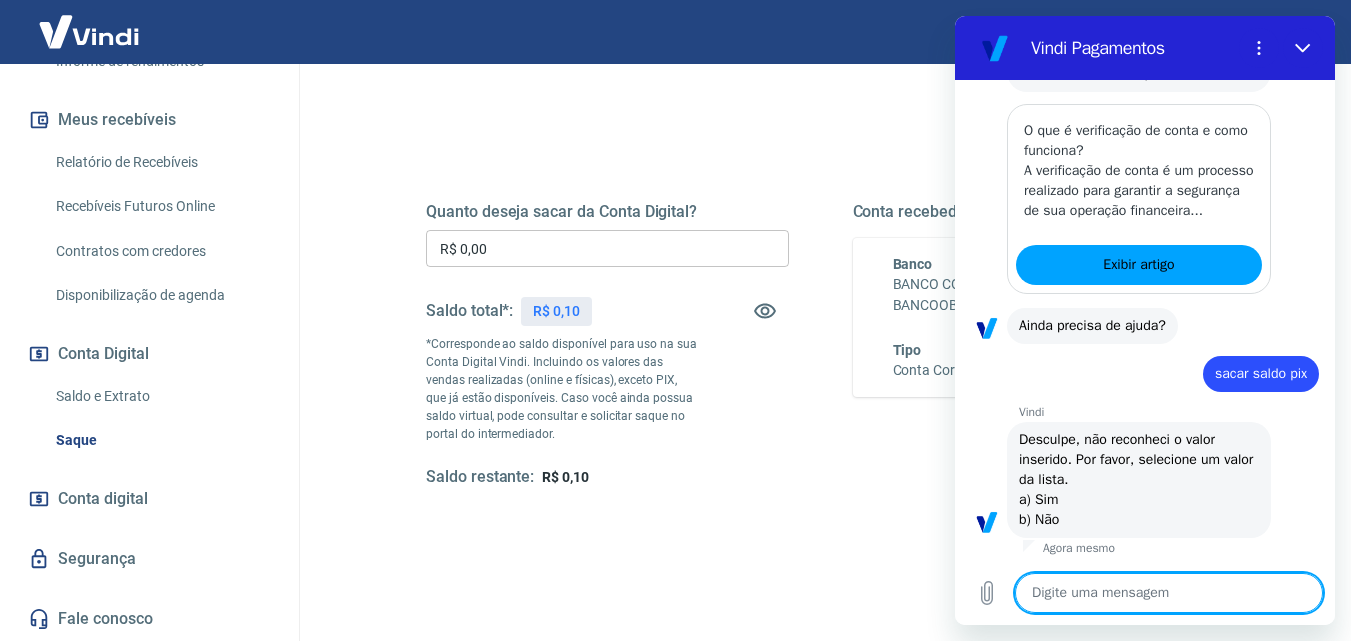 type on "s" 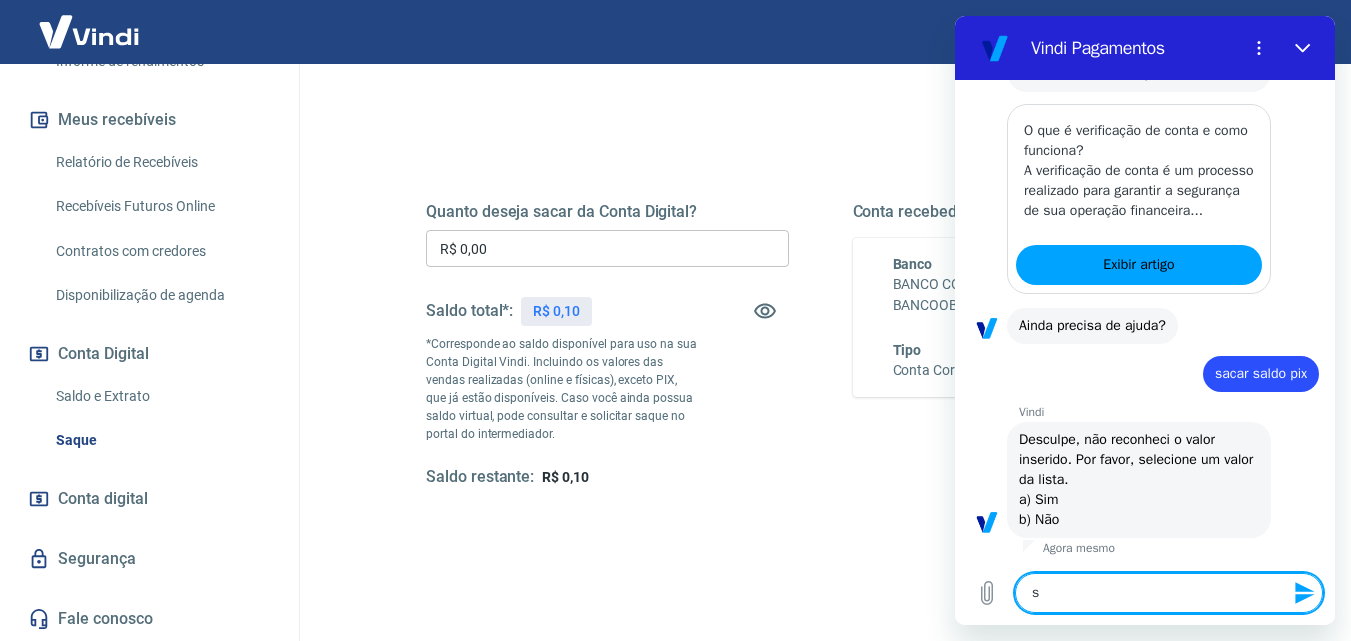 type on "sa" 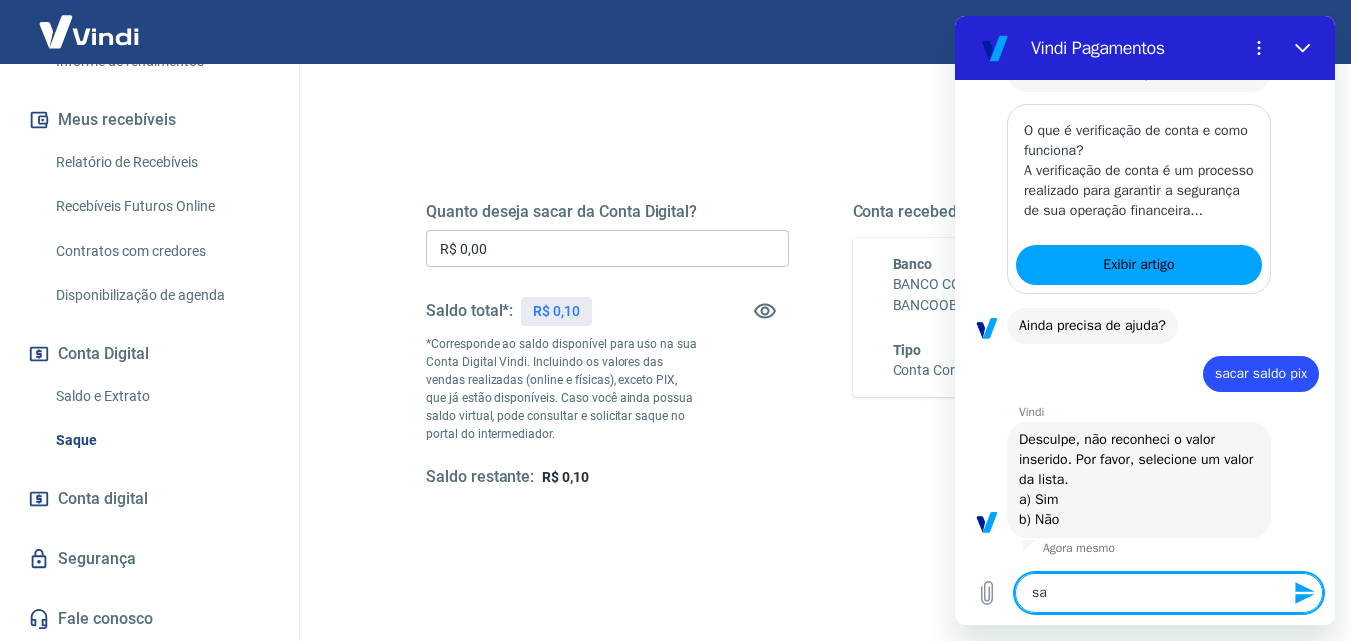 type on "x" 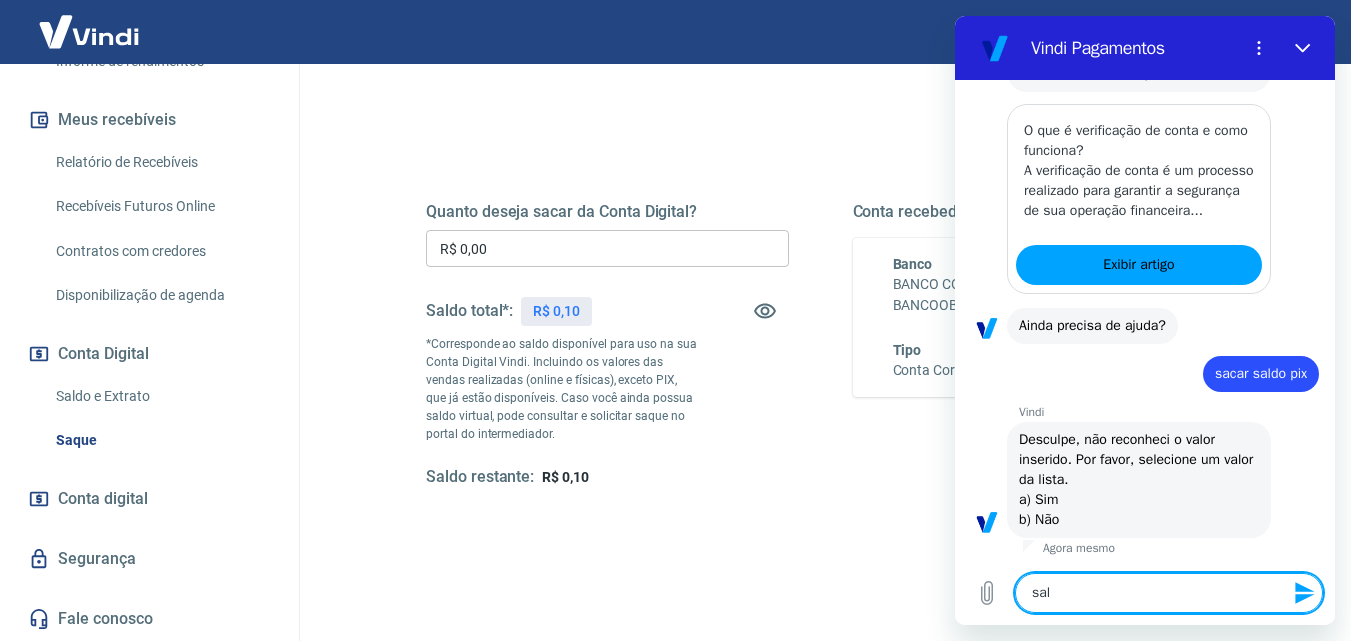 type on "sald" 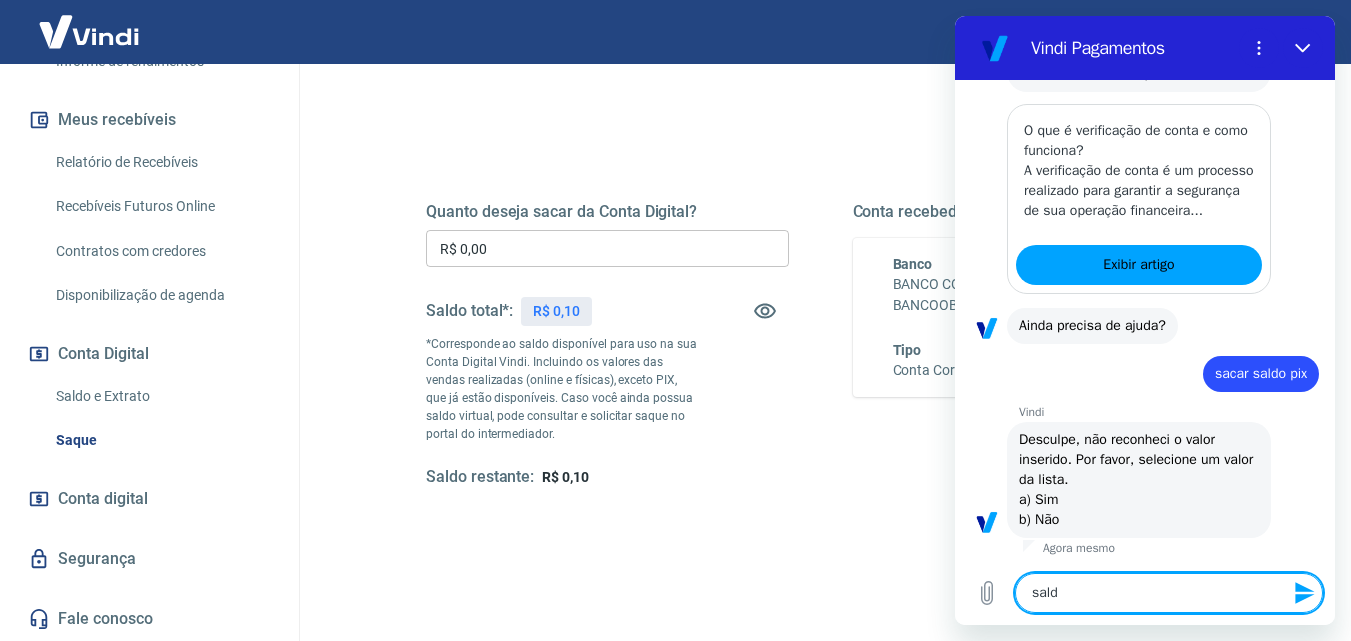 type on "saldp" 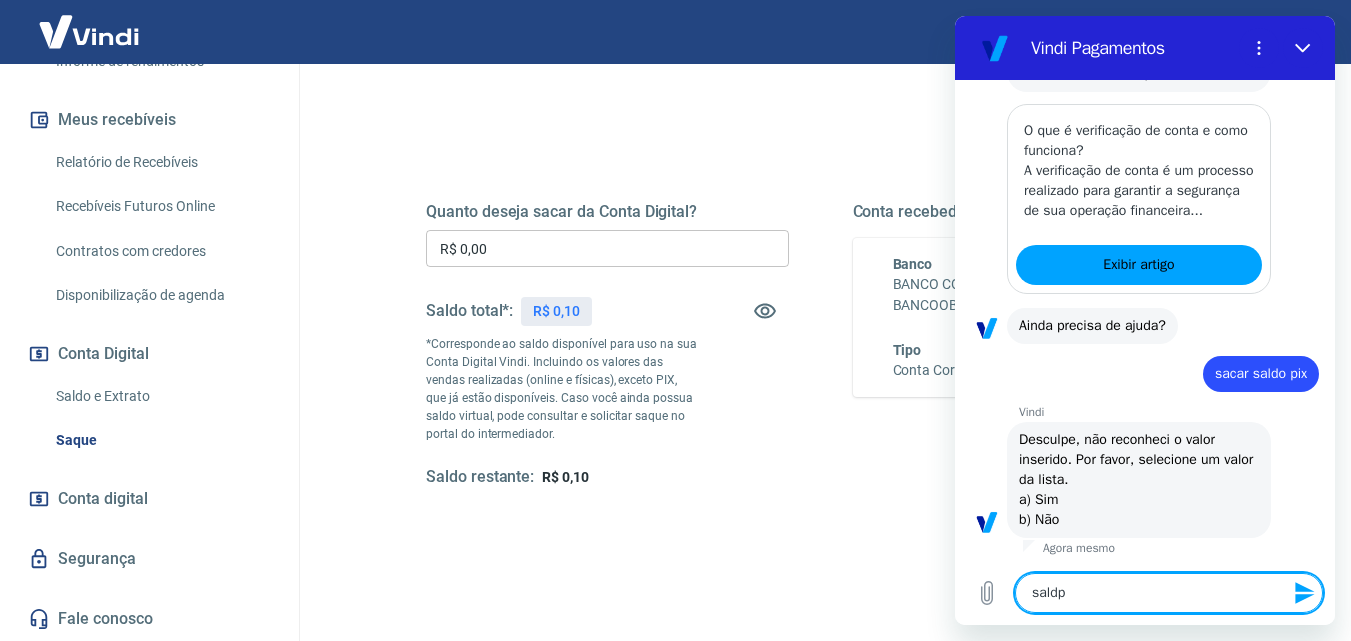 type on "sald" 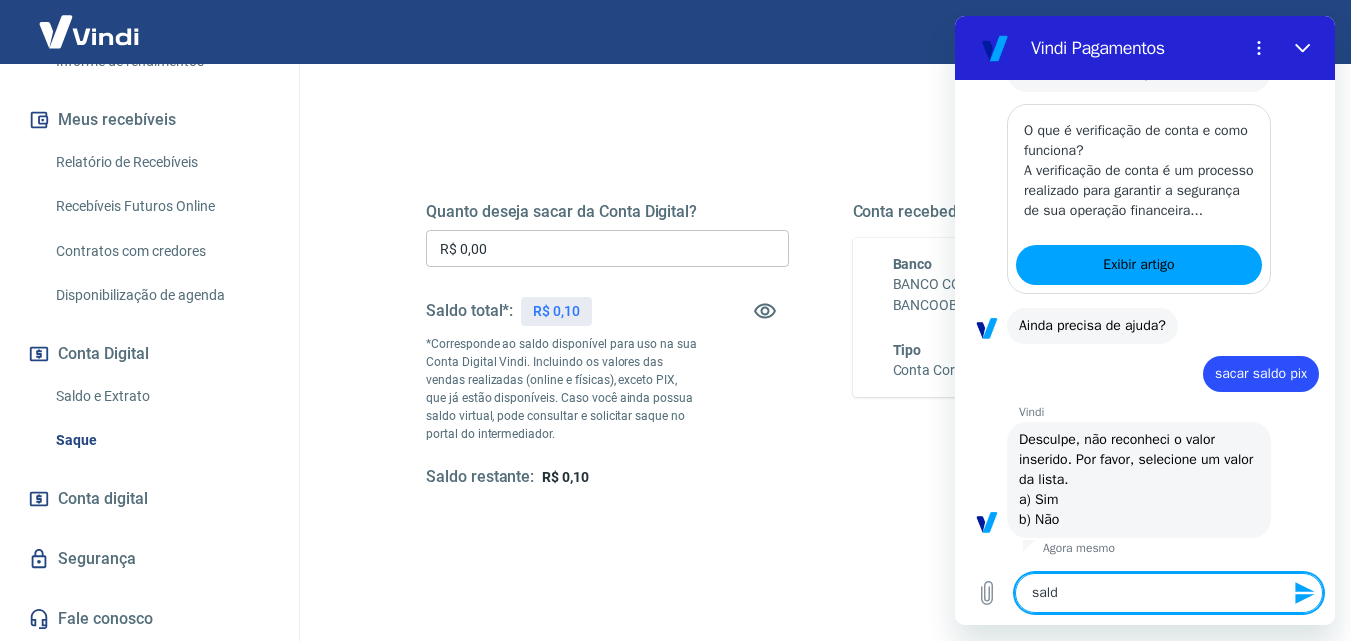 type on "saldo" 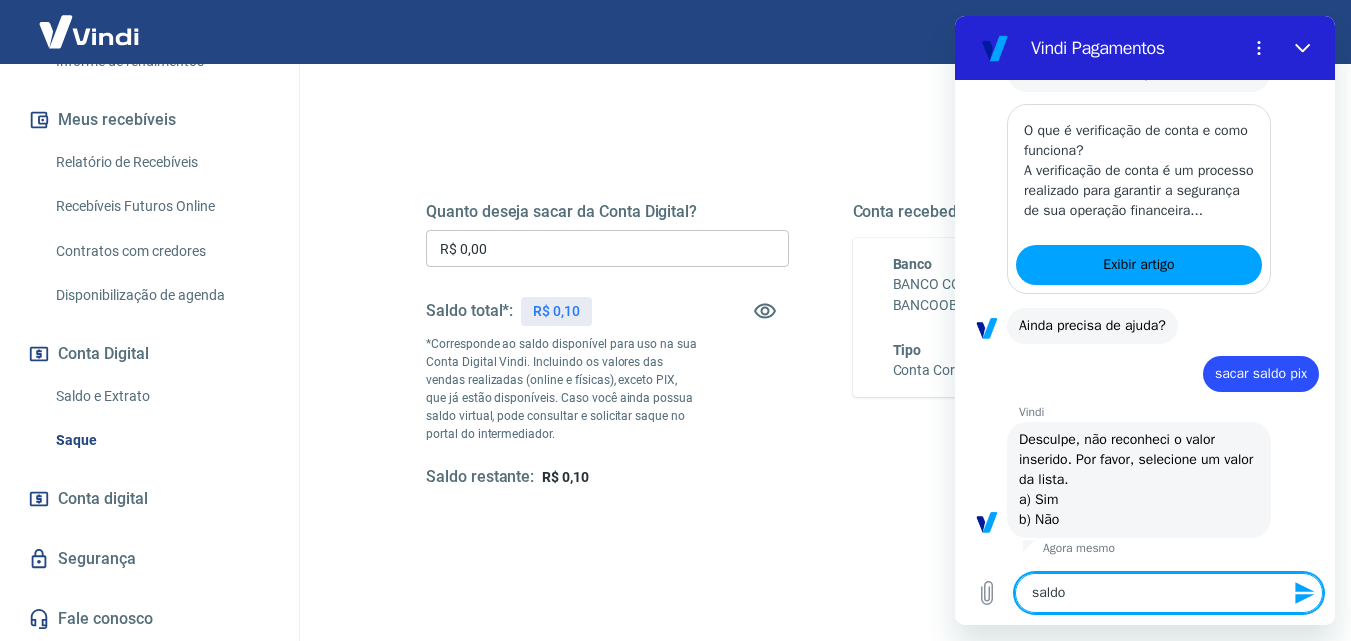 type on "saldo" 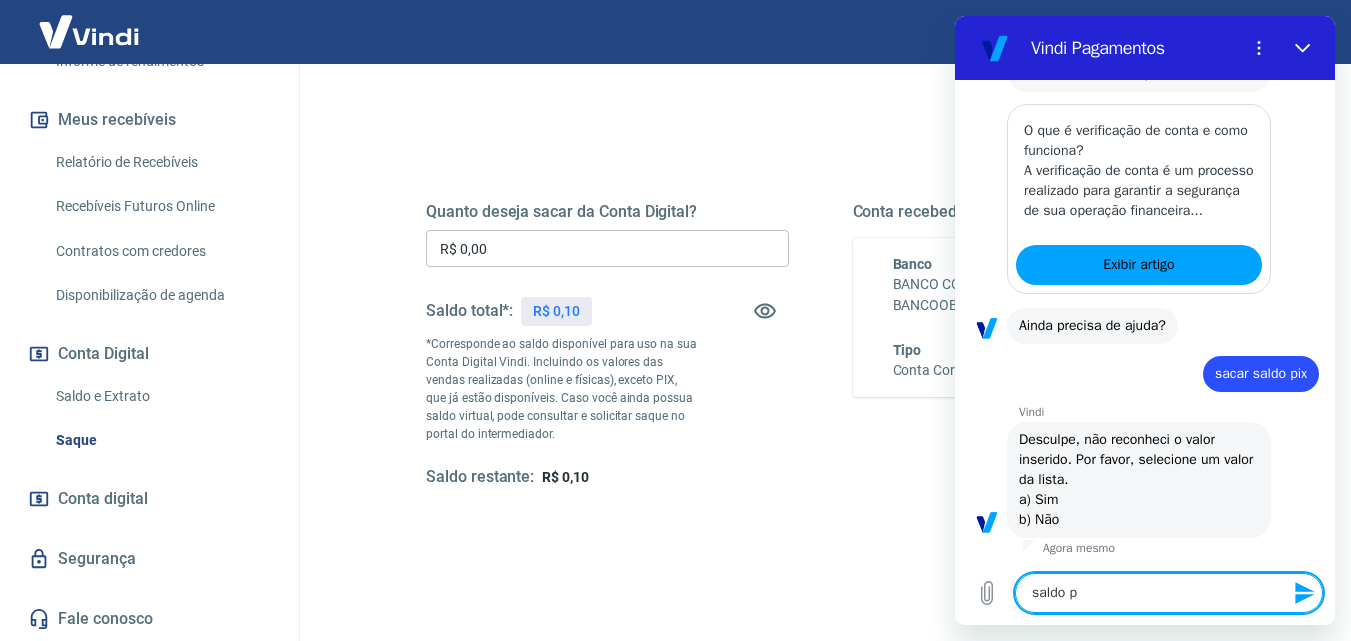 type on "saldo pi" 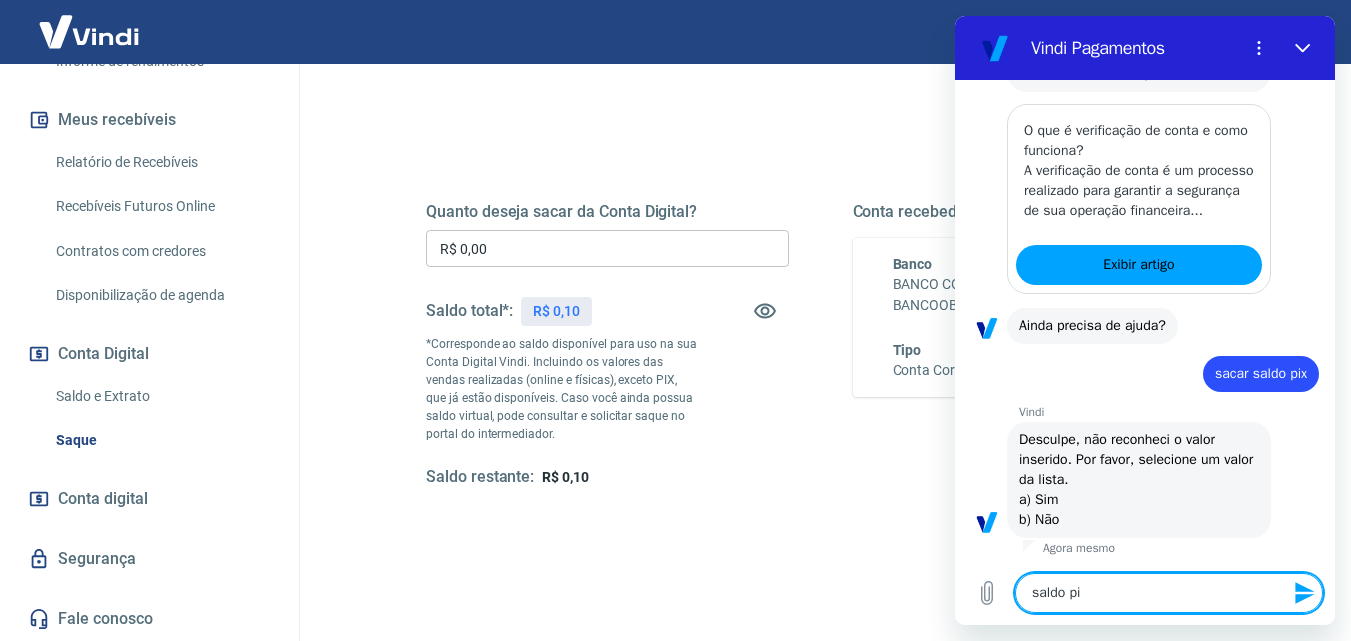 type on "saldo pix" 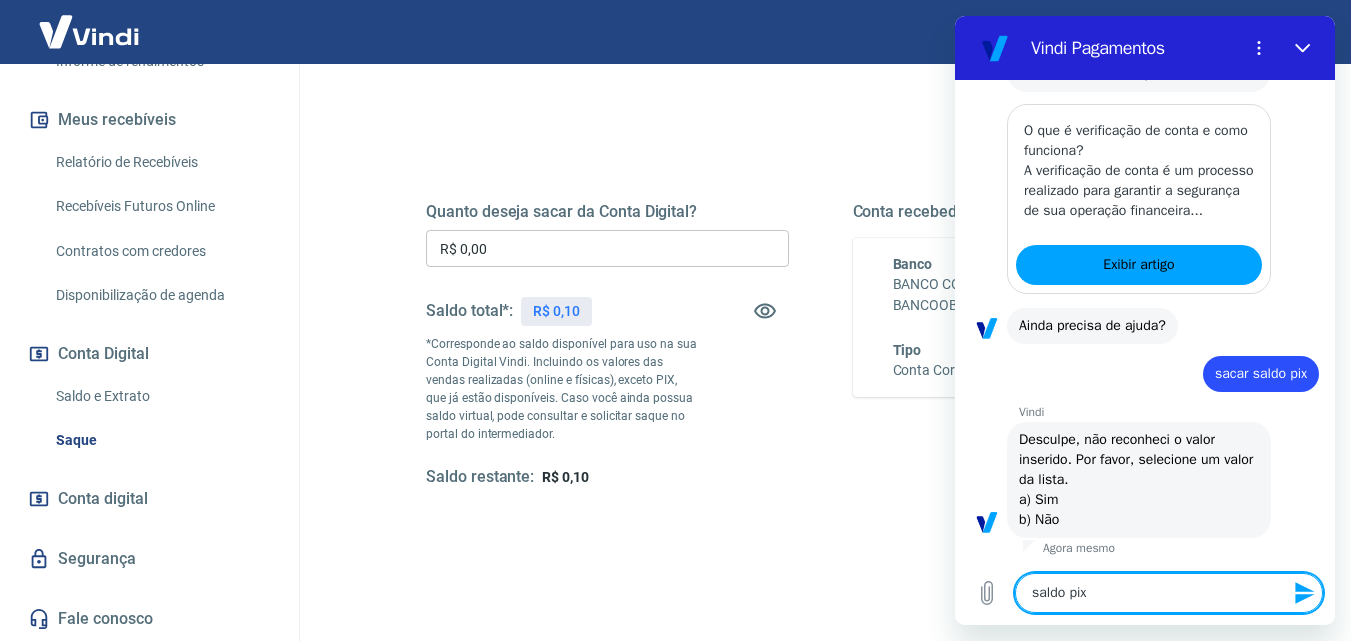 type on "saldo pix" 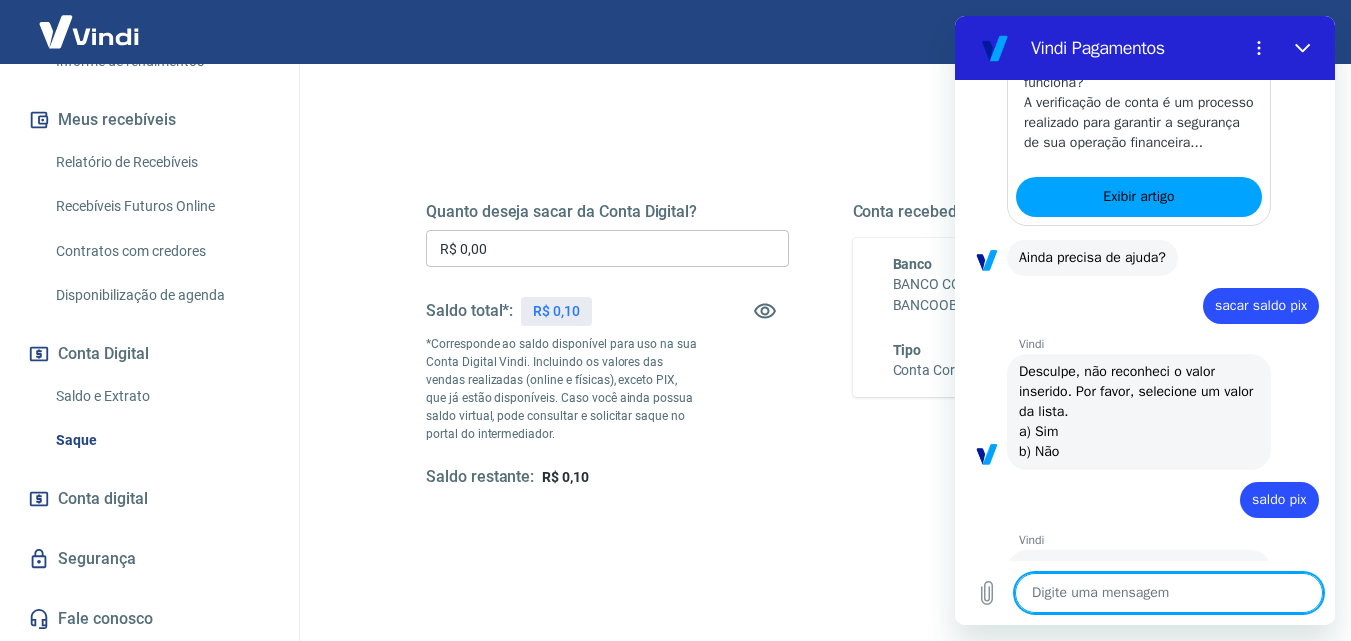 type on "x" 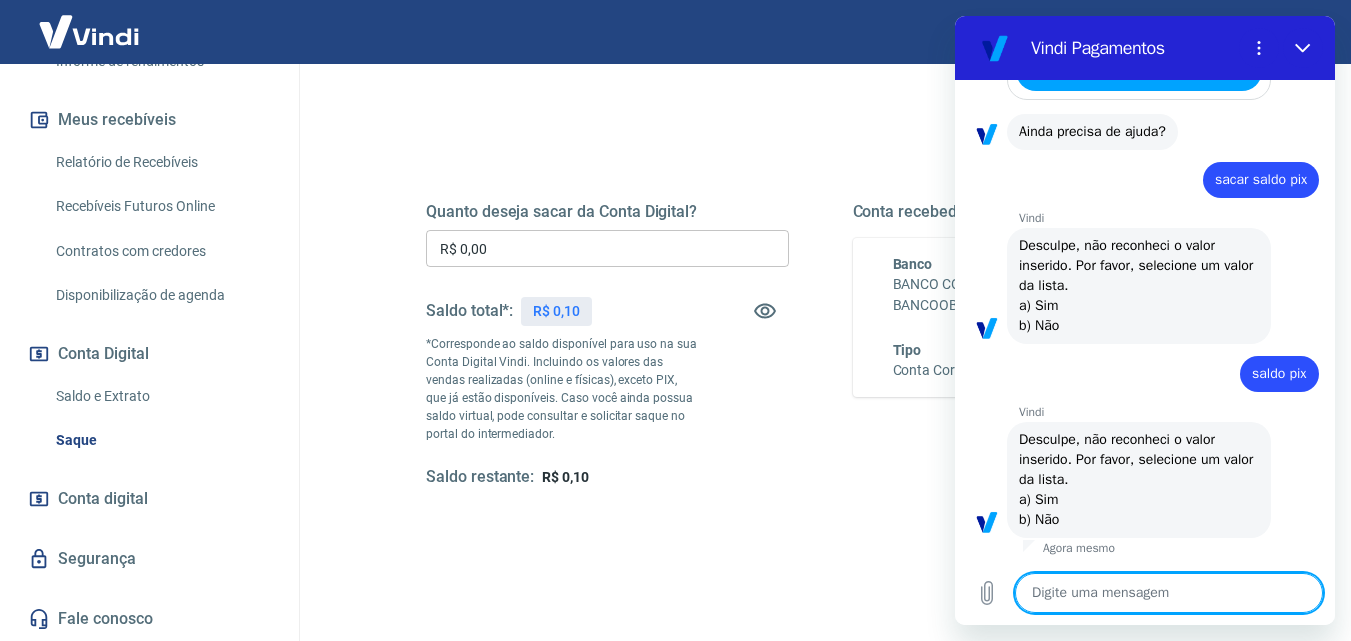scroll, scrollTop: 678, scrollLeft: 0, axis: vertical 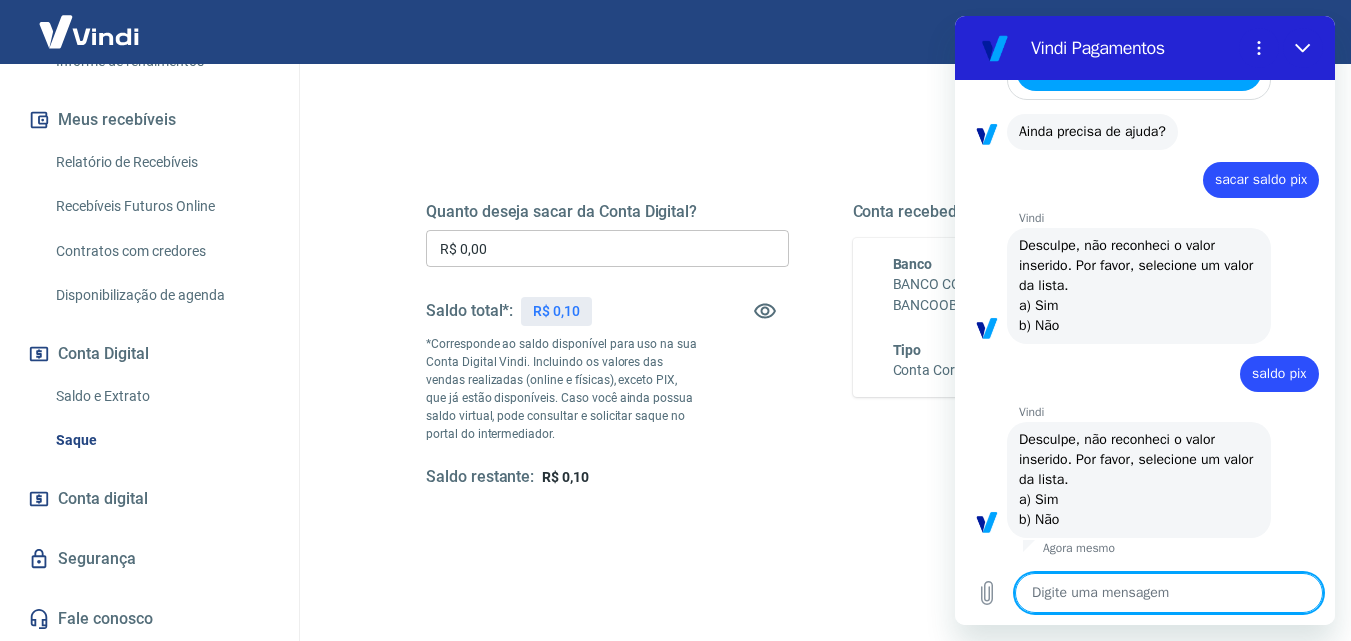 type on "c" 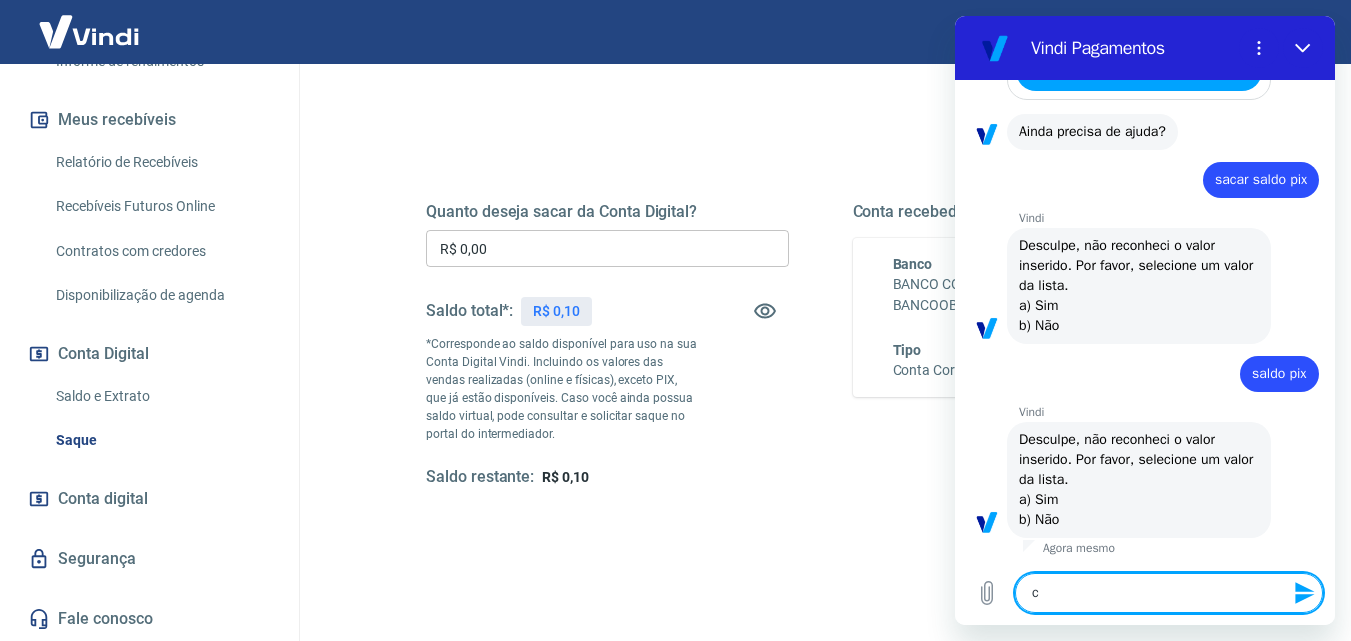 type on "co" 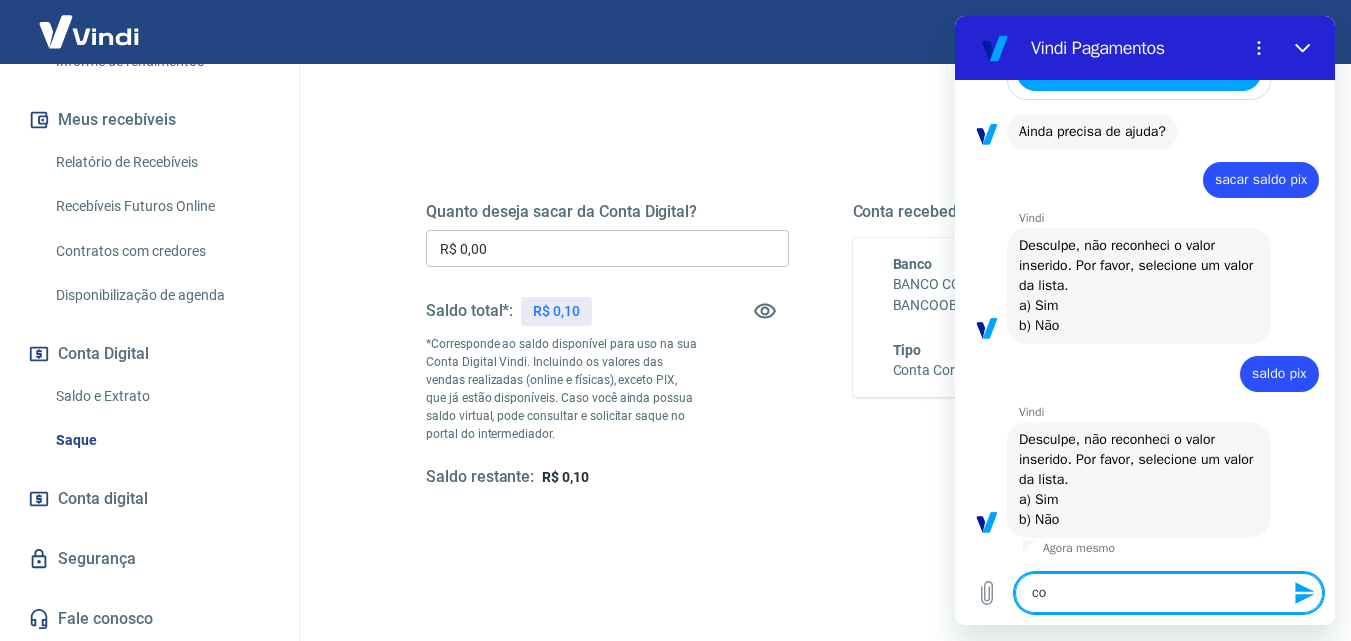 type on "con" 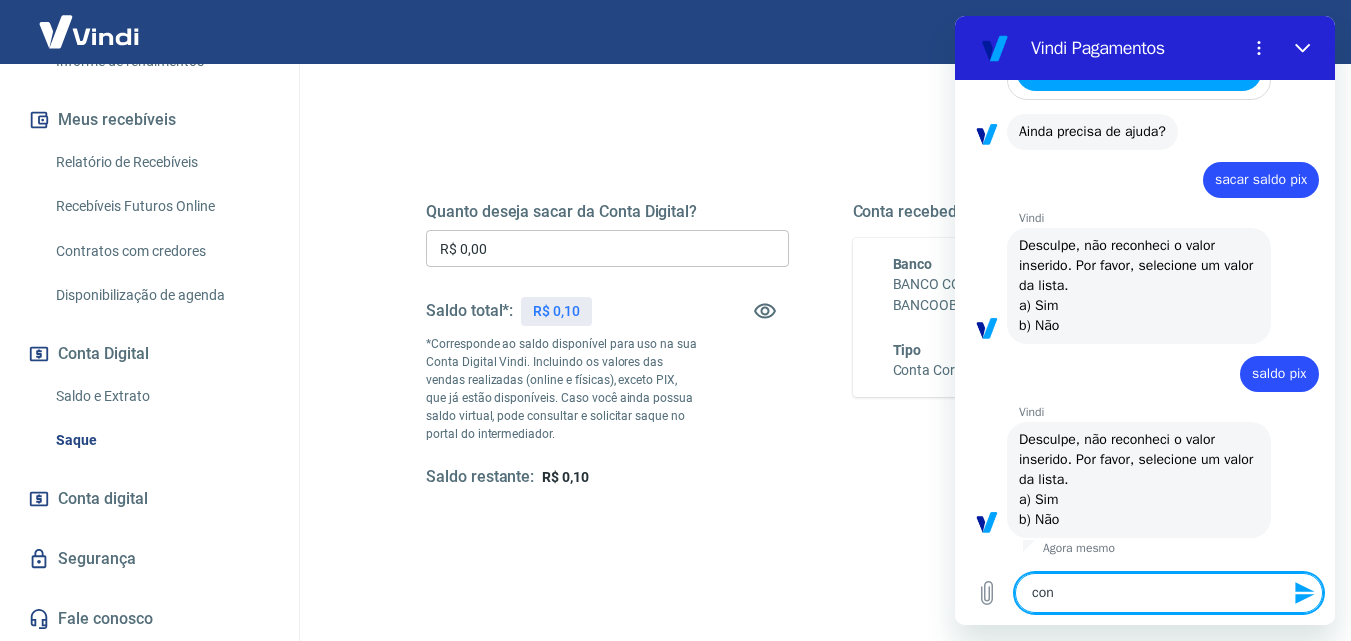 type on "cont" 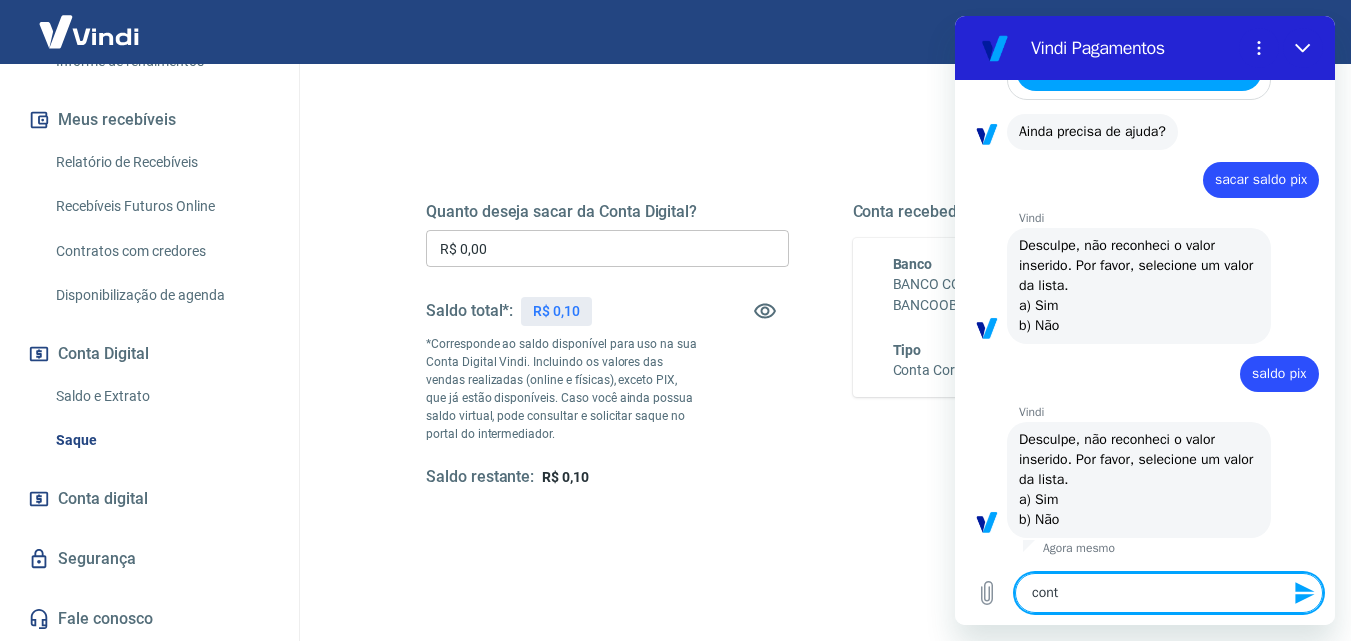 type on "conta" 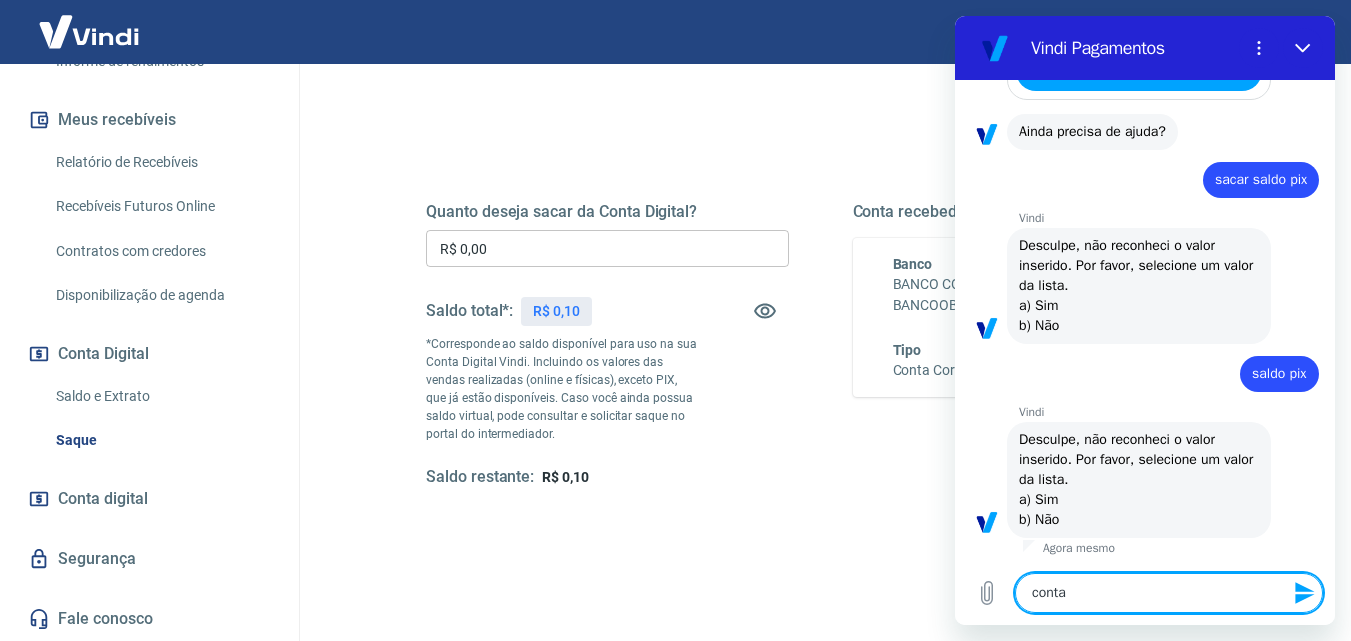 type on "conta" 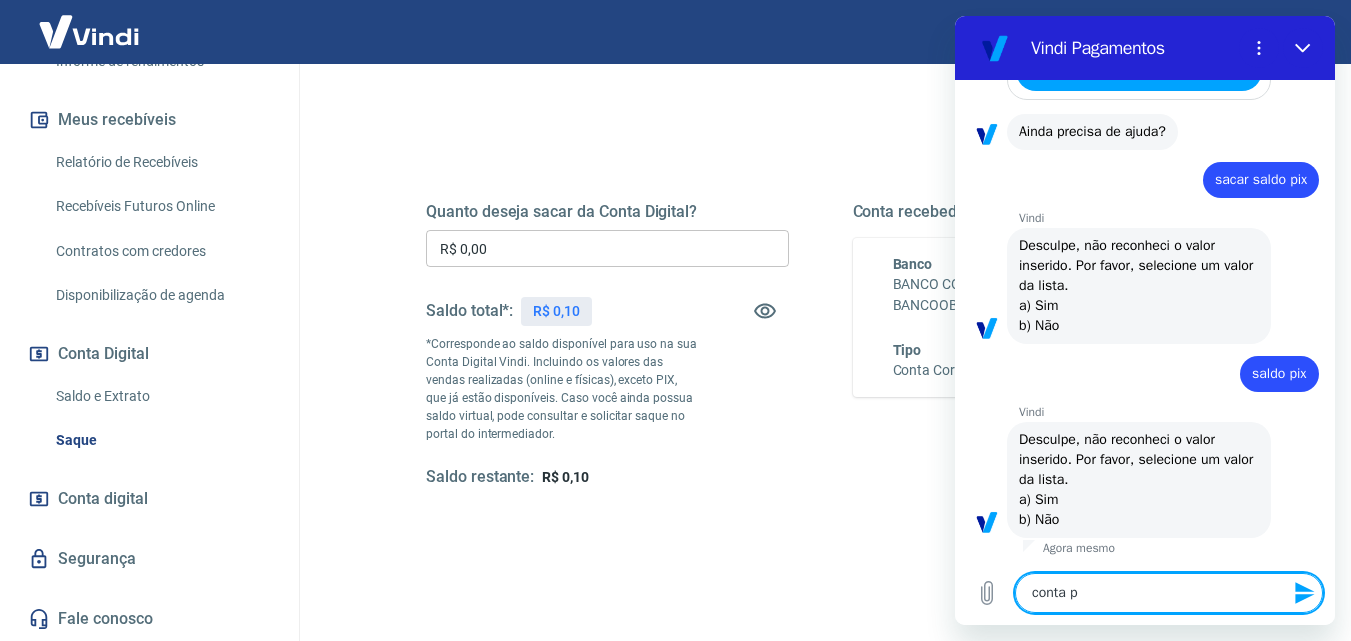 type on "x" 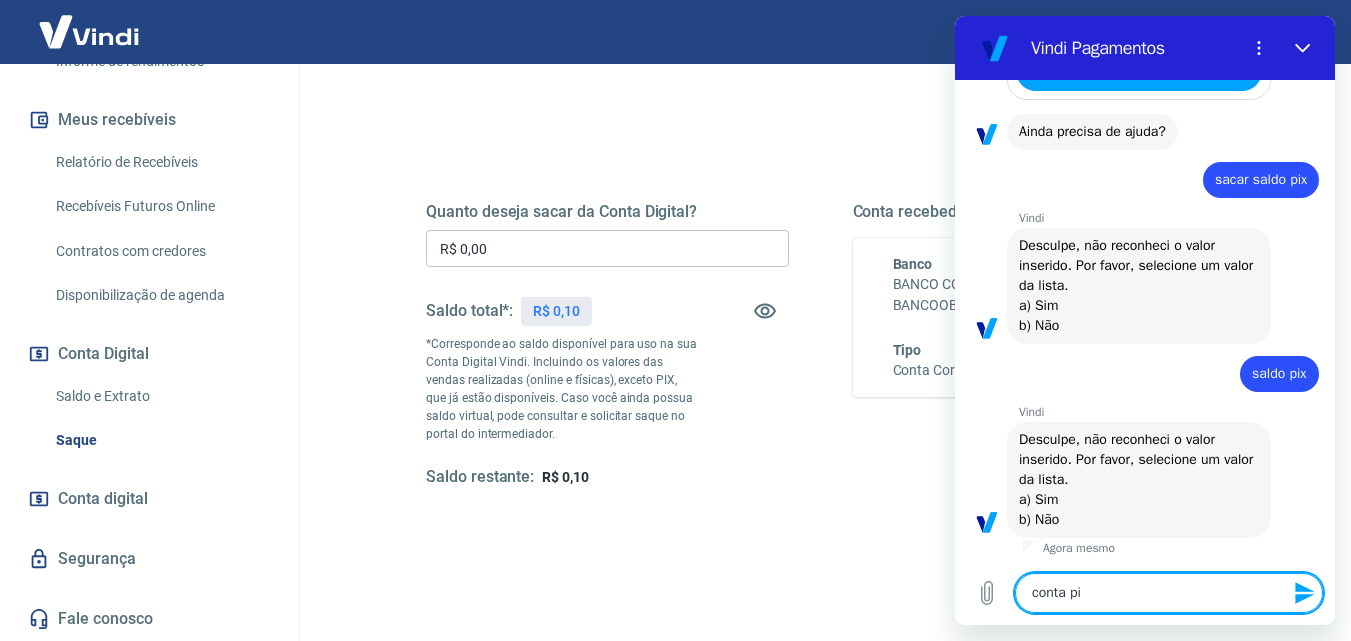 type on "conta pix" 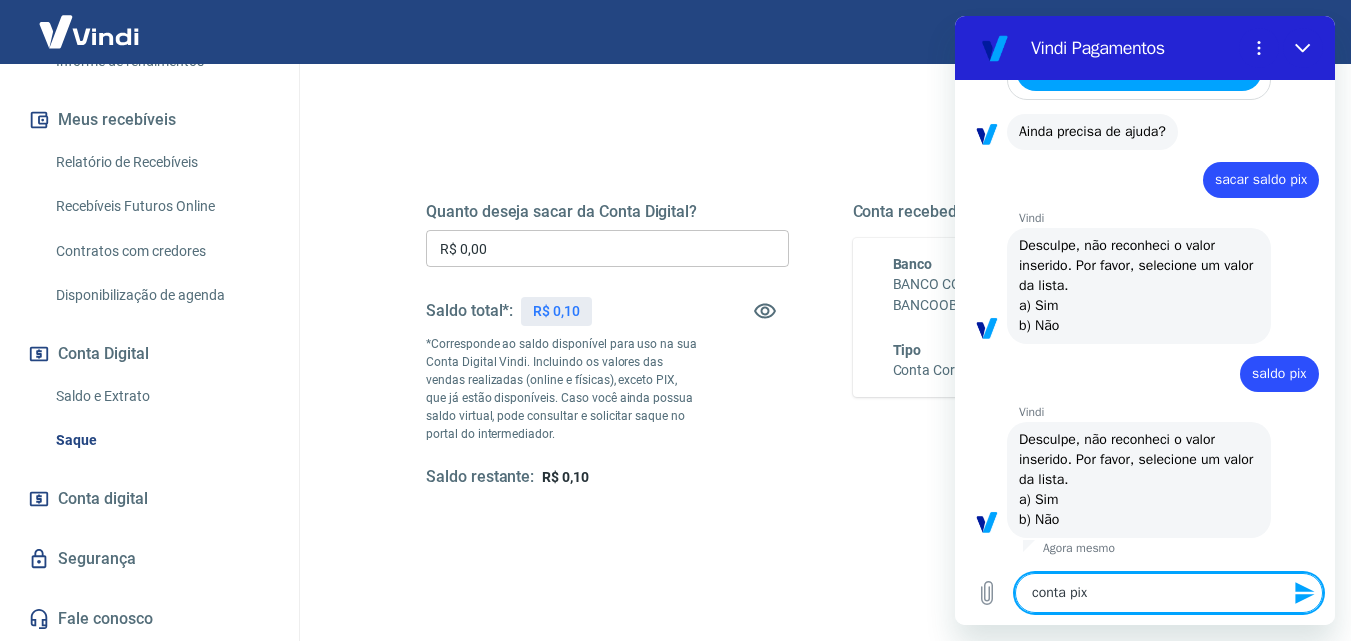 type on "conta pix" 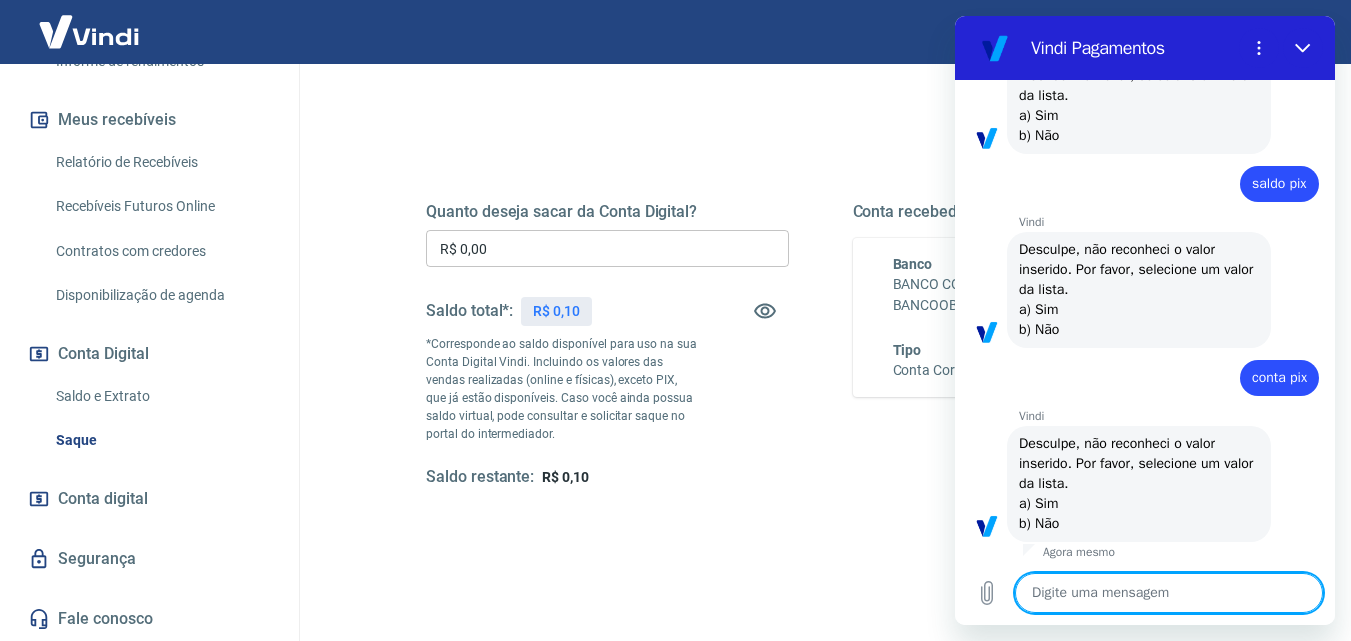 scroll, scrollTop: 872, scrollLeft: 0, axis: vertical 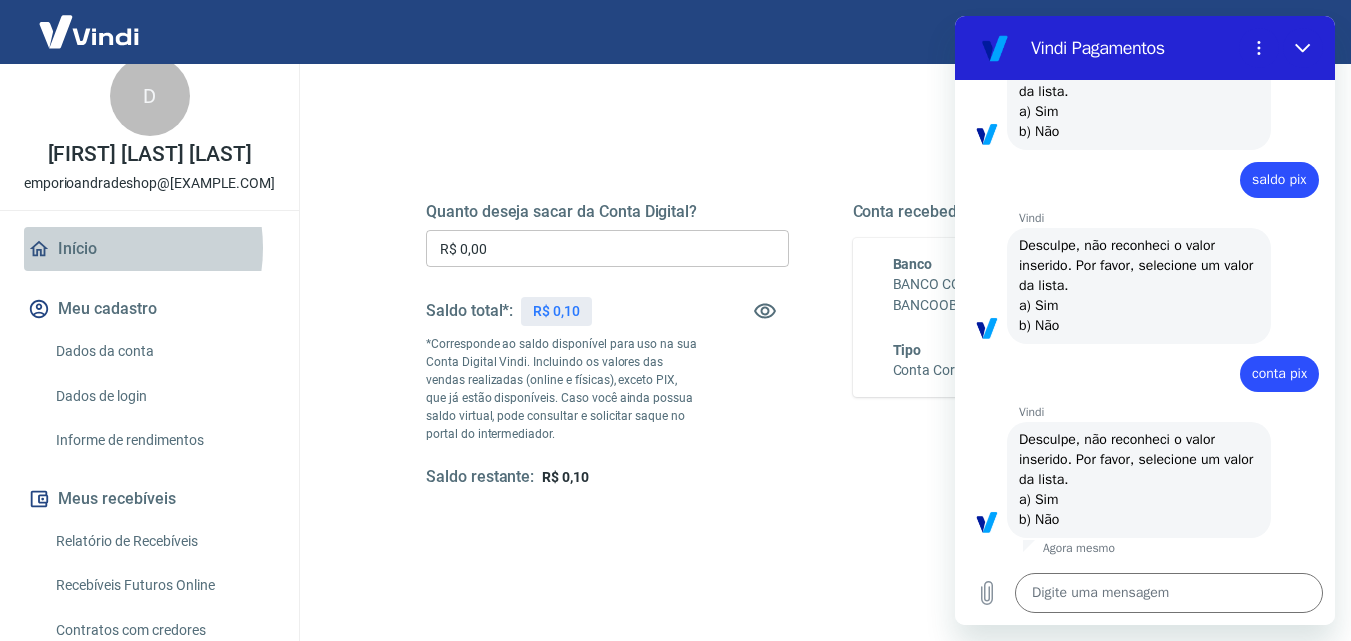 click on "Início" at bounding box center (149, 249) 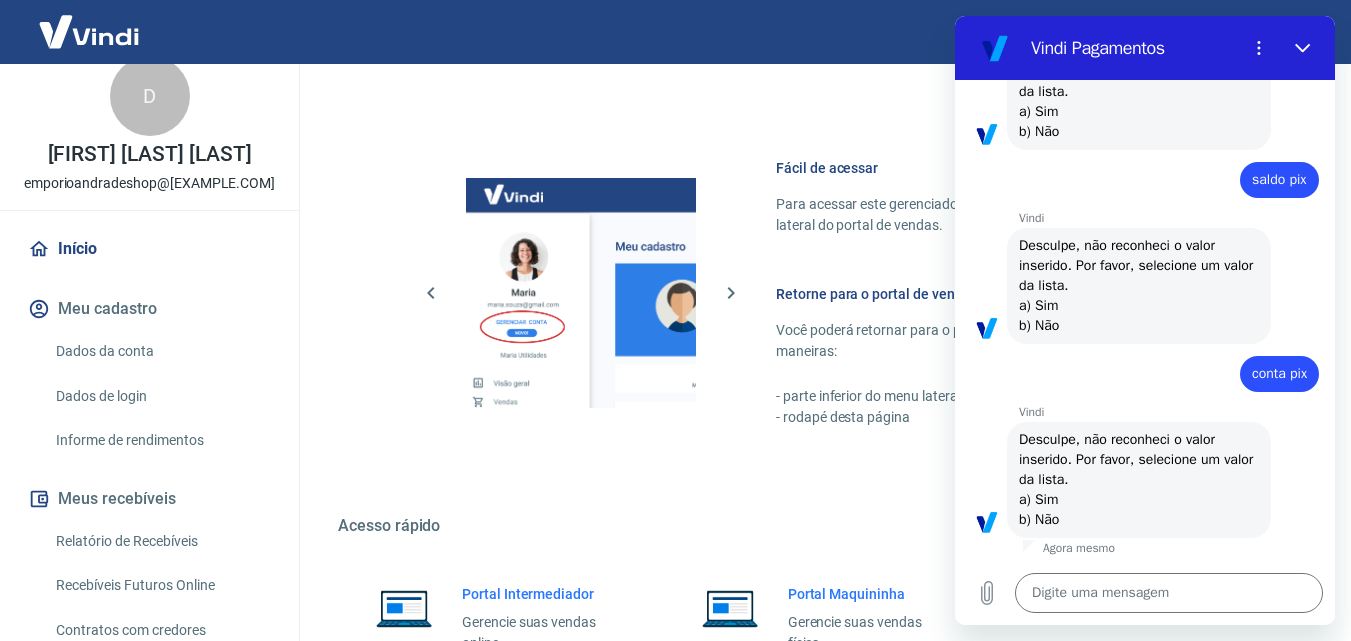 scroll, scrollTop: 700, scrollLeft: 0, axis: vertical 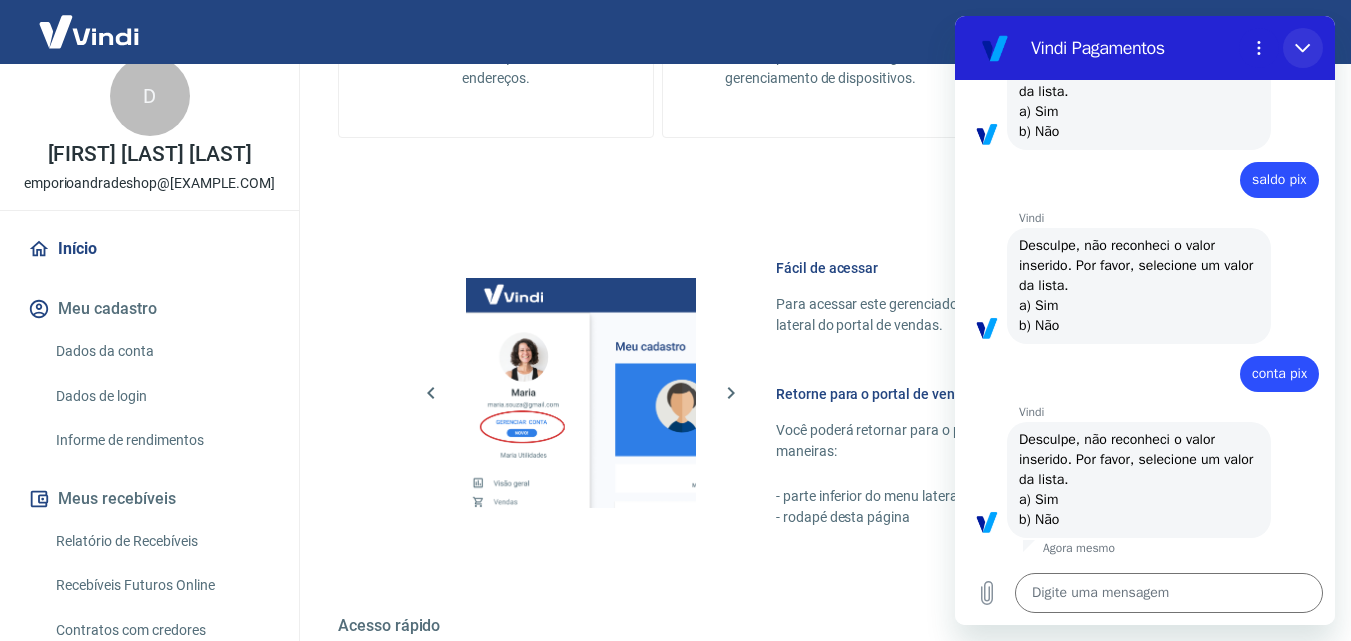 click 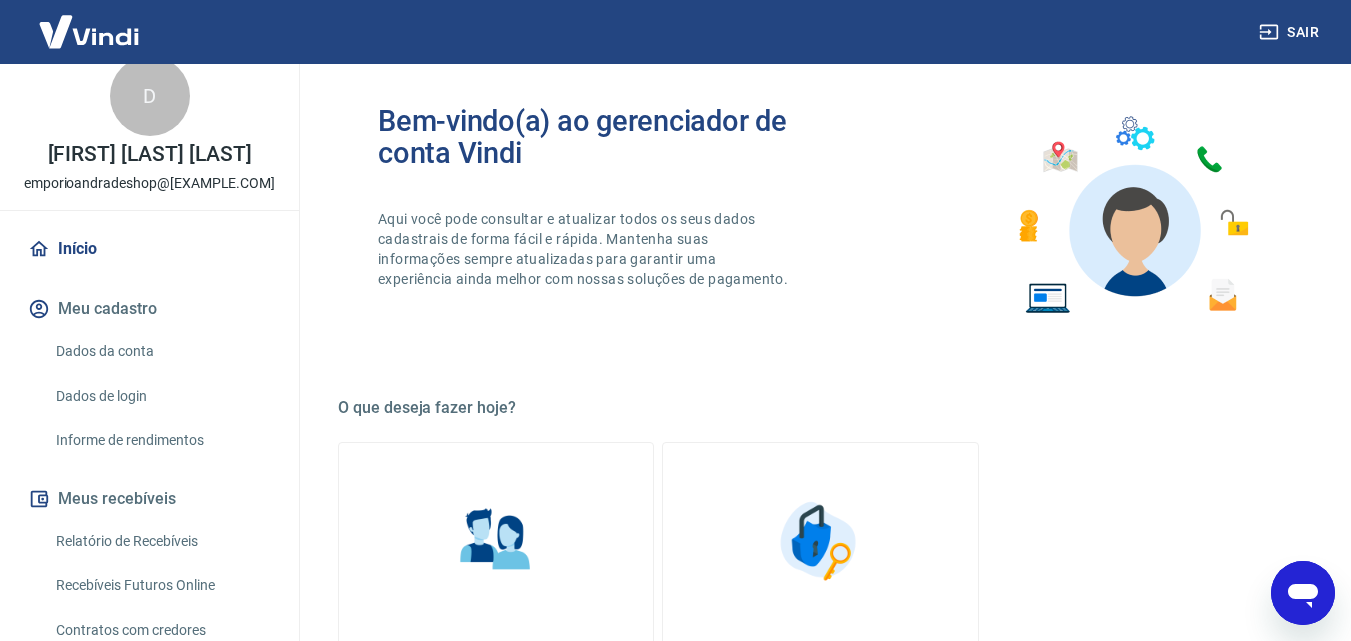 scroll, scrollTop: 0, scrollLeft: 0, axis: both 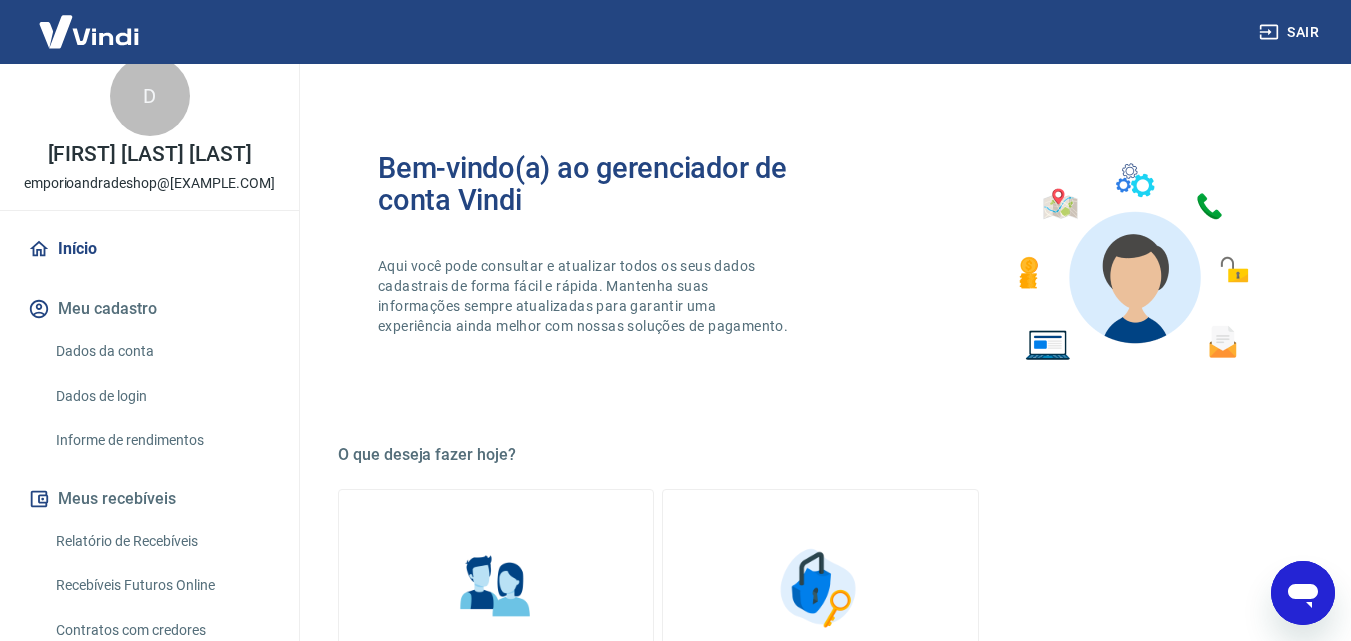 click on "Bem-vindo(a) ao gerenciador de conta Vindi Aqui você pode consultar e atualizar todos os seus dados cadastrais de forma fácil e rápida. Mantenha suas informações sempre atualizadas para garantir uma experiência ainda melhor com nossas soluções de pagamento." at bounding box center (599, 262) 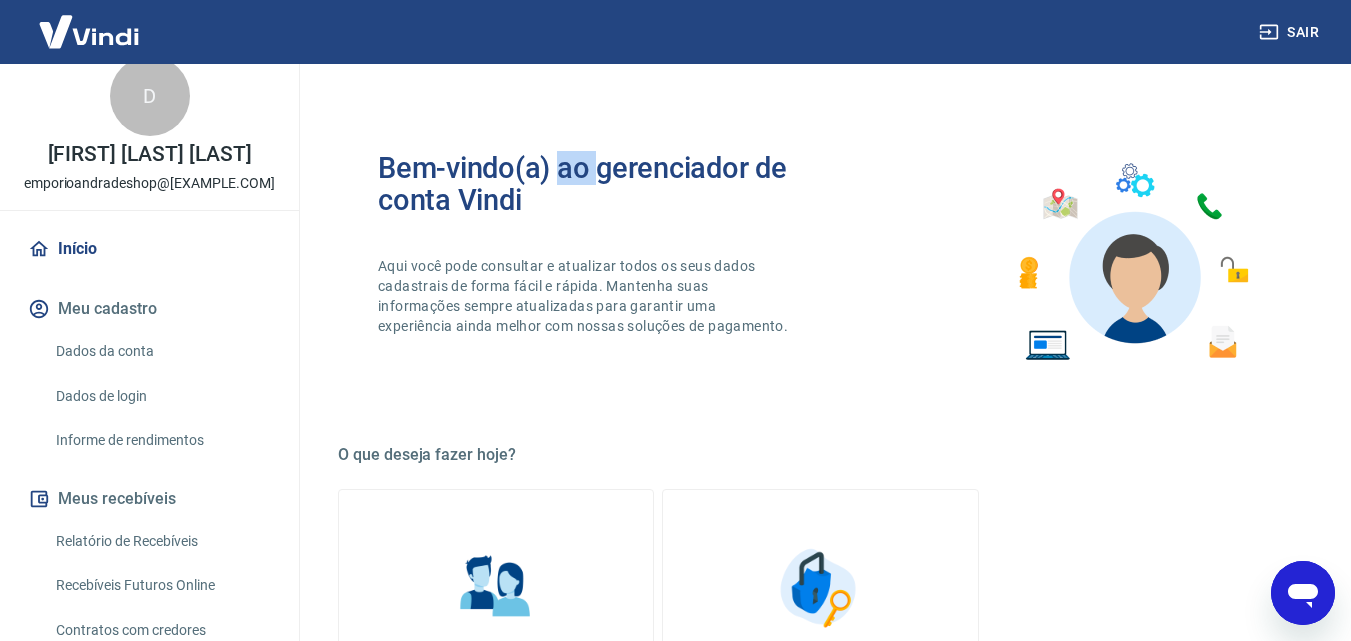 click on "Bem-vindo(a) ao gerenciador de conta Vindi" at bounding box center [599, 184] 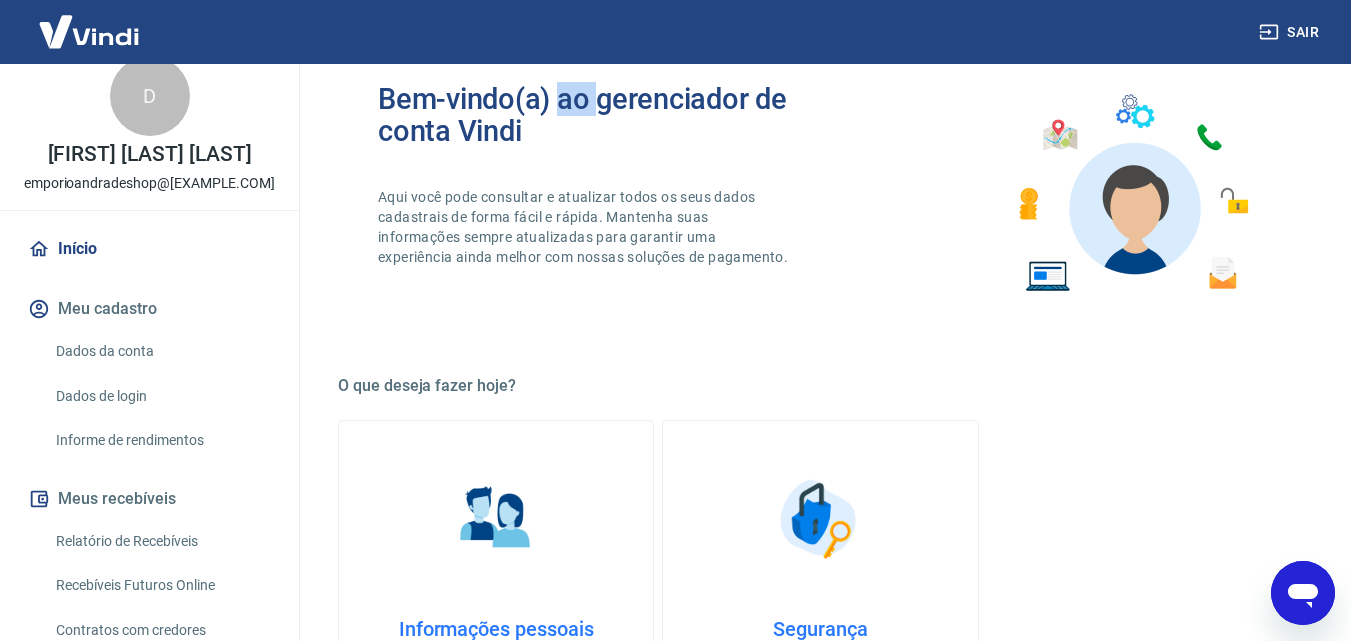 scroll, scrollTop: 200, scrollLeft: 0, axis: vertical 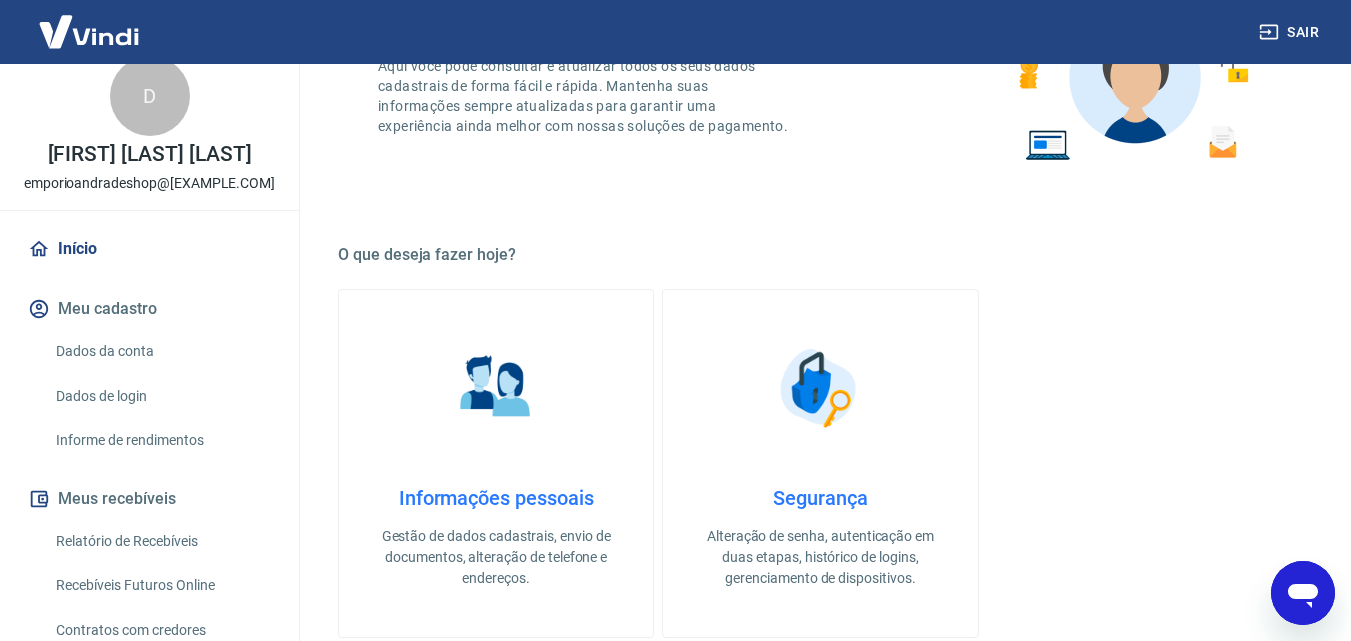 click at bounding box center [496, 388] 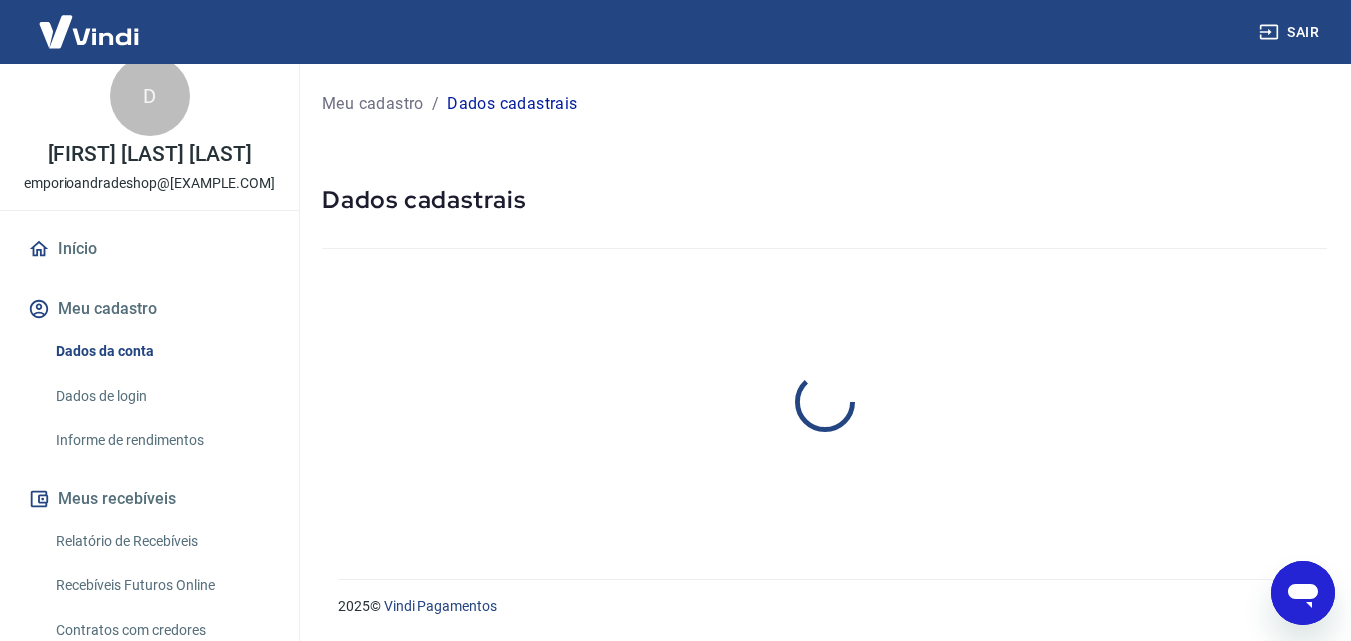 scroll, scrollTop: 0, scrollLeft: 0, axis: both 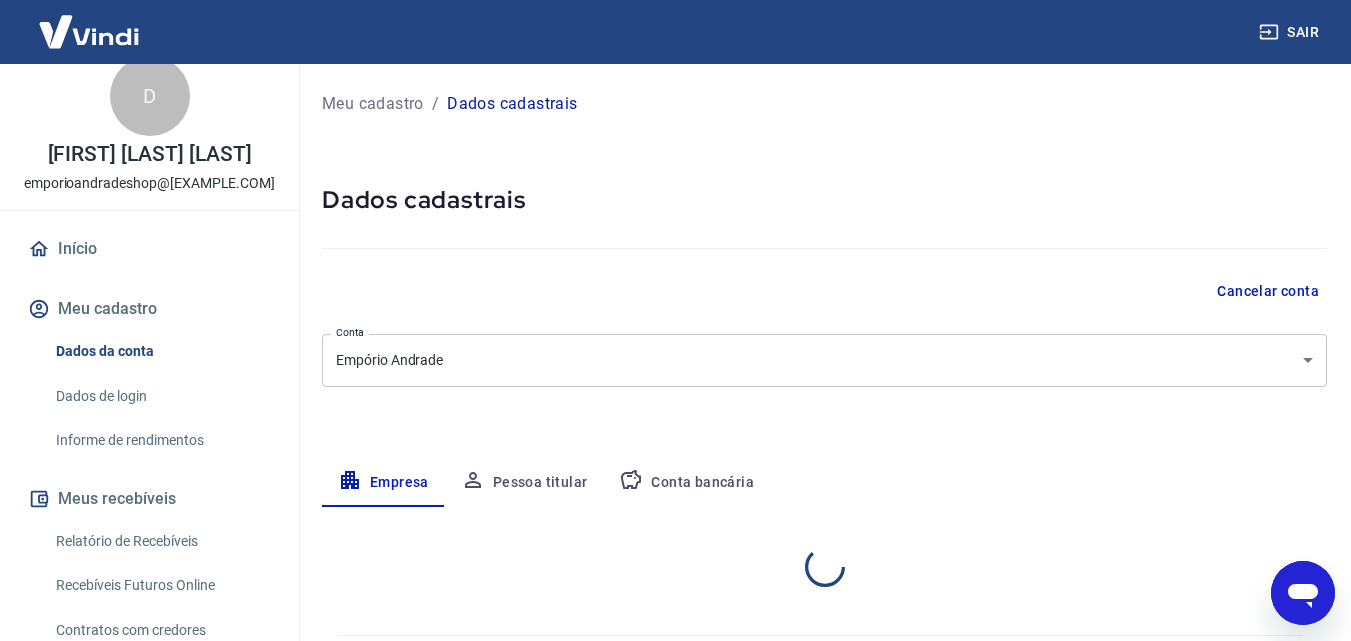 select on "MG" 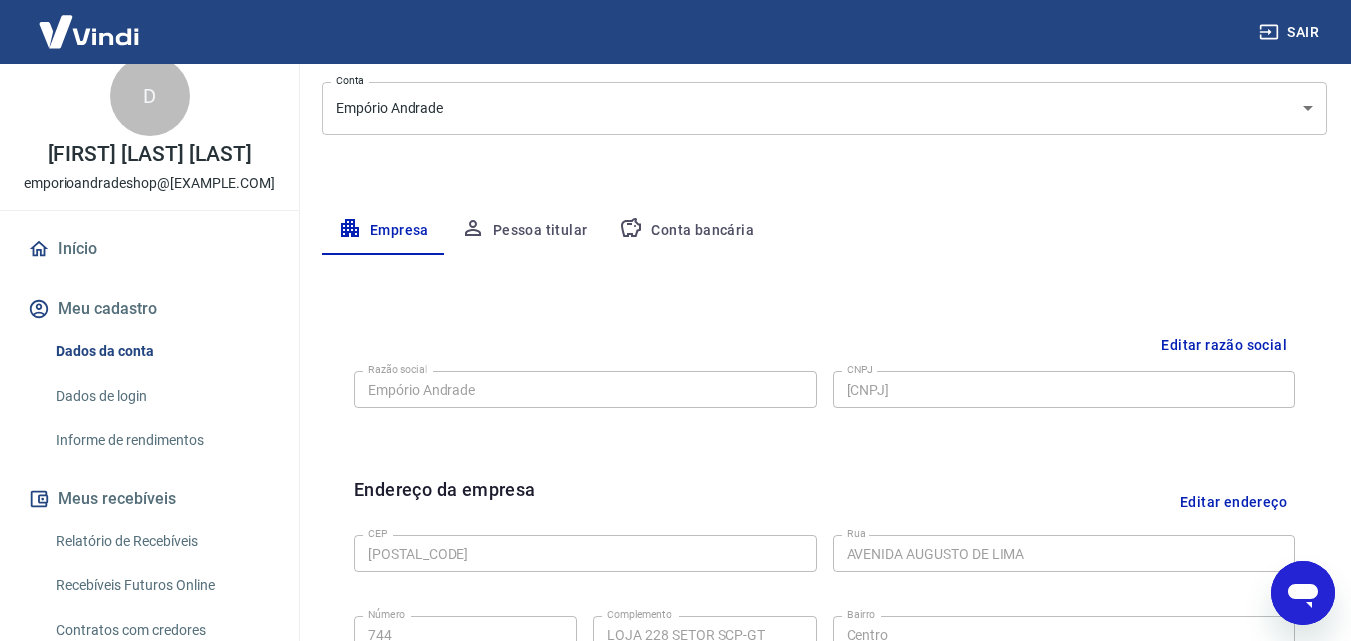 scroll, scrollTop: 101, scrollLeft: 0, axis: vertical 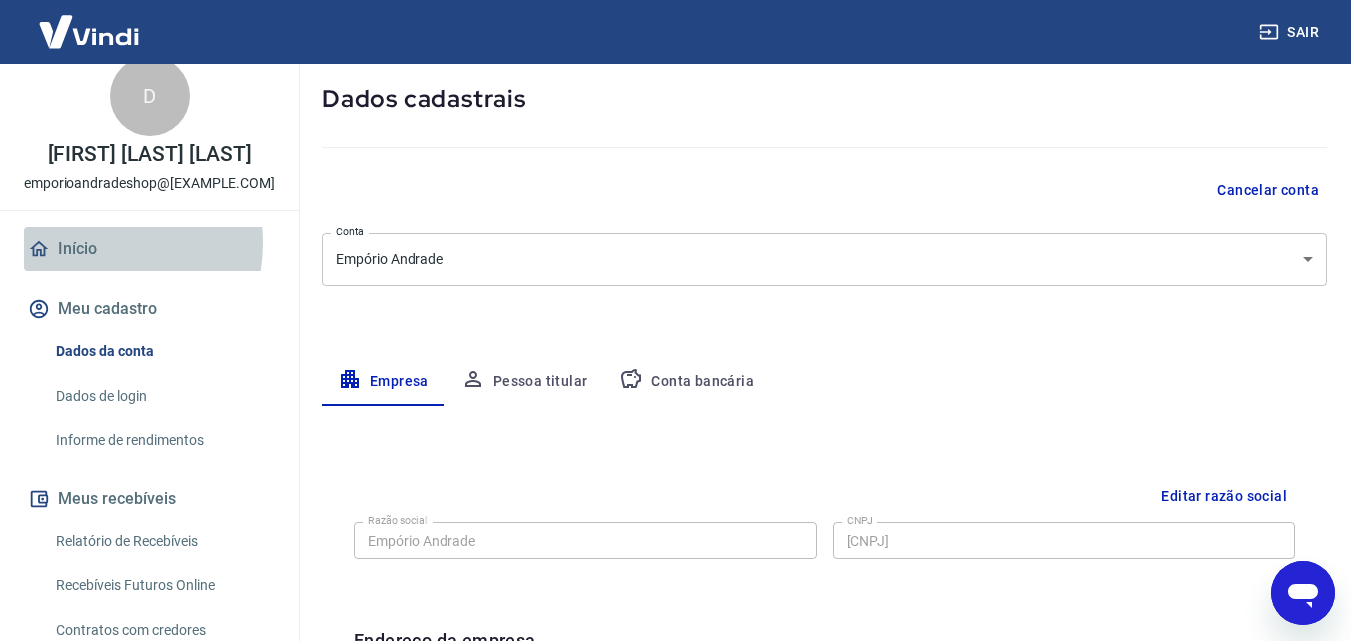 click on "Início" at bounding box center [149, 249] 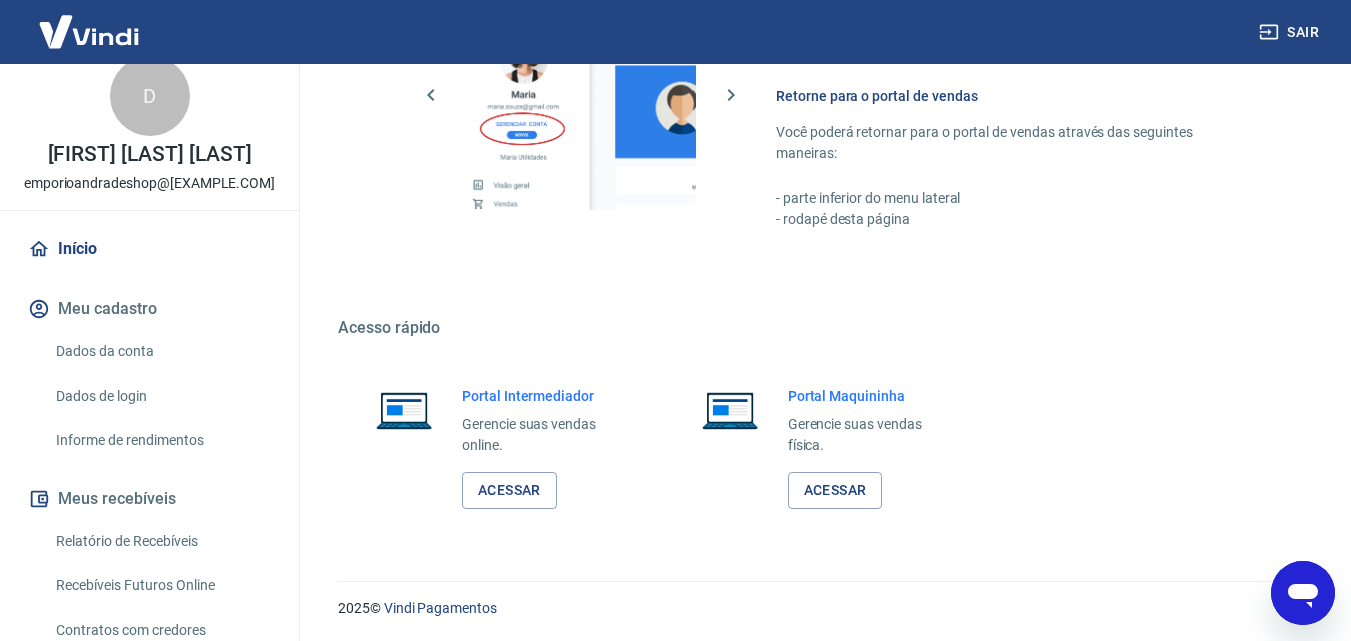 scroll, scrollTop: 1000, scrollLeft: 0, axis: vertical 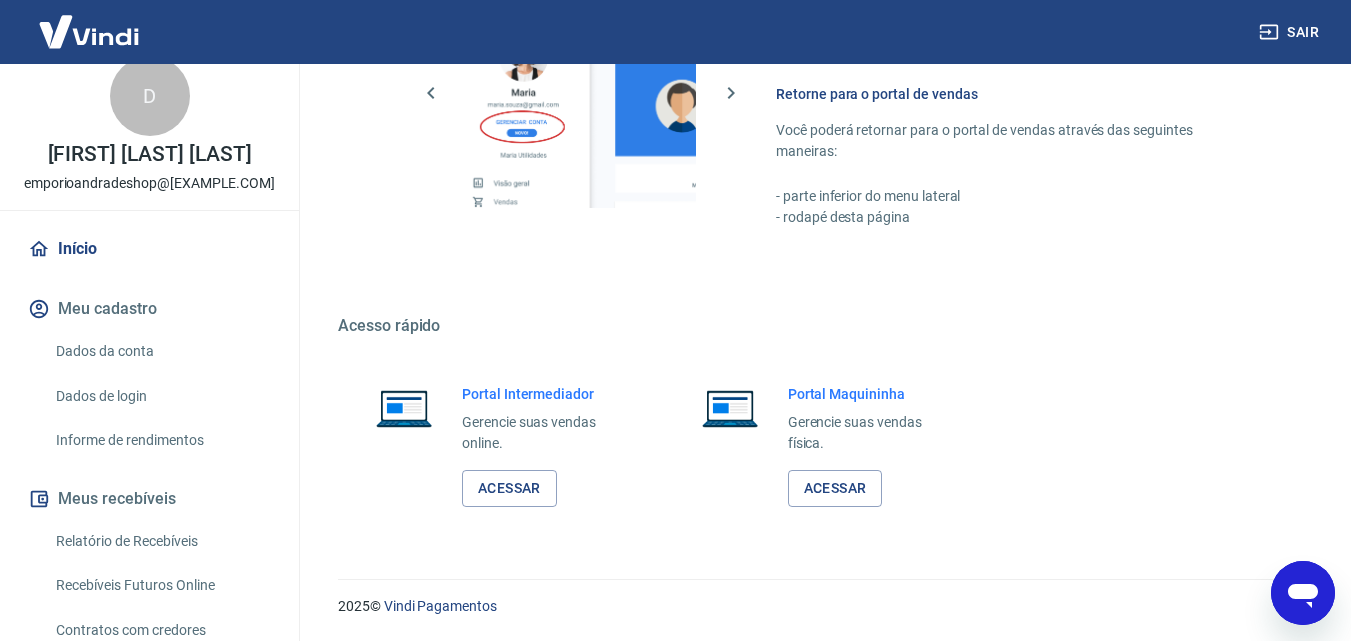 click on "Meu cadastro" at bounding box center (149, 309) 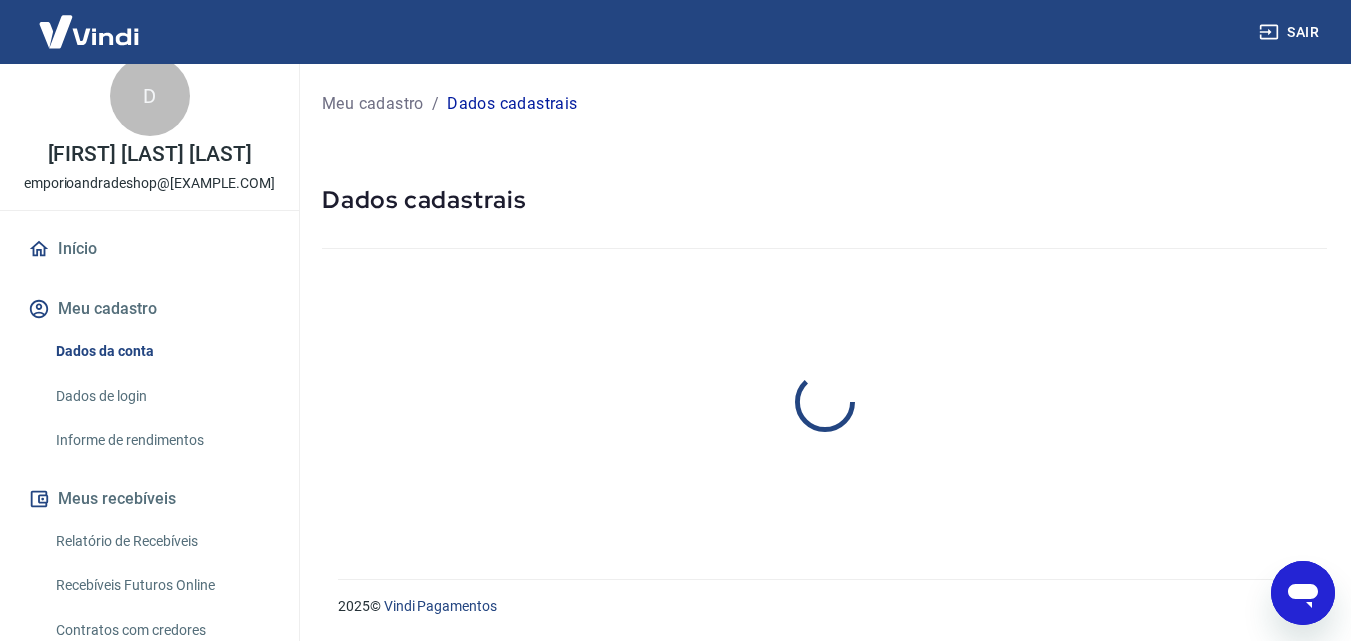 scroll, scrollTop: 0, scrollLeft: 0, axis: both 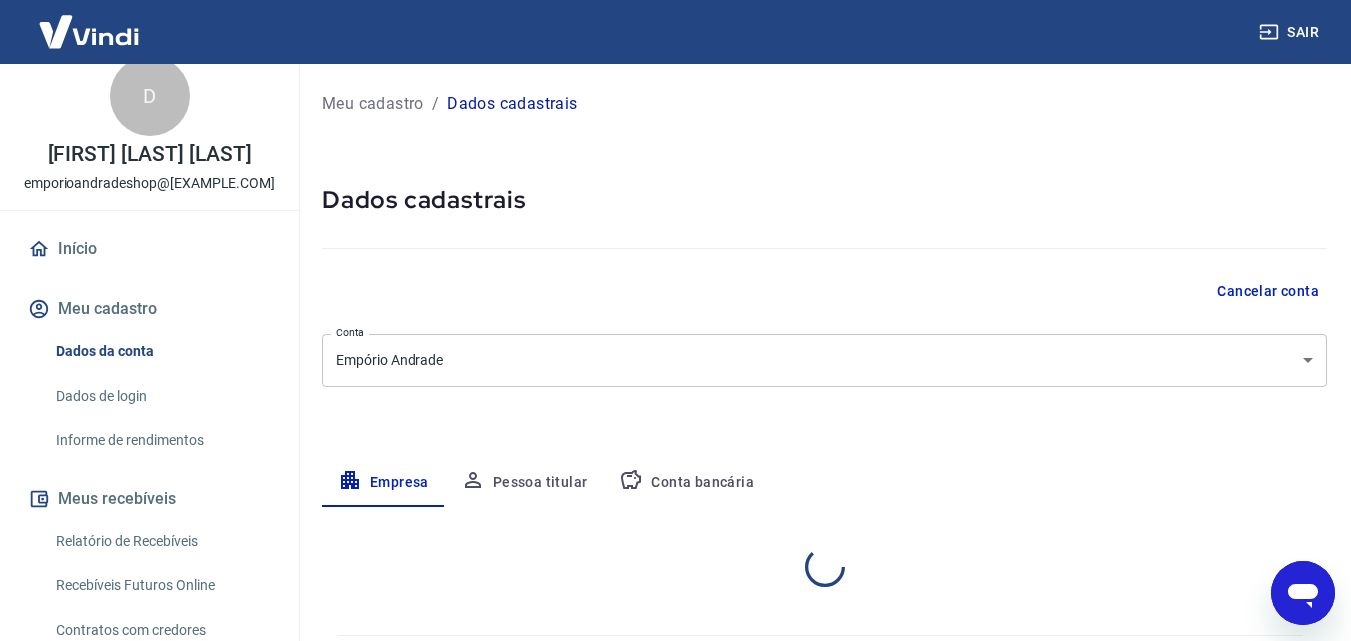 select on "MG" 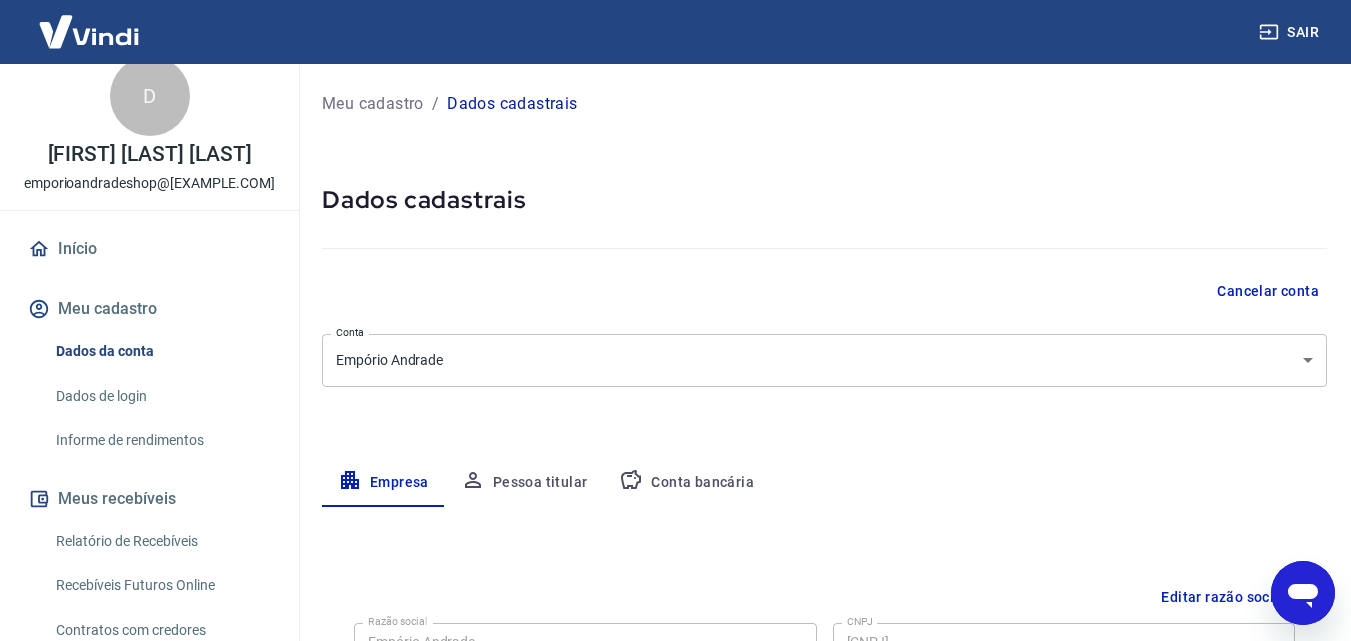 click on "Dados de login" at bounding box center (161, 396) 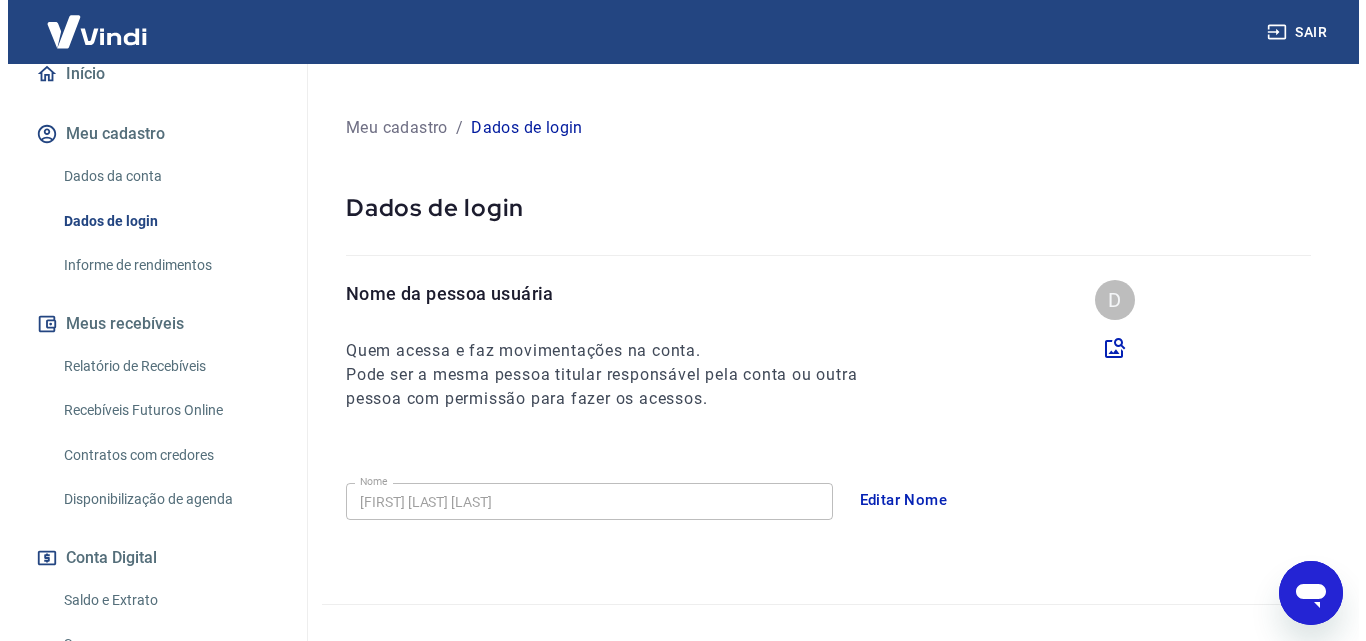 scroll, scrollTop: 224, scrollLeft: 0, axis: vertical 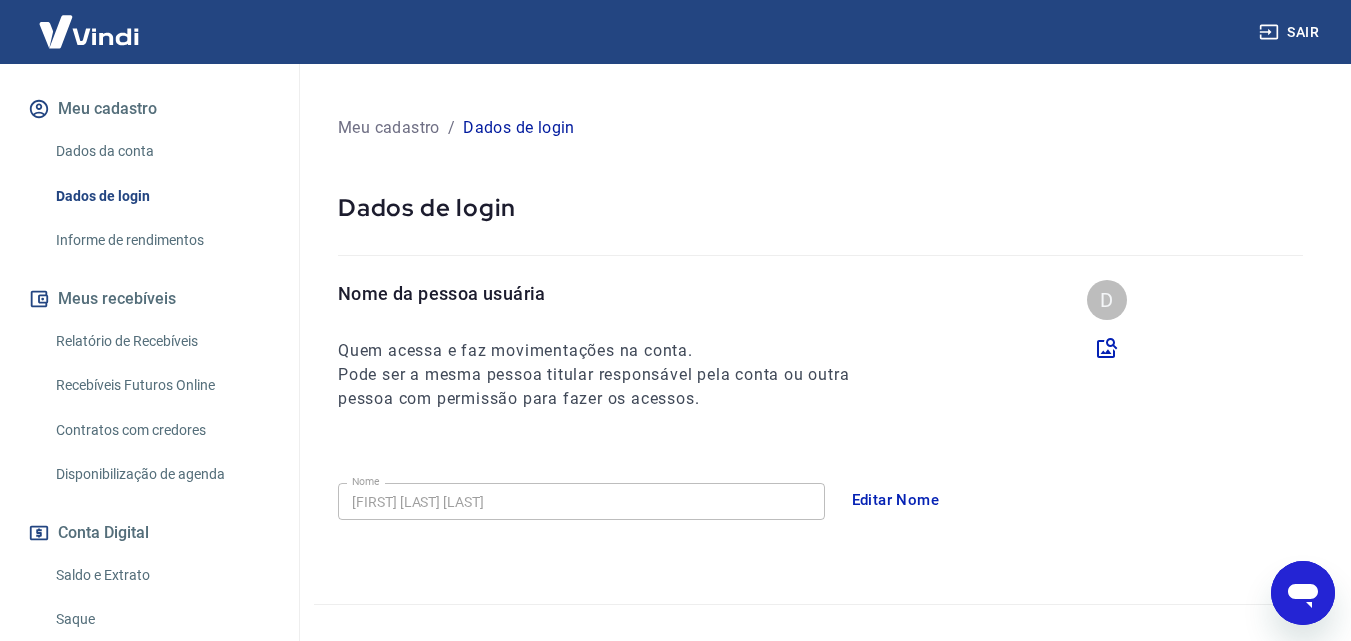 click on "Informe de rendimentos" at bounding box center [161, 240] 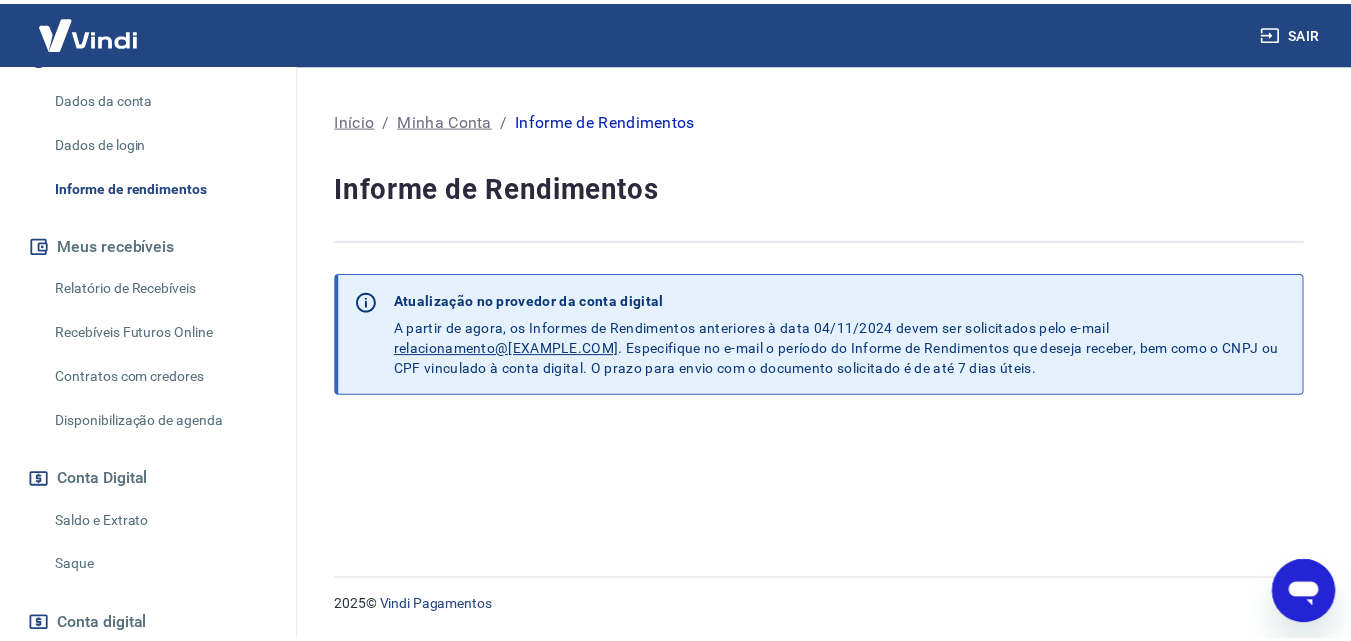 scroll, scrollTop: 324, scrollLeft: 0, axis: vertical 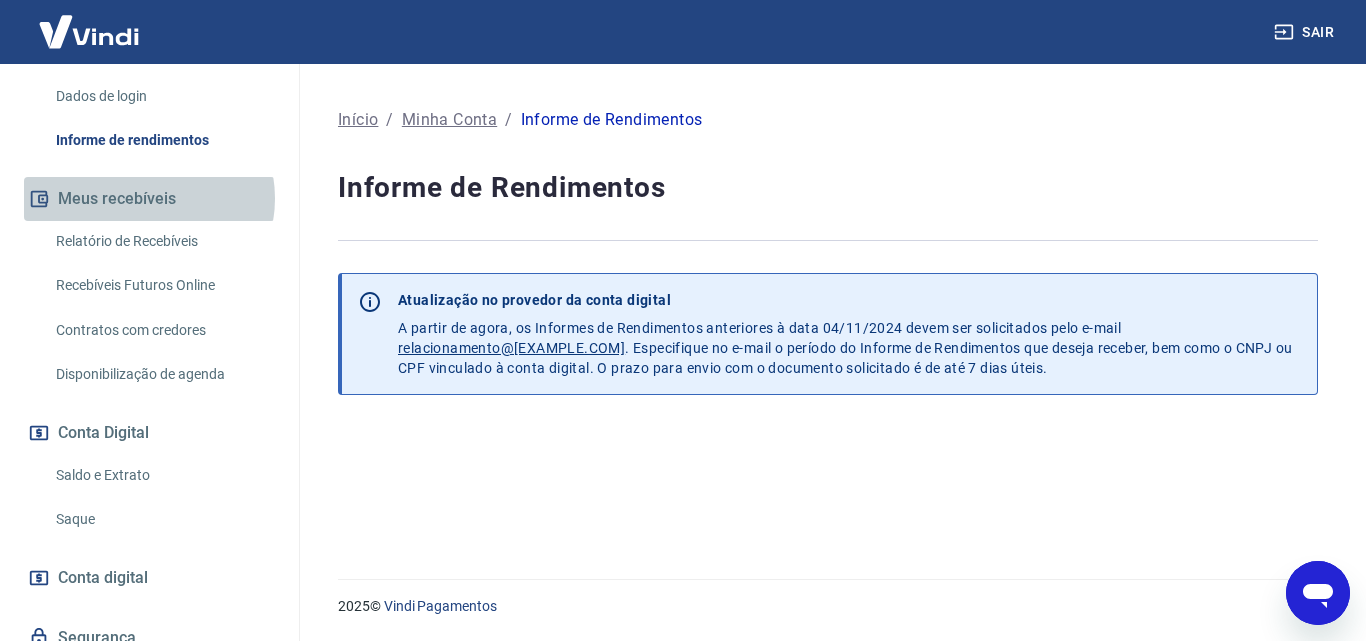 click on "Meus recebíveis" at bounding box center (149, 199) 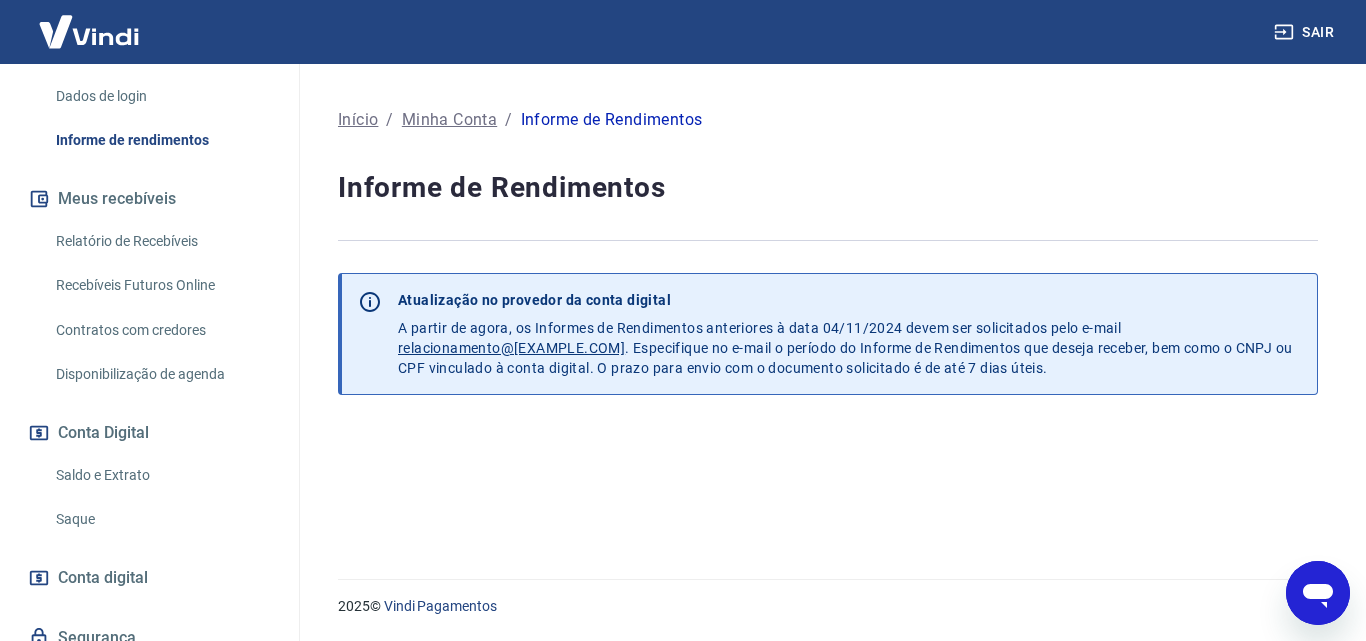 click on "Relatório de Recebíveis" at bounding box center (161, 241) 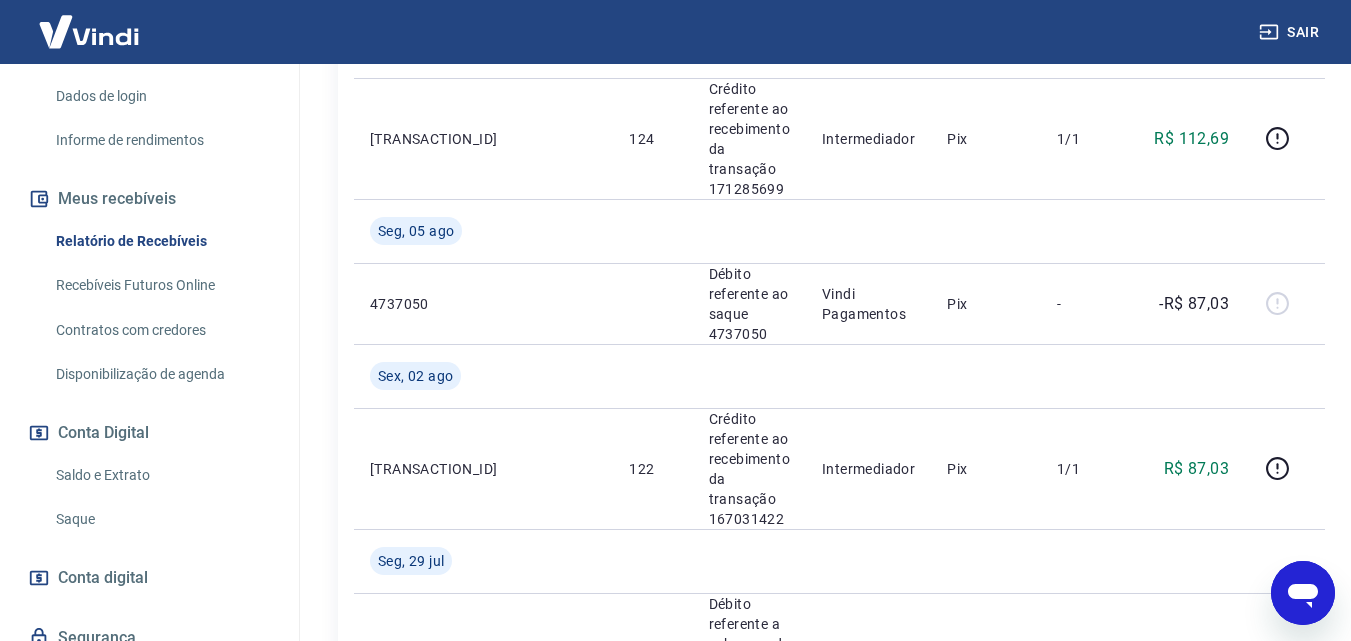 scroll, scrollTop: 2472, scrollLeft: 0, axis: vertical 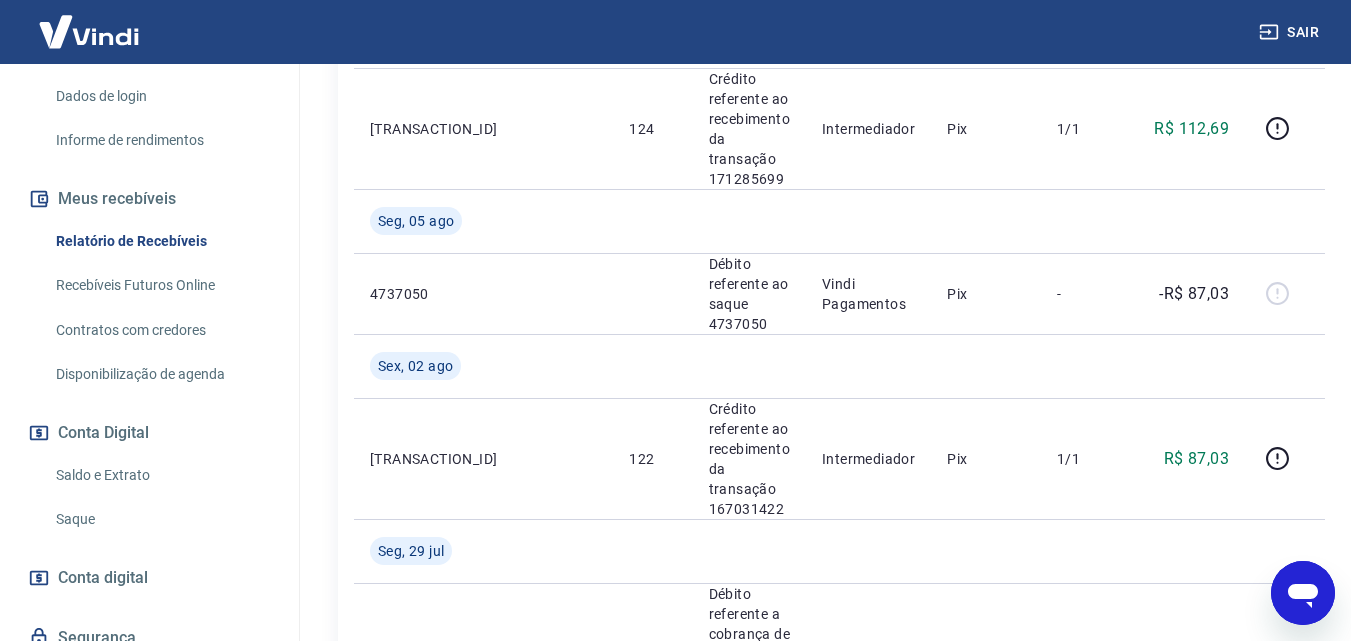 click on "2" at bounding box center (1166, 1272) 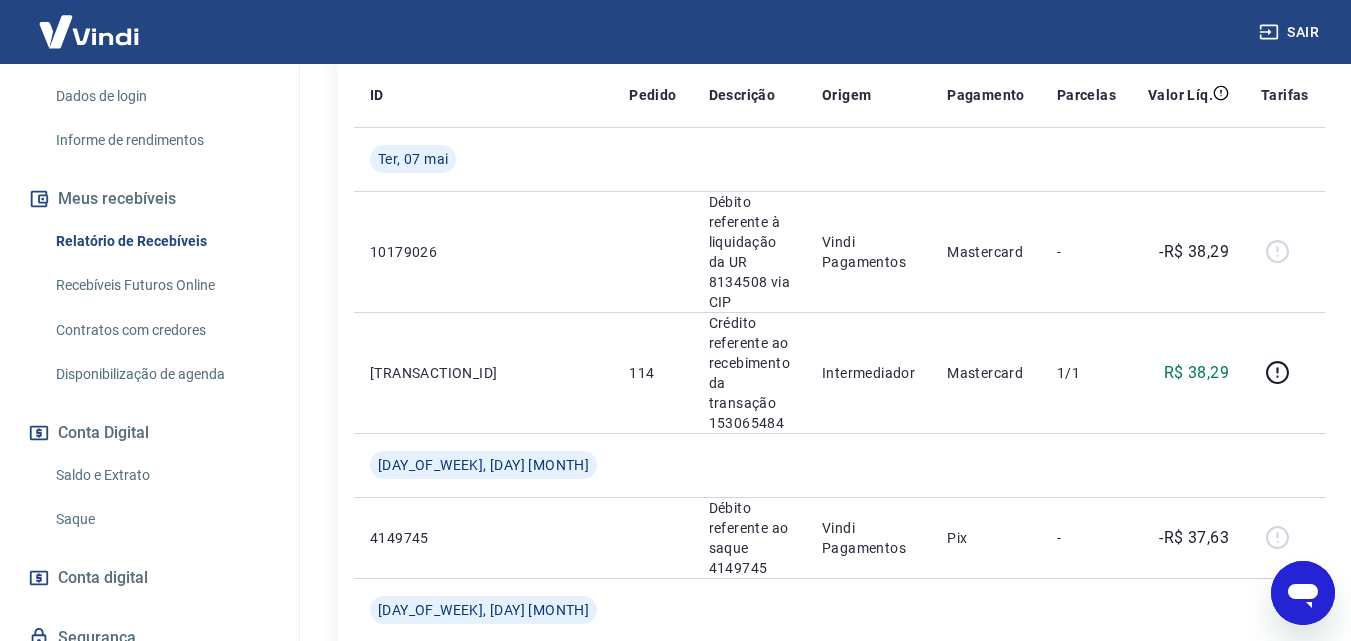 scroll, scrollTop: 663, scrollLeft: 0, axis: vertical 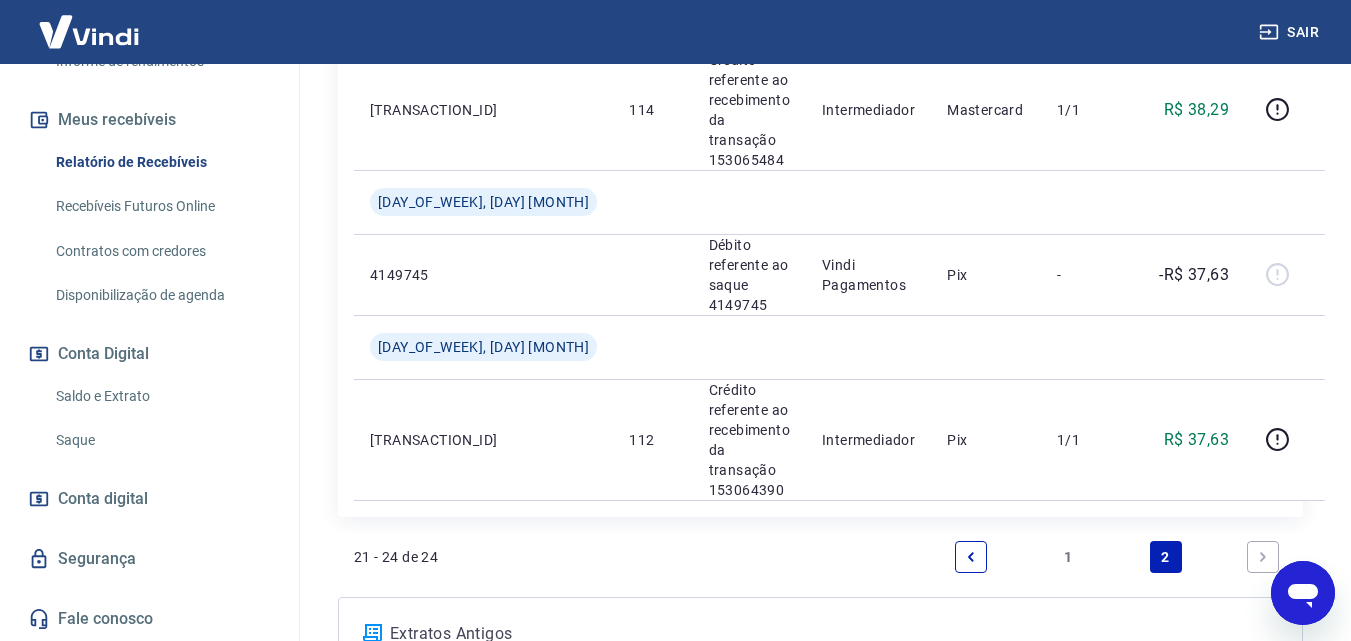 click on "Saque" at bounding box center (161, 440) 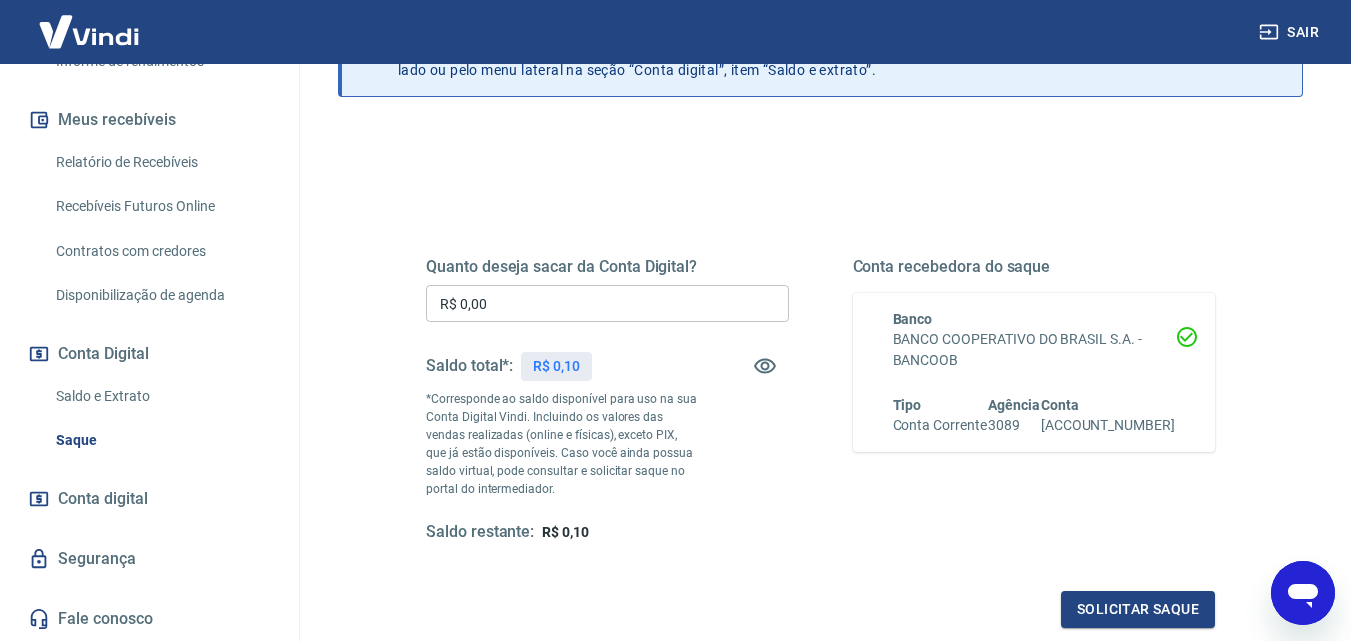 scroll, scrollTop: 266, scrollLeft: 0, axis: vertical 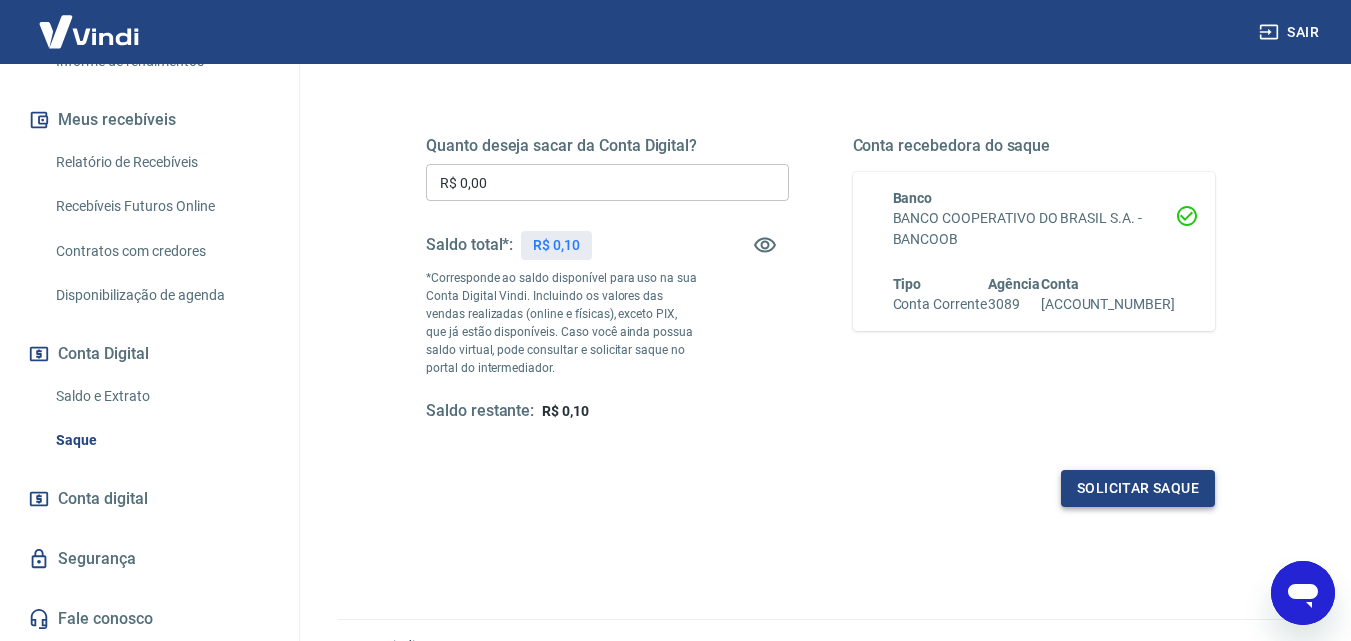 click on "Solicitar saque" at bounding box center [1138, 488] 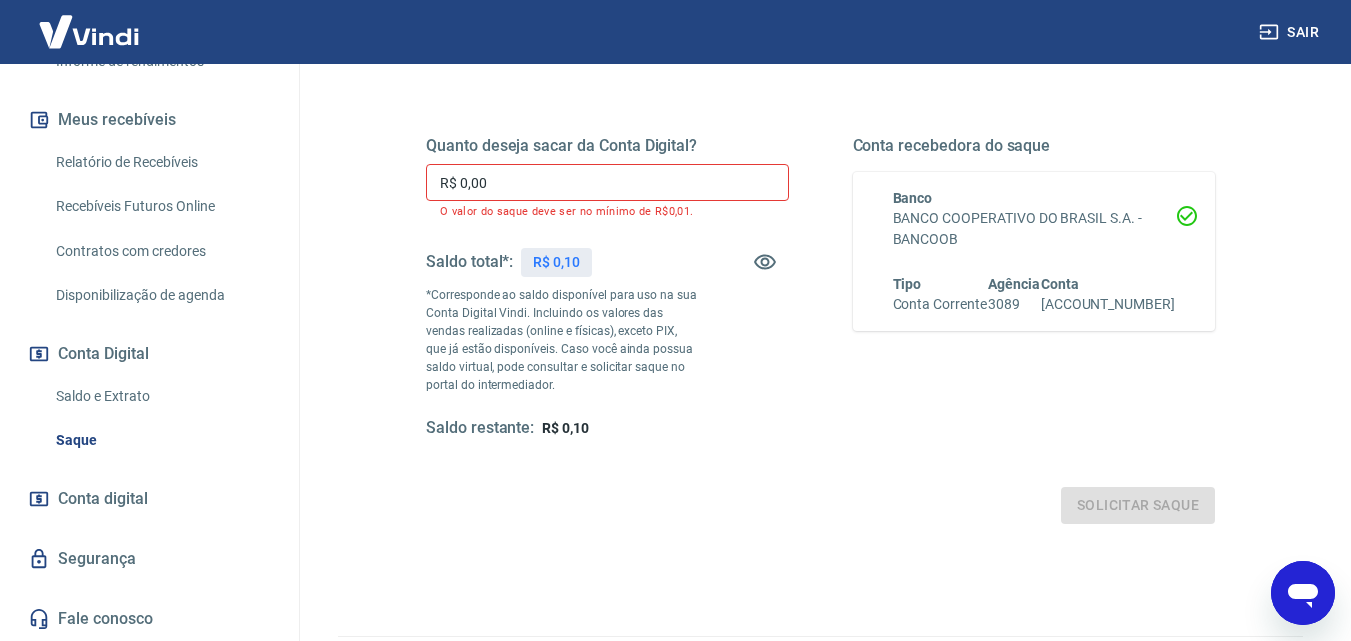 click on "Quanto deseja sacar da Conta Digital? R$ 0,00 ​ O valor do saque deve ser no mínimo de R$0,01. Saldo total*: R$ 0,10 *Corresponde ao saldo disponível para uso na sua Conta Digital Vindi. Incluindo os valores das vendas realizadas (online e físicas), exceto PIX, que já estão disponíveis. Caso você ainda possua saldo virtual, pode consultar e solicitar saque no portal do intermediador. Saldo restante: R$ 0,10 Conta recebedora do saque Banco BANCO COOPERATIVO DO BRASIL S.A. - BANCOOB Tipo Conta Corrente Agência 3089 Conta [ACCOUNT_NUMBER] Solicitar saque" at bounding box center [820, 306] 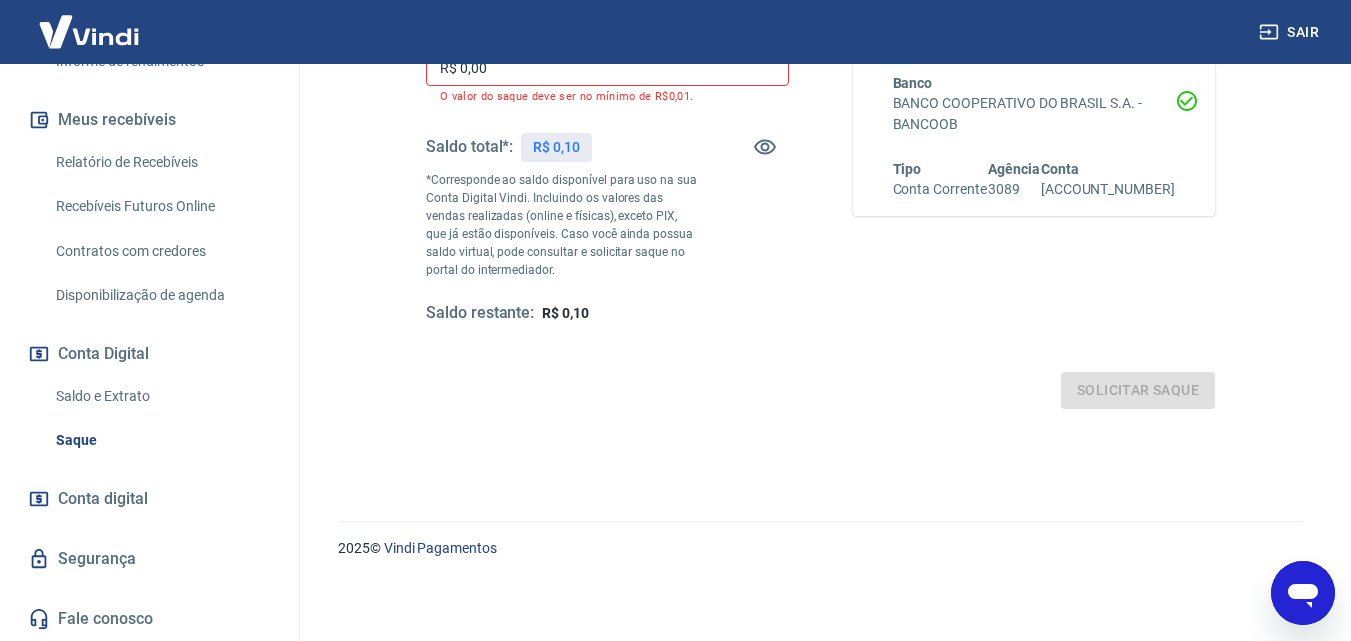 scroll, scrollTop: 383, scrollLeft: 0, axis: vertical 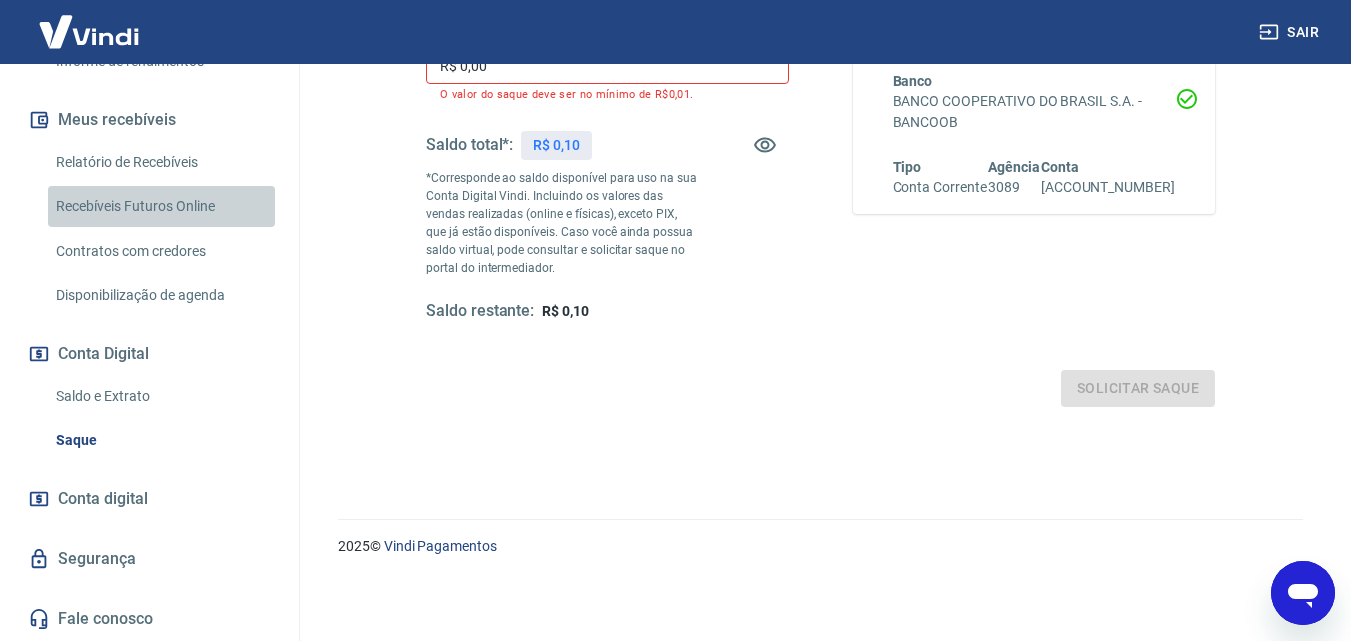 click on "Recebíveis Futuros Online" at bounding box center (161, 206) 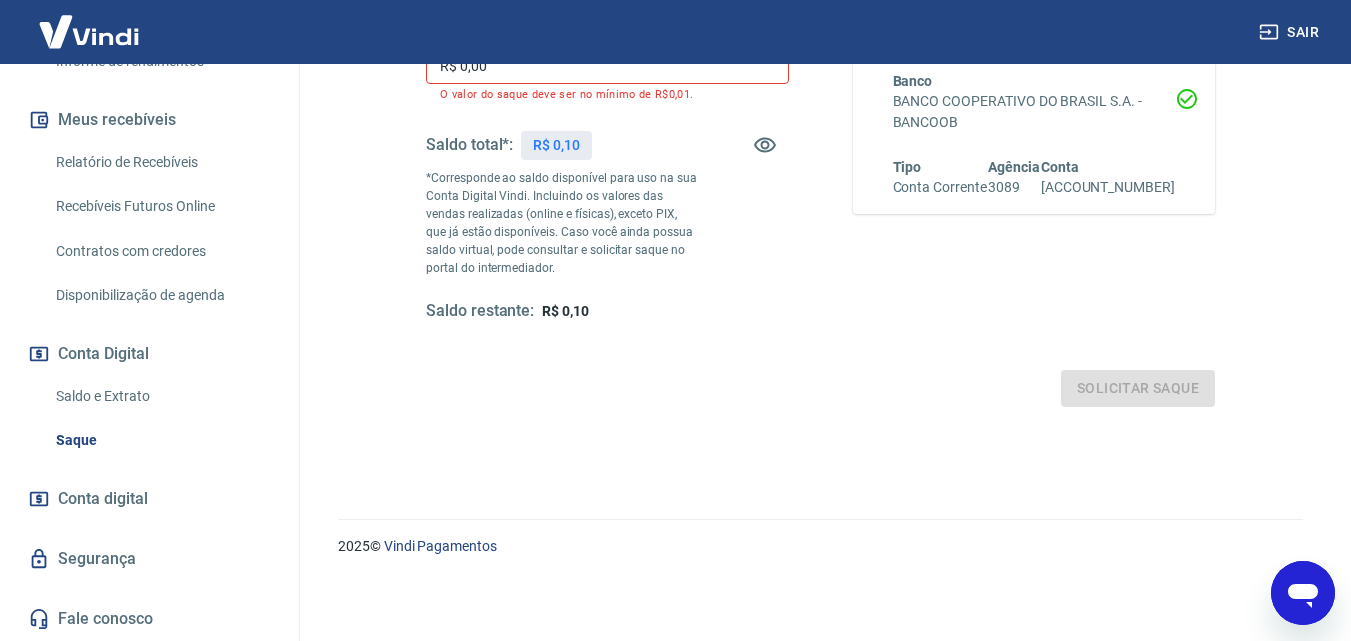 type on "x" 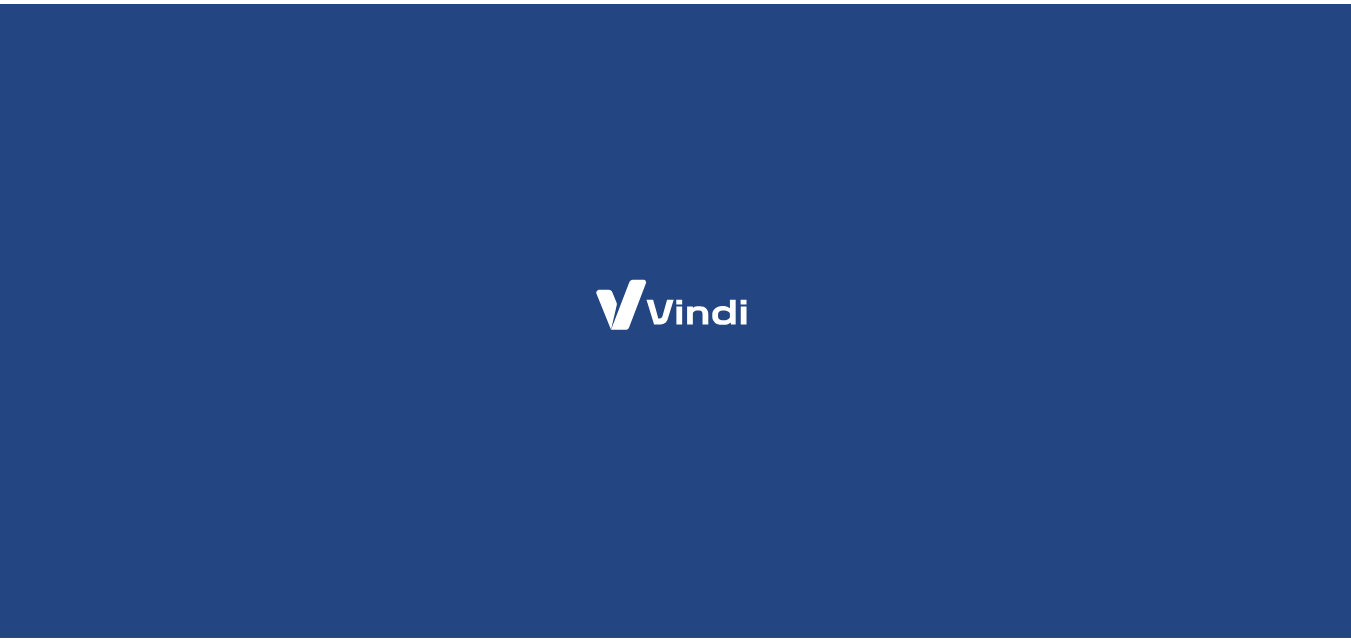 scroll, scrollTop: 0, scrollLeft: 0, axis: both 